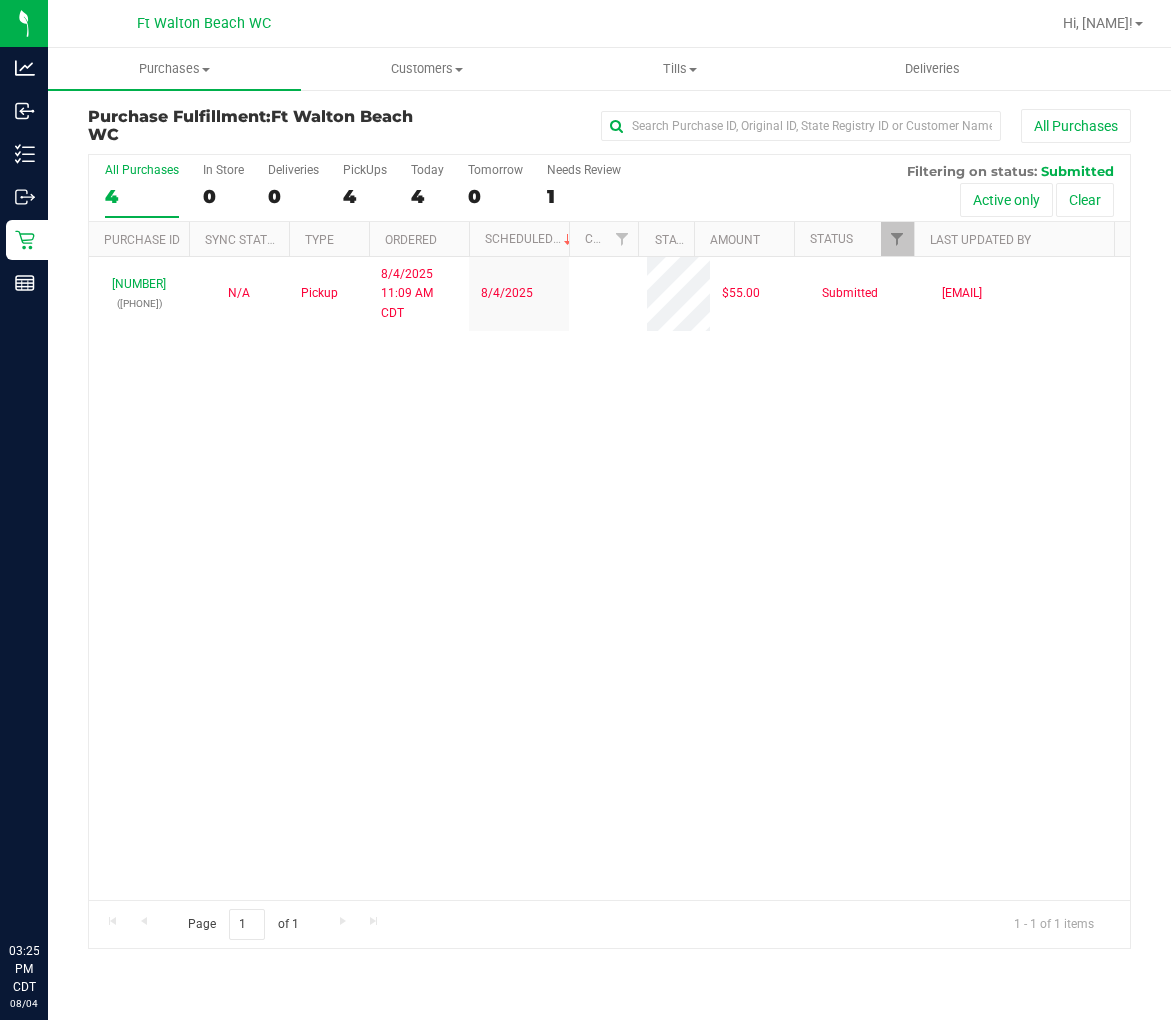 scroll, scrollTop: 0, scrollLeft: 0, axis: both 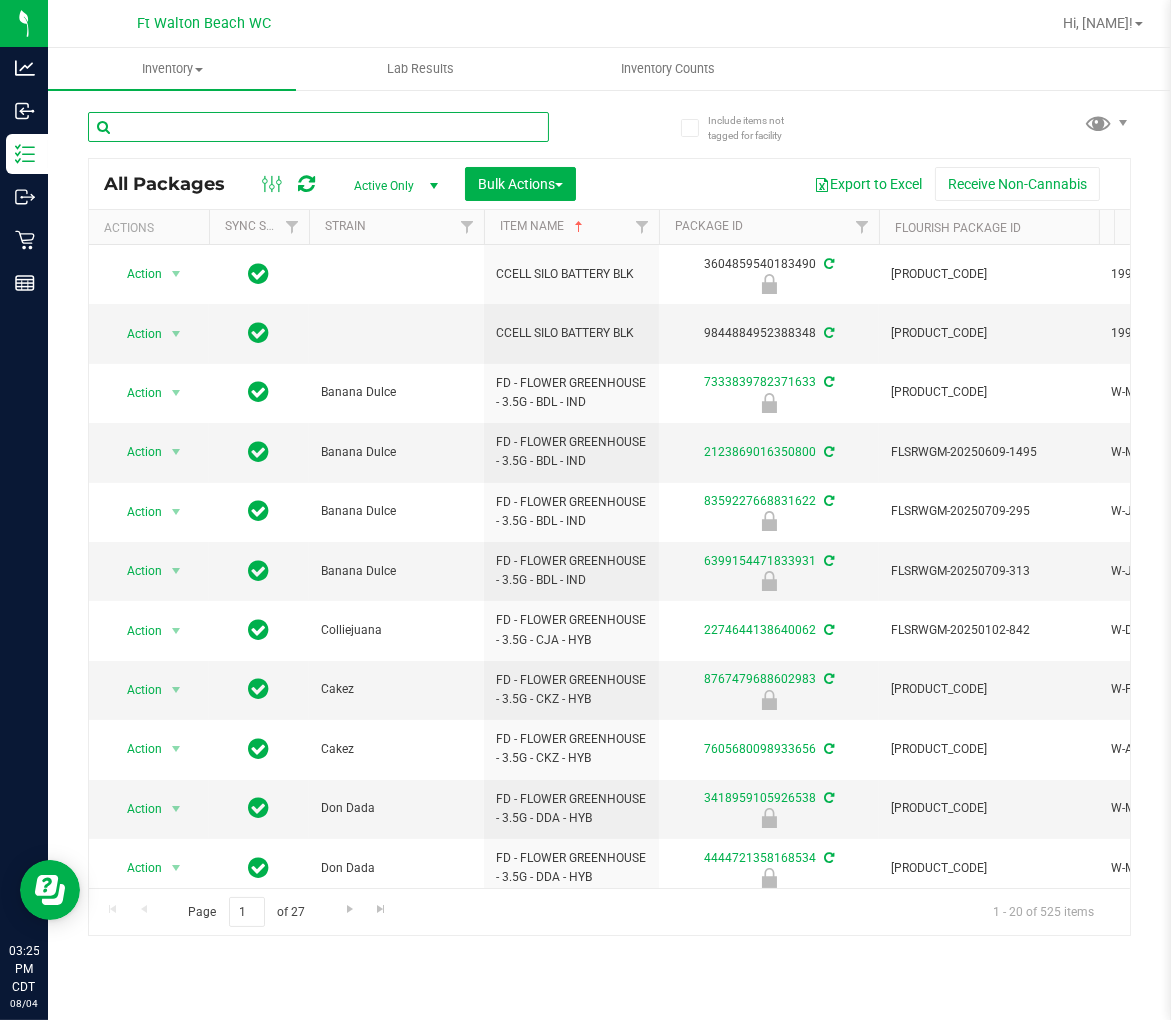 click at bounding box center (318, 127) 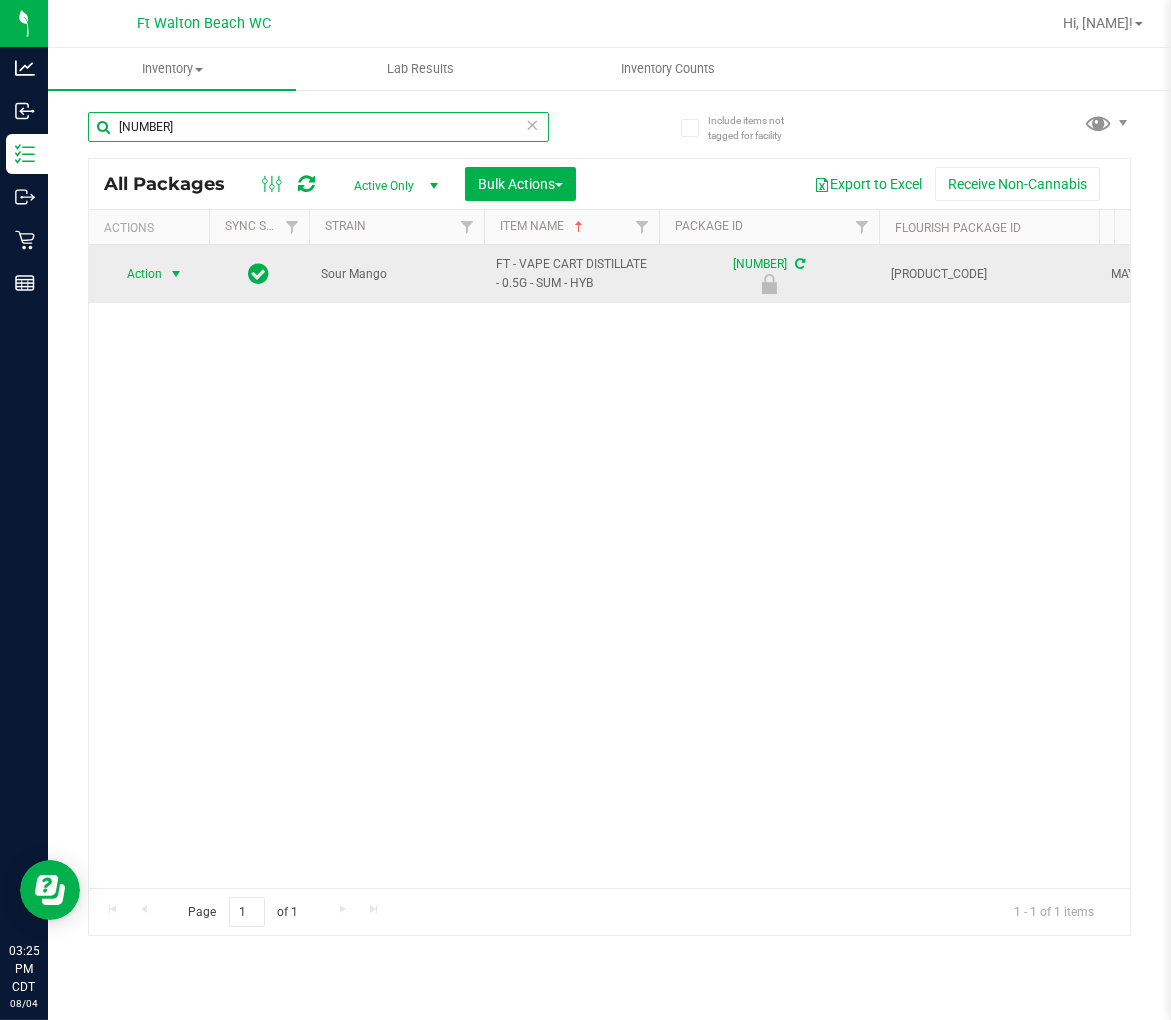 type on "[NUMBER]" 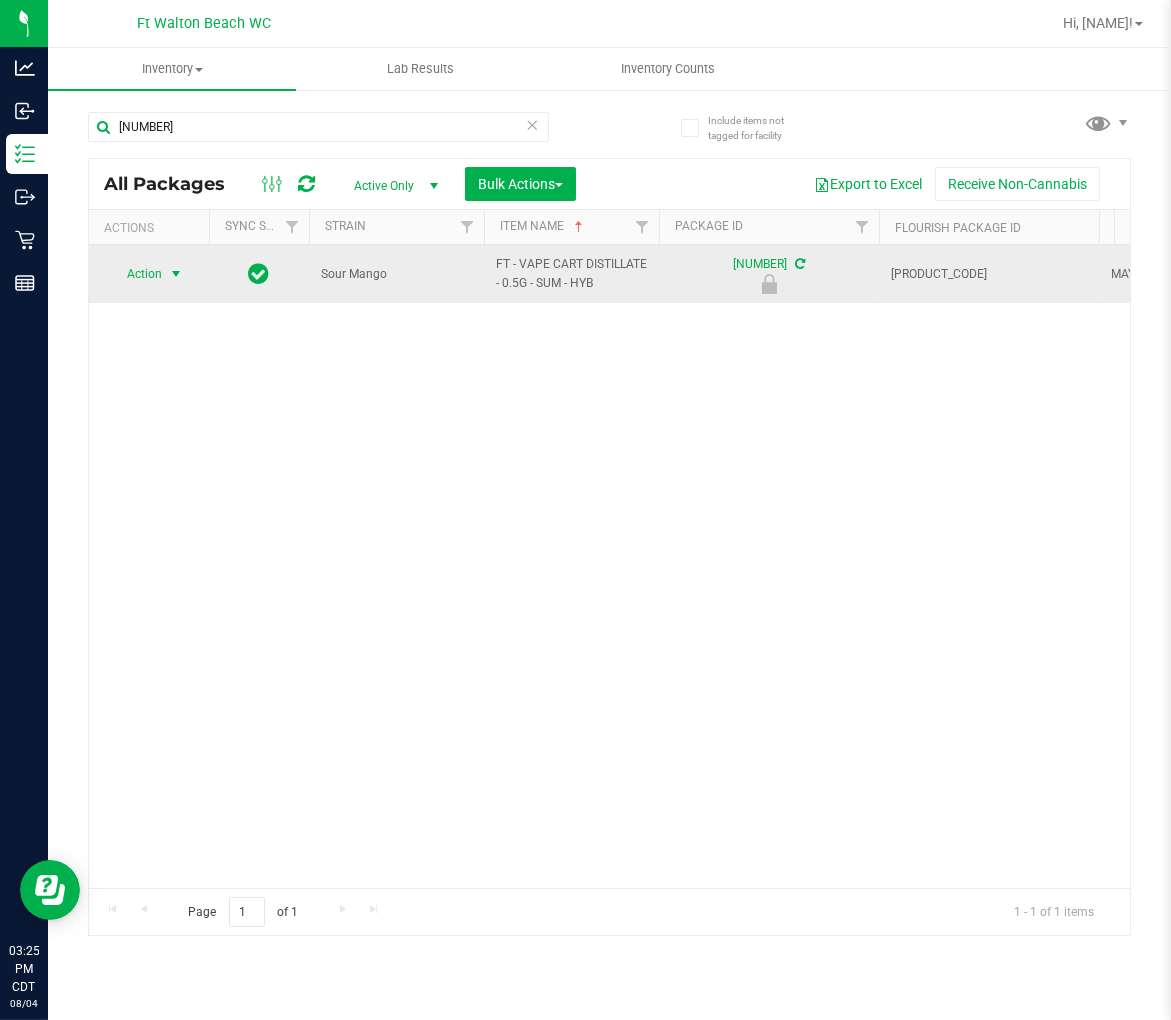 click at bounding box center (176, 274) 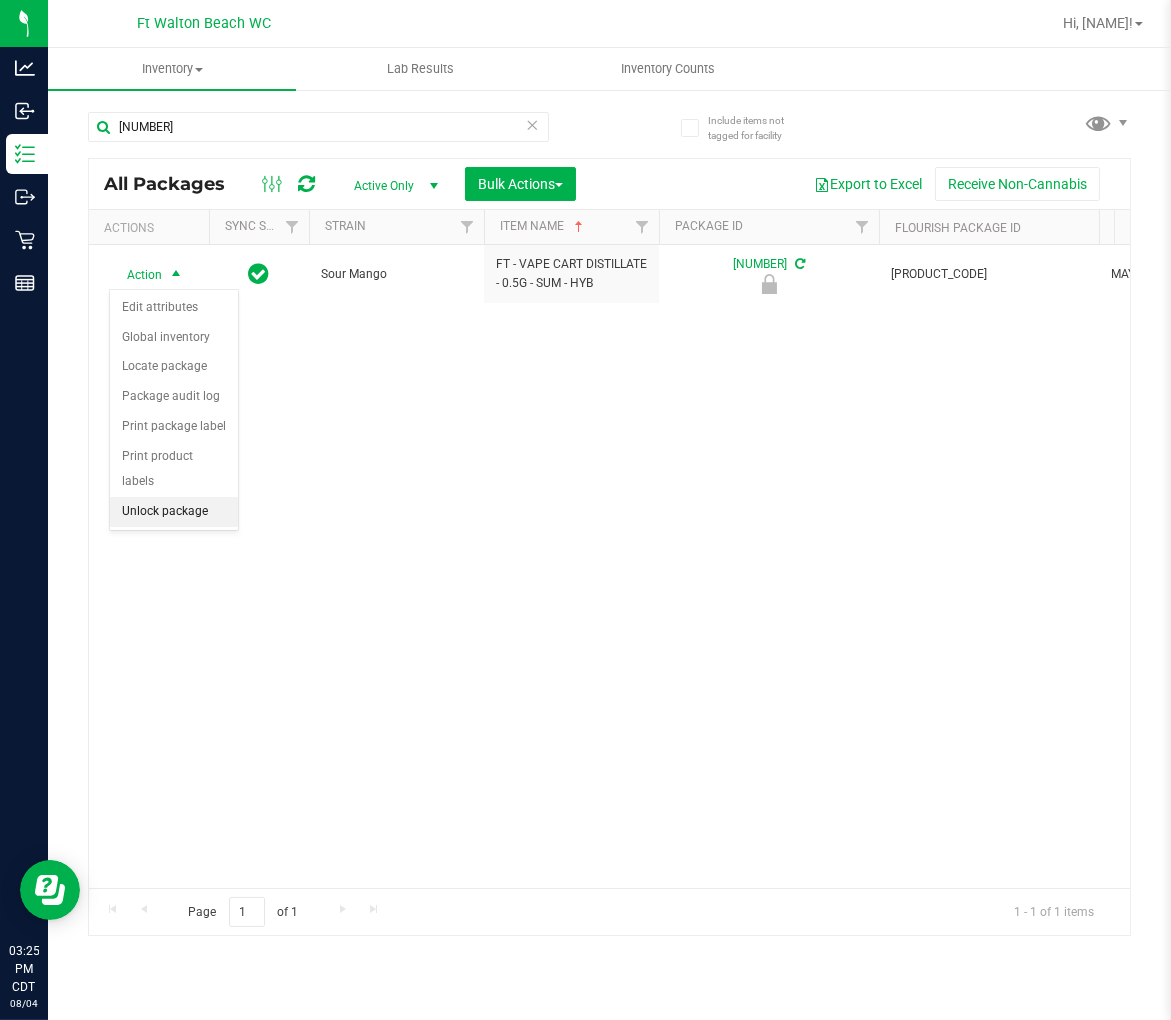 click on "Unlock package" at bounding box center [174, 512] 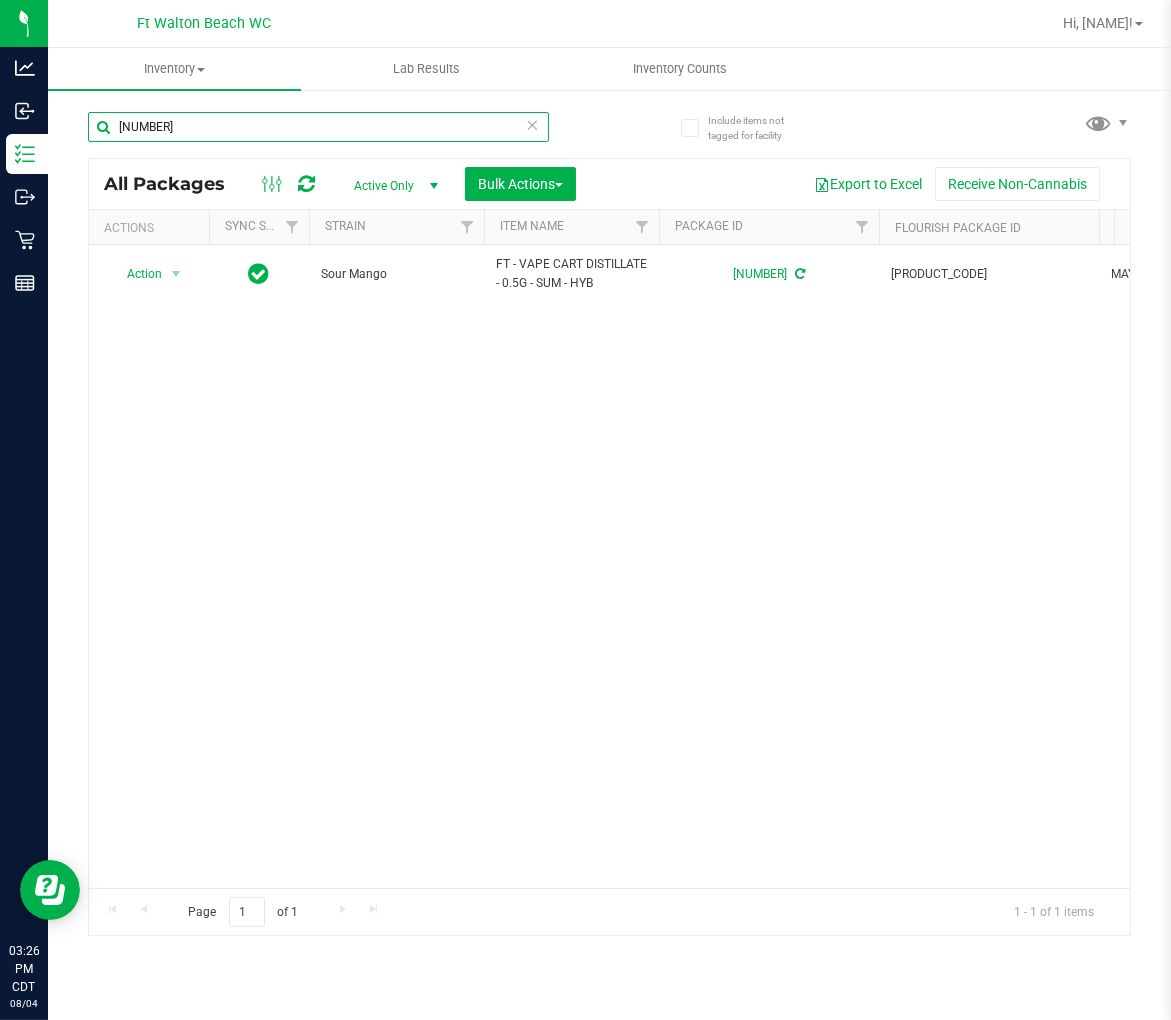 click on "[NUMBER]" at bounding box center (318, 127) 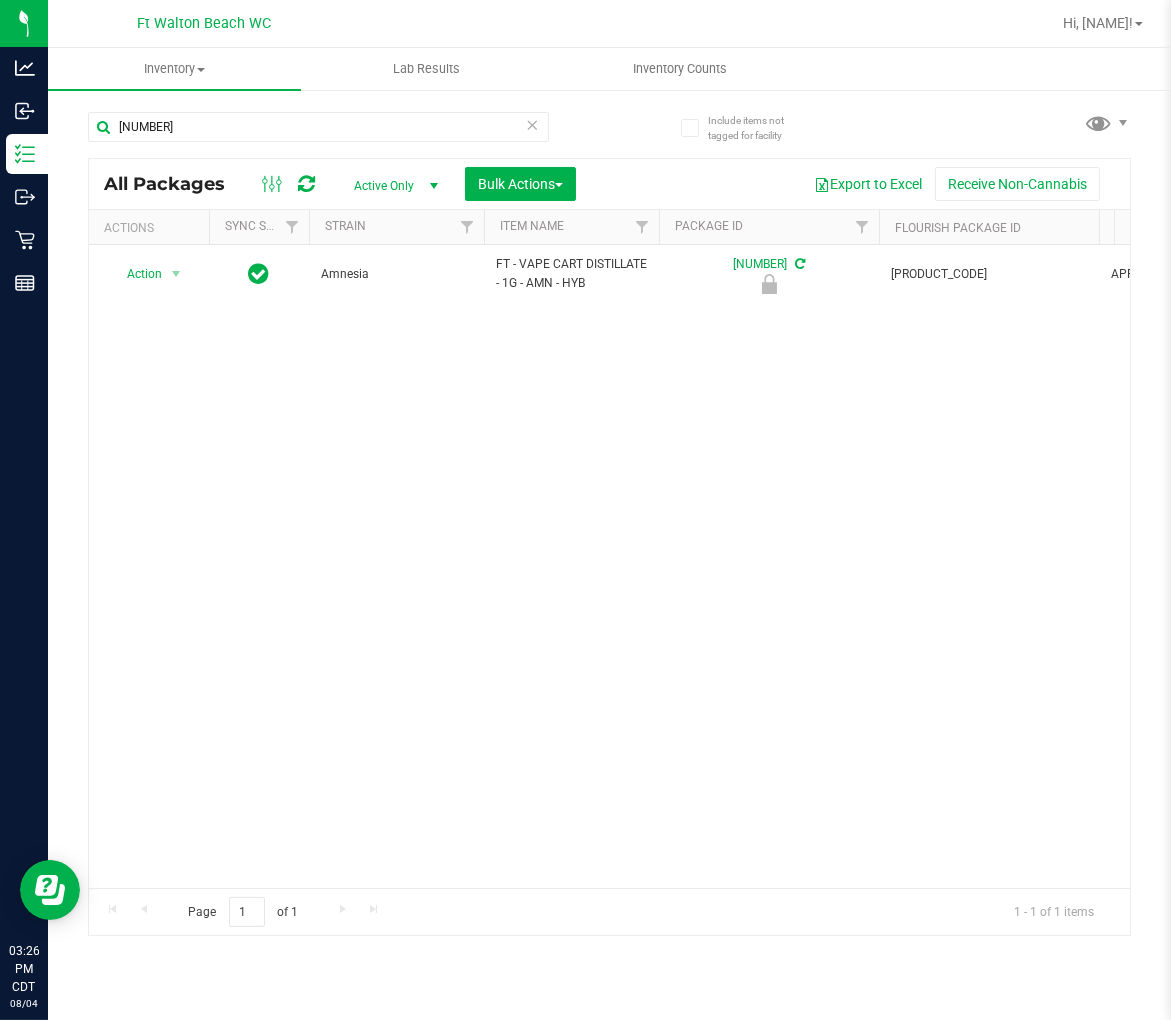 click on "FT - VAPE CART DISTILLATE - 1G - AMN - HYB" at bounding box center [571, 274] 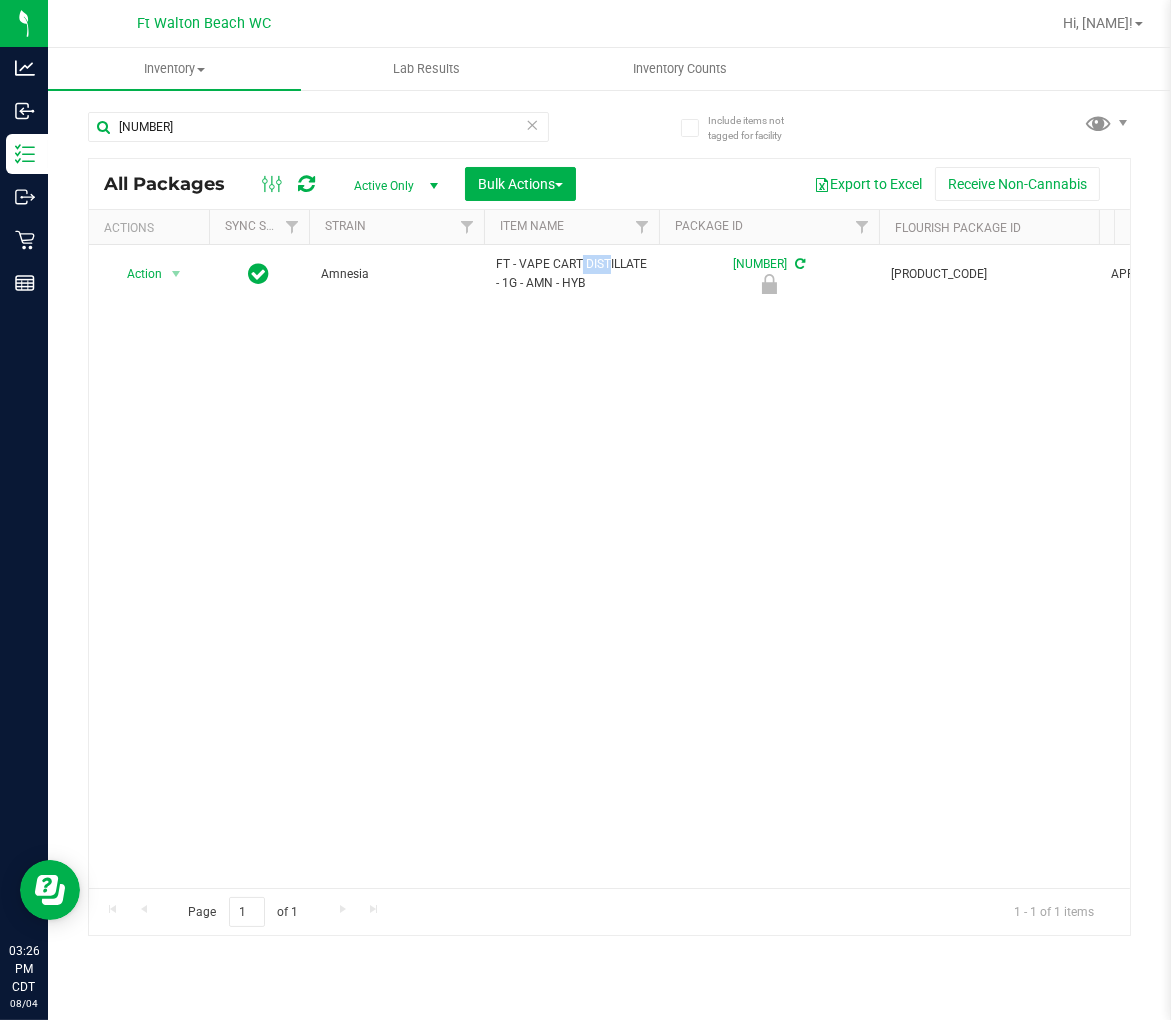 click on "FT - VAPE CART DISTILLATE - 1G - AMN - HYB" at bounding box center (571, 274) 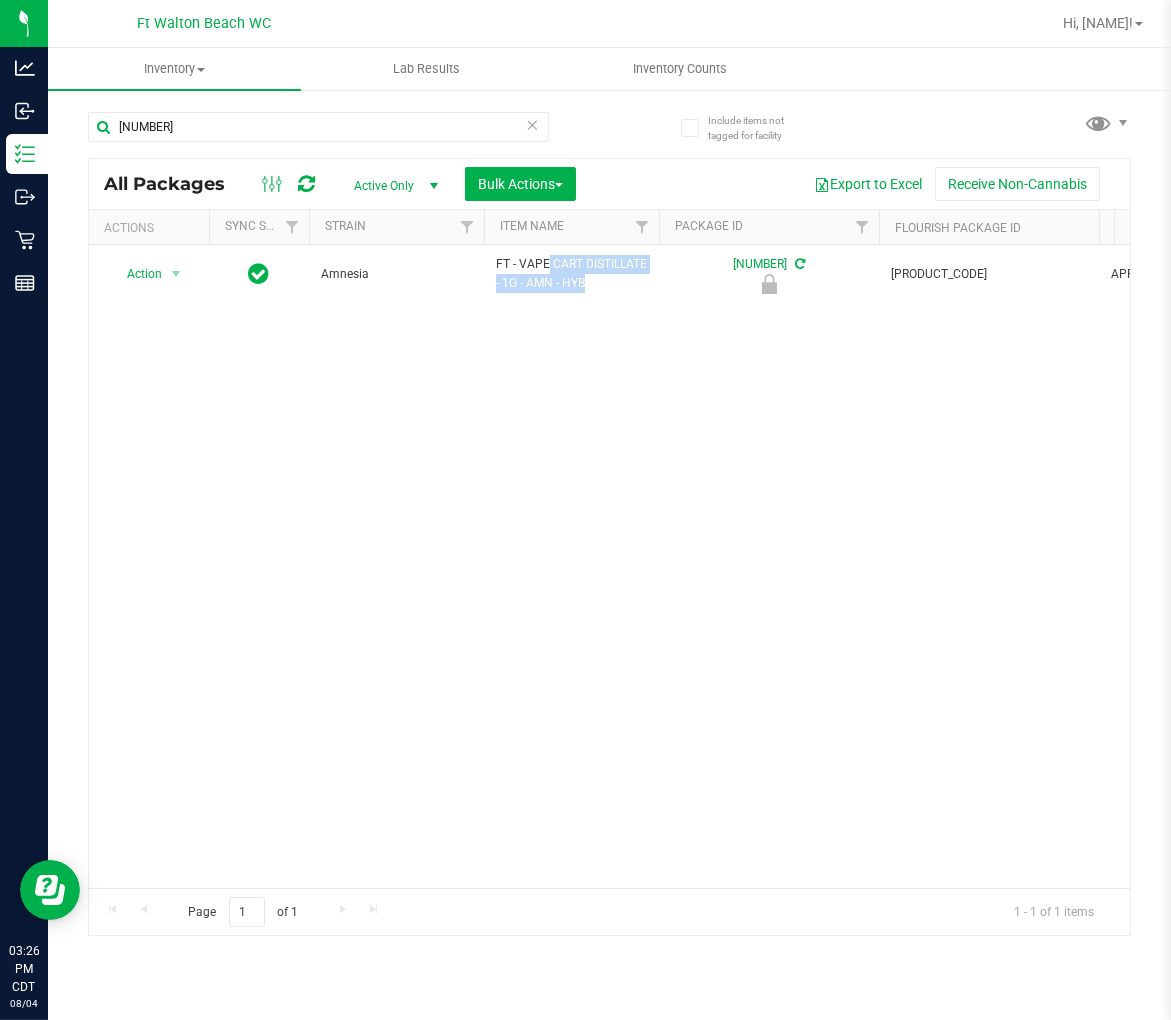 click on "FT - VAPE CART DISTILLATE - 1G - AMN - HYB" at bounding box center (571, 274) 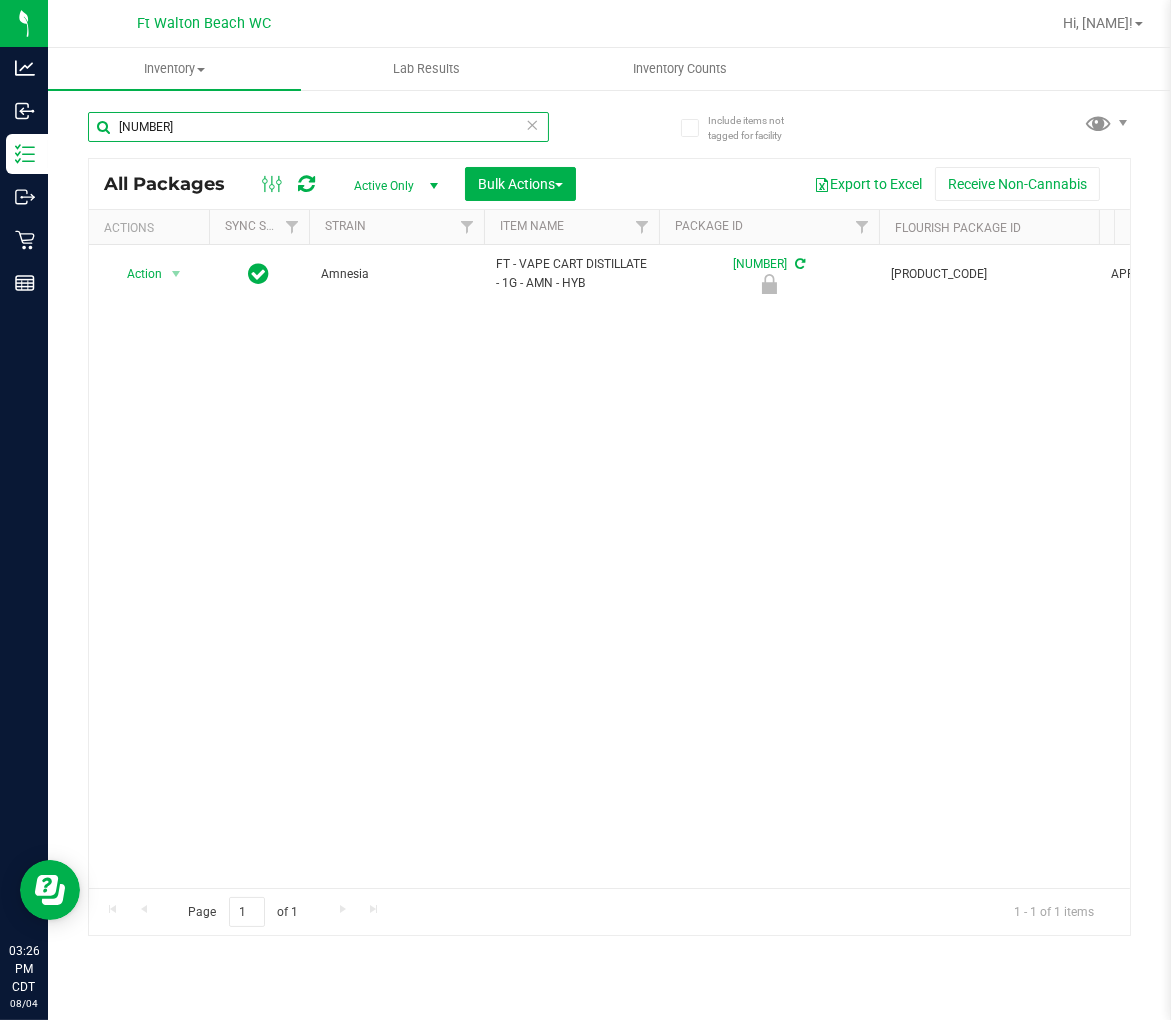 click on "[NUMBER]" at bounding box center [318, 127] 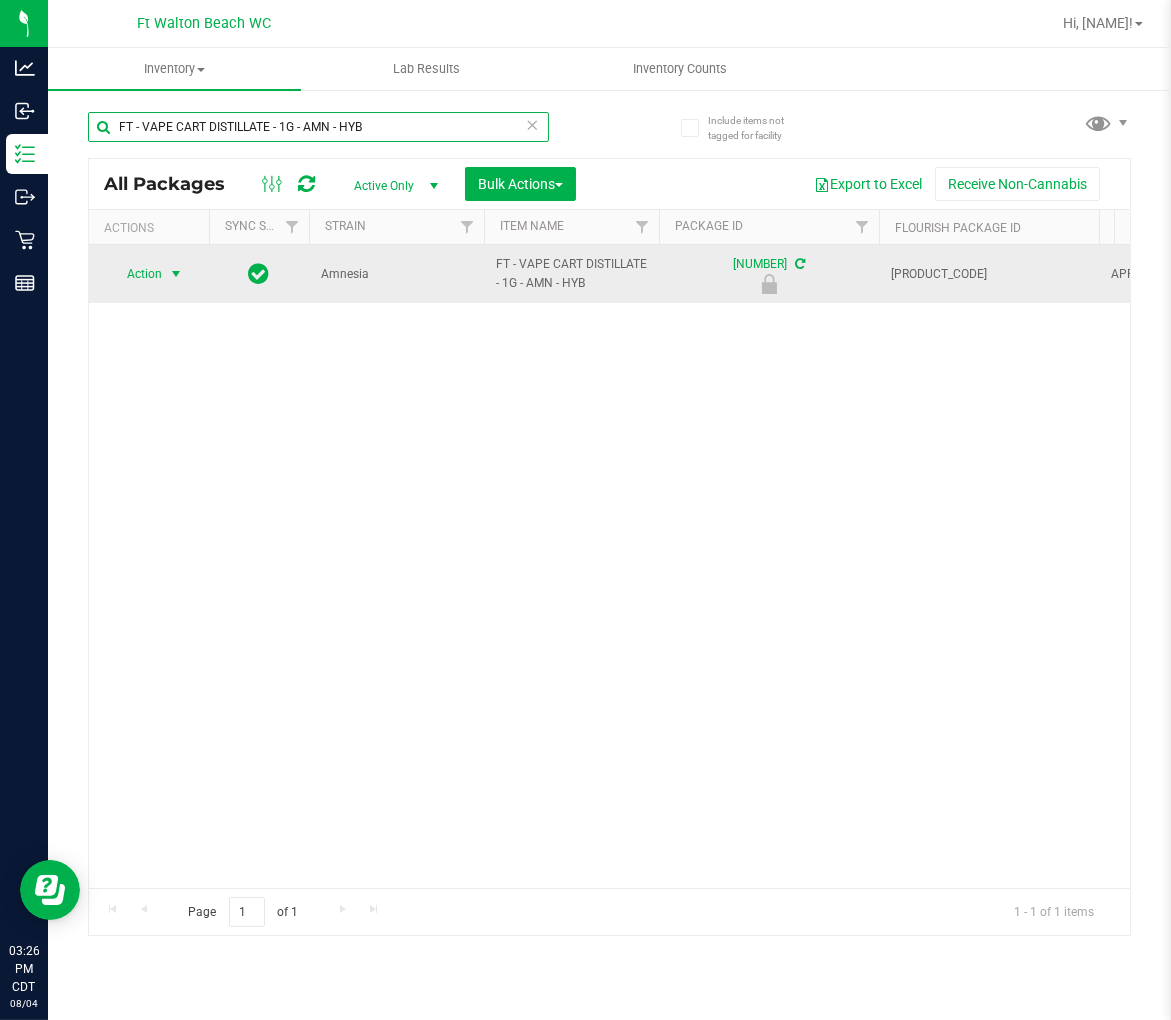 type on "FT - VAPE CART DISTILLATE - 1G - AMN - HYB" 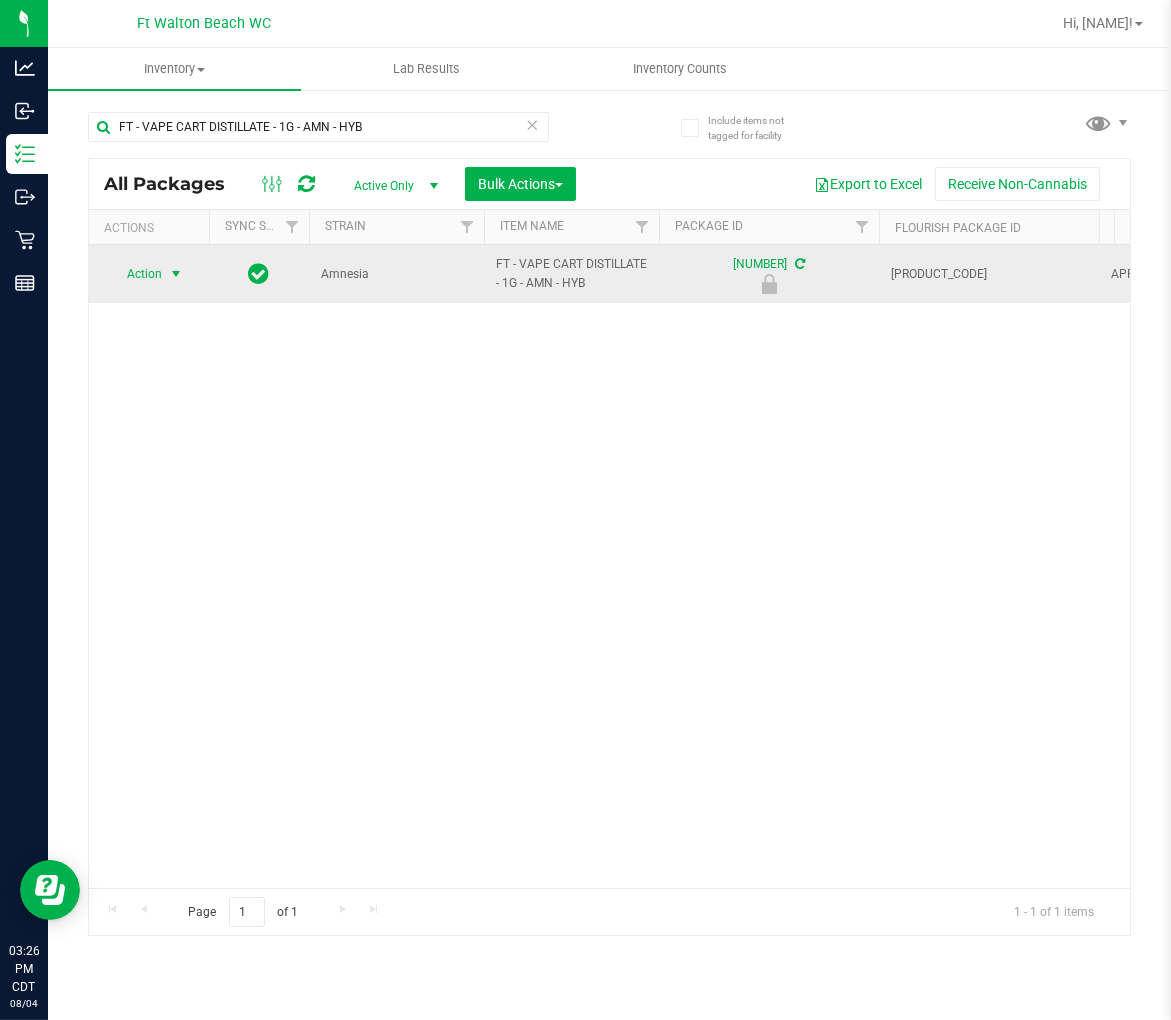 click on "Action" at bounding box center [136, 274] 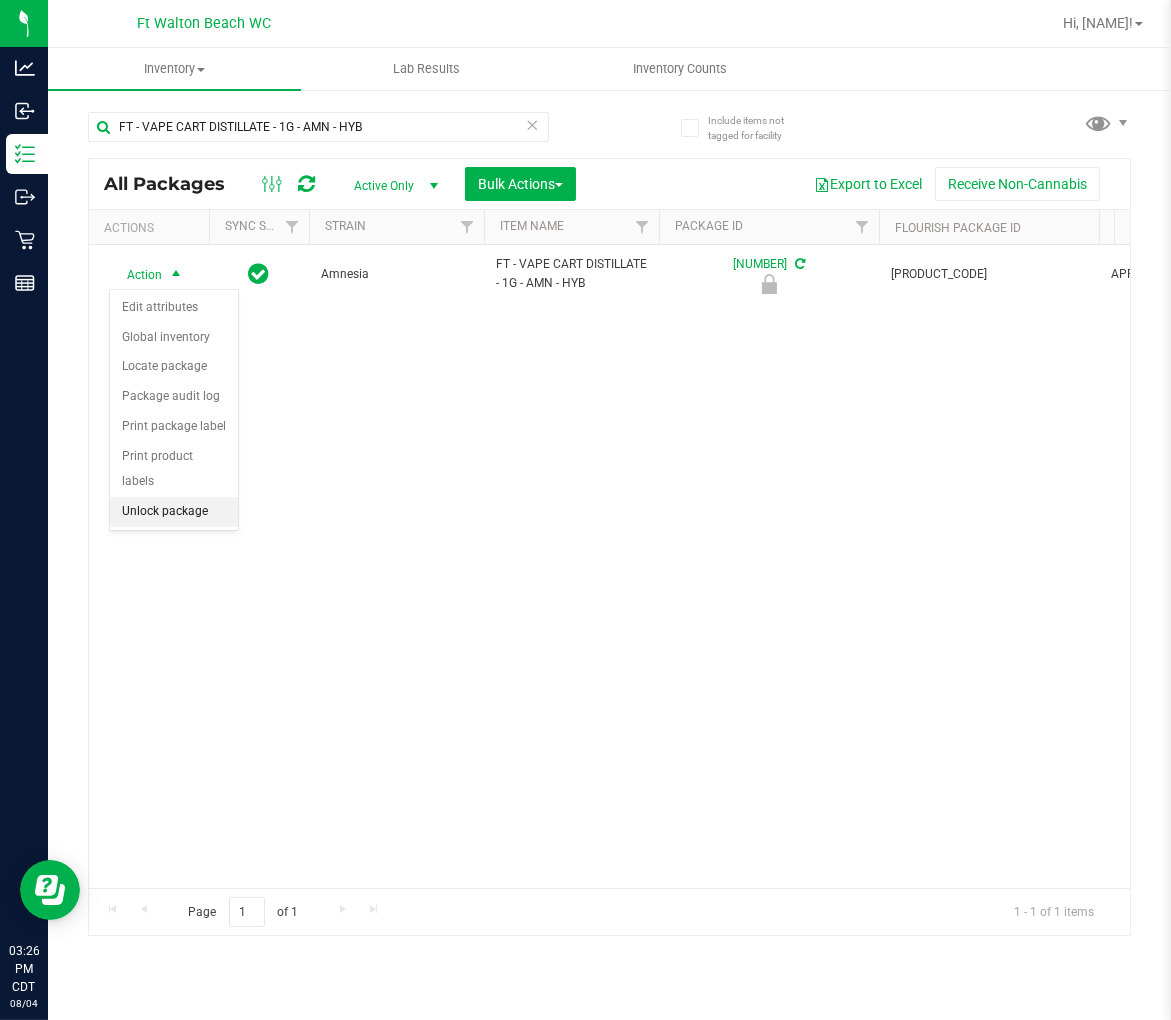 click on "Unlock package" at bounding box center [174, 512] 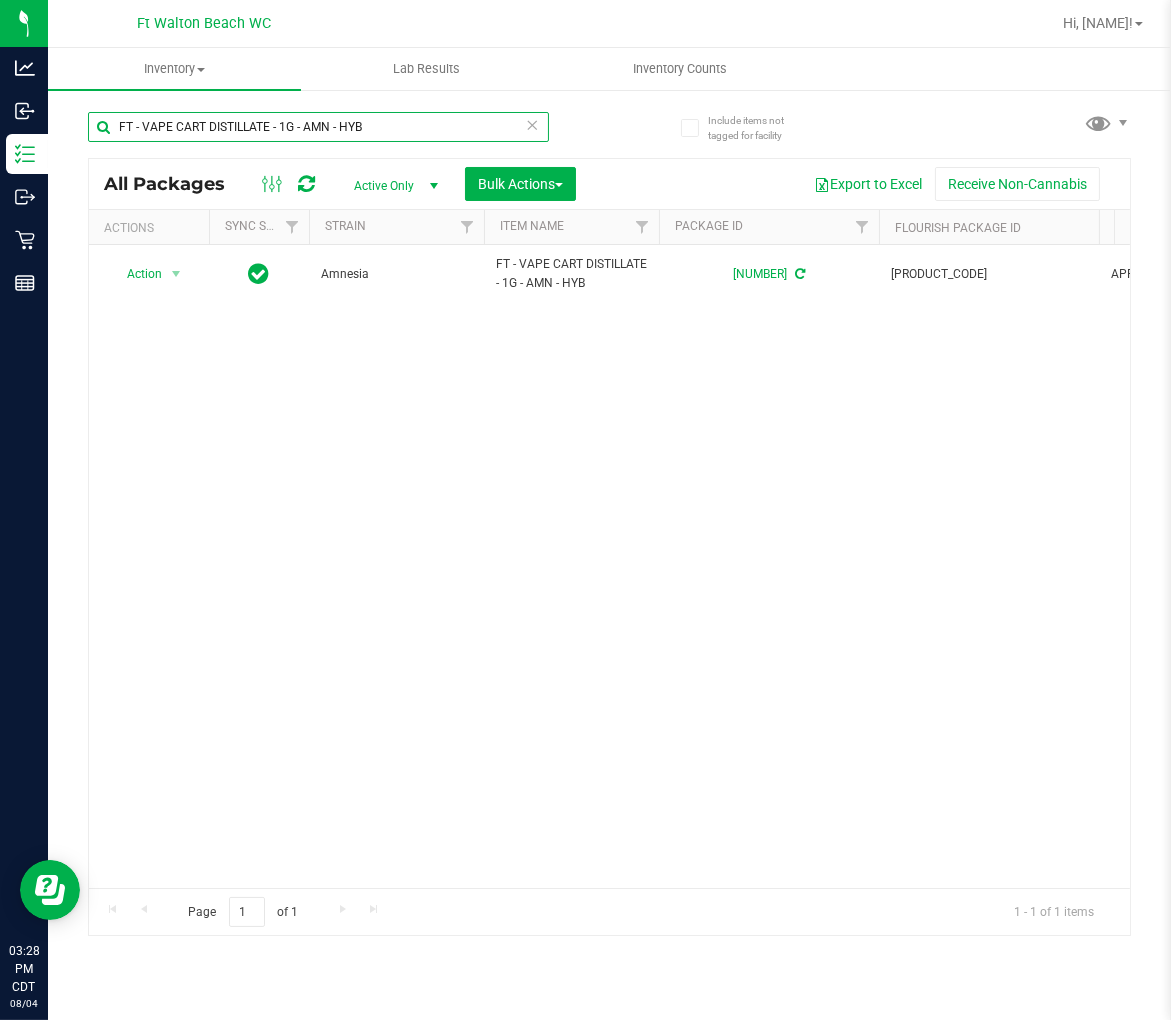 click on "FT - VAPE CART DISTILLATE - 1G - AMN - HYB" at bounding box center [318, 127] 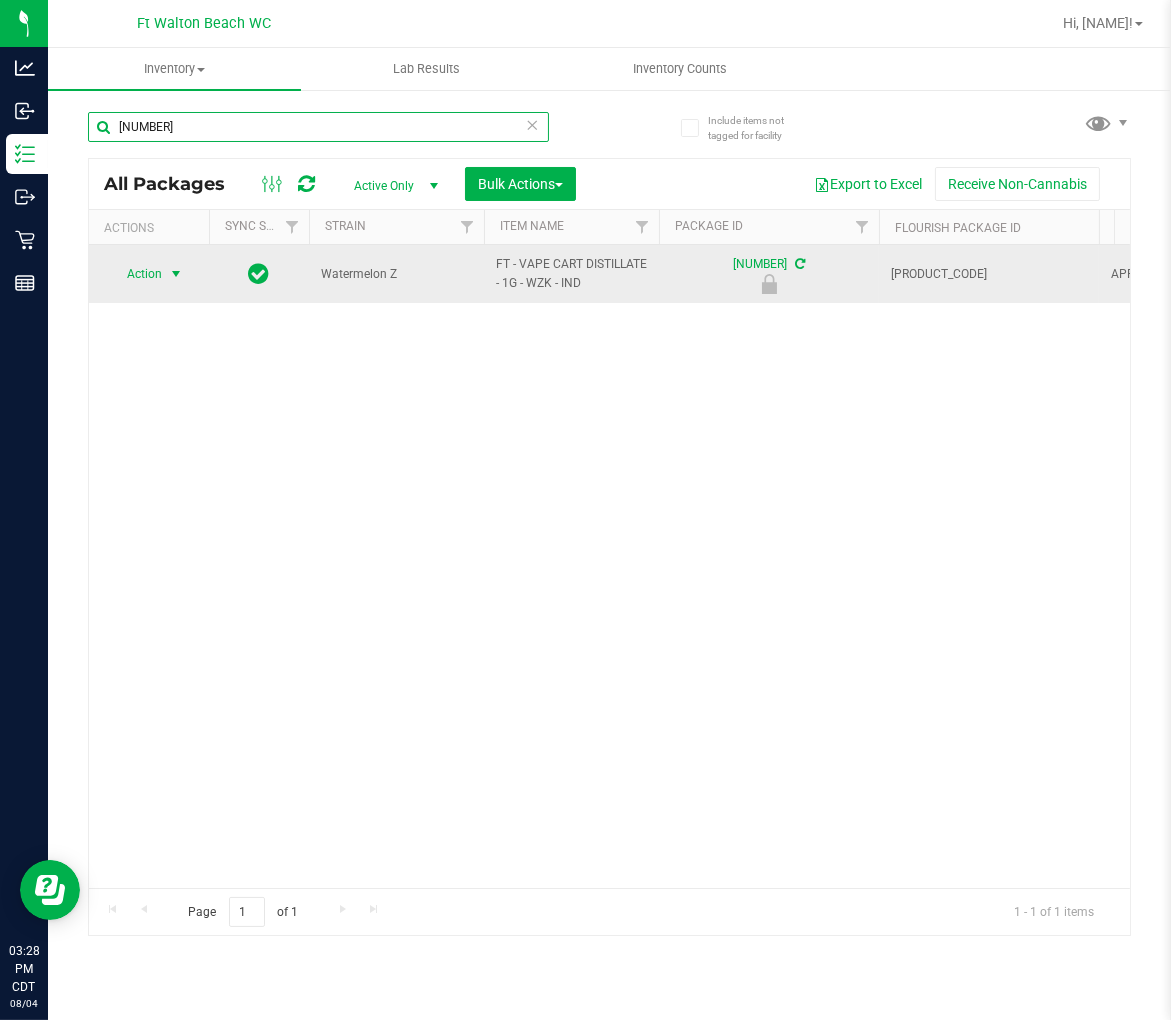 type on "[NUMBER]" 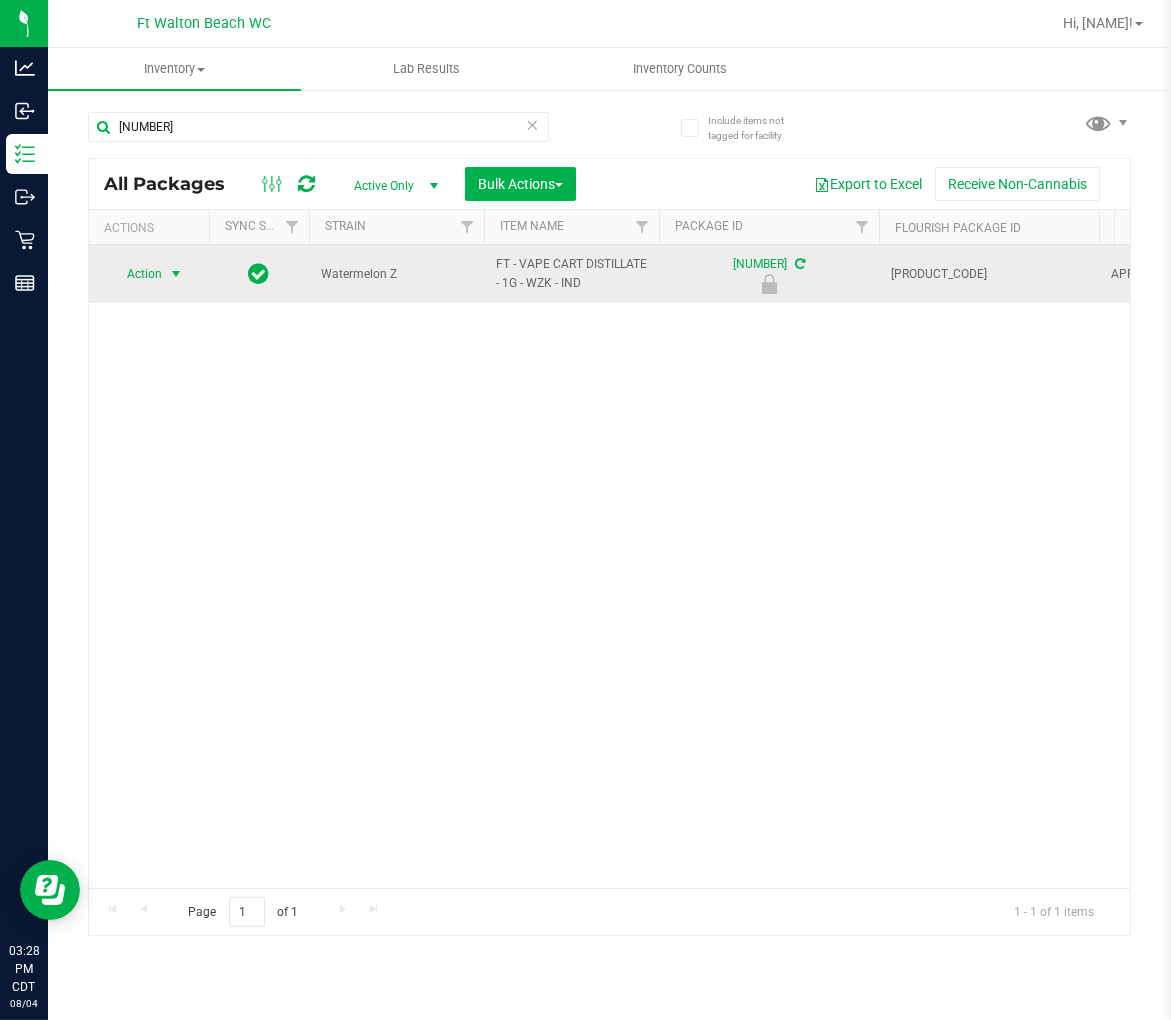 click on "Action" at bounding box center (136, 274) 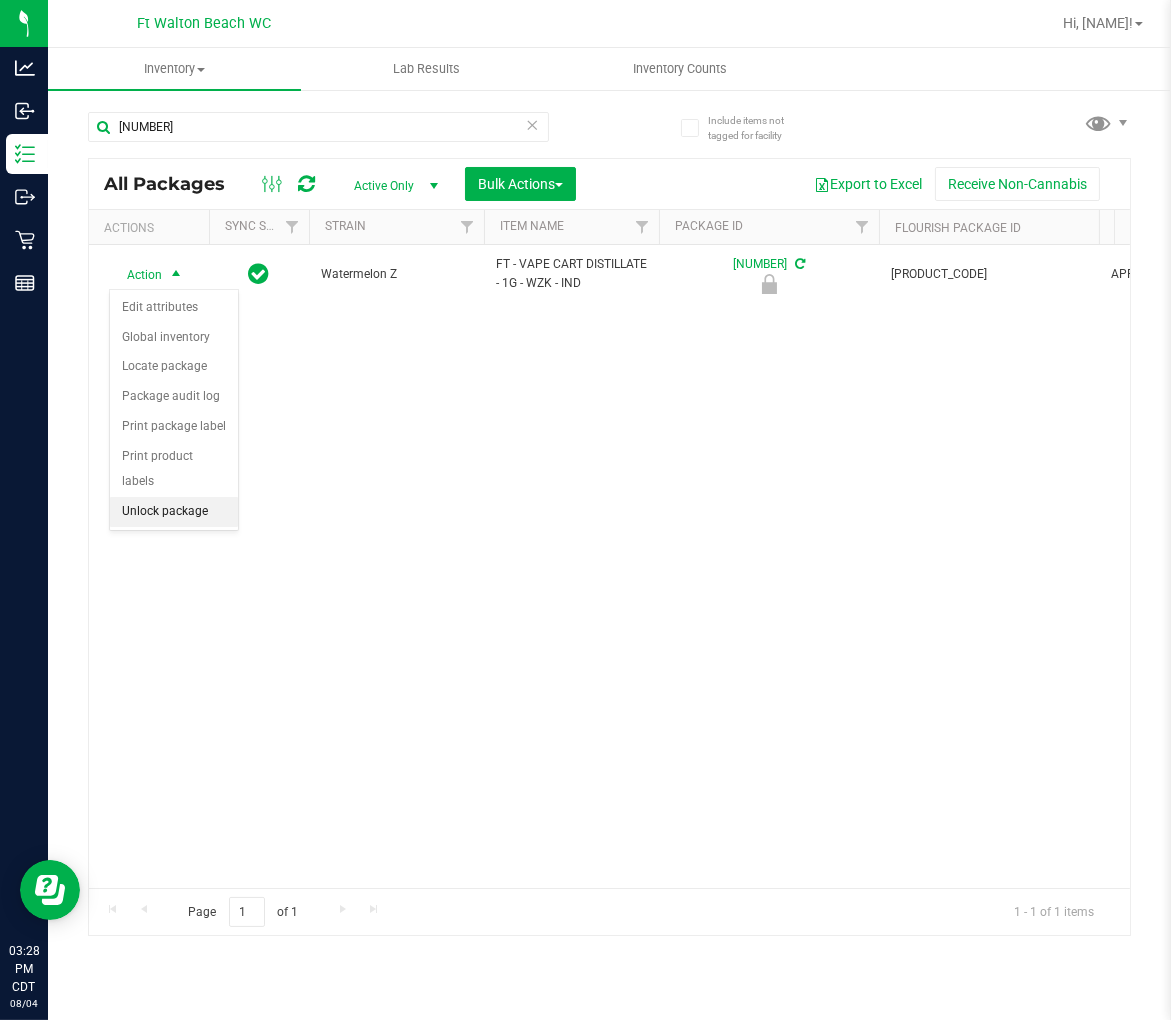 click on "Unlock package" at bounding box center (174, 512) 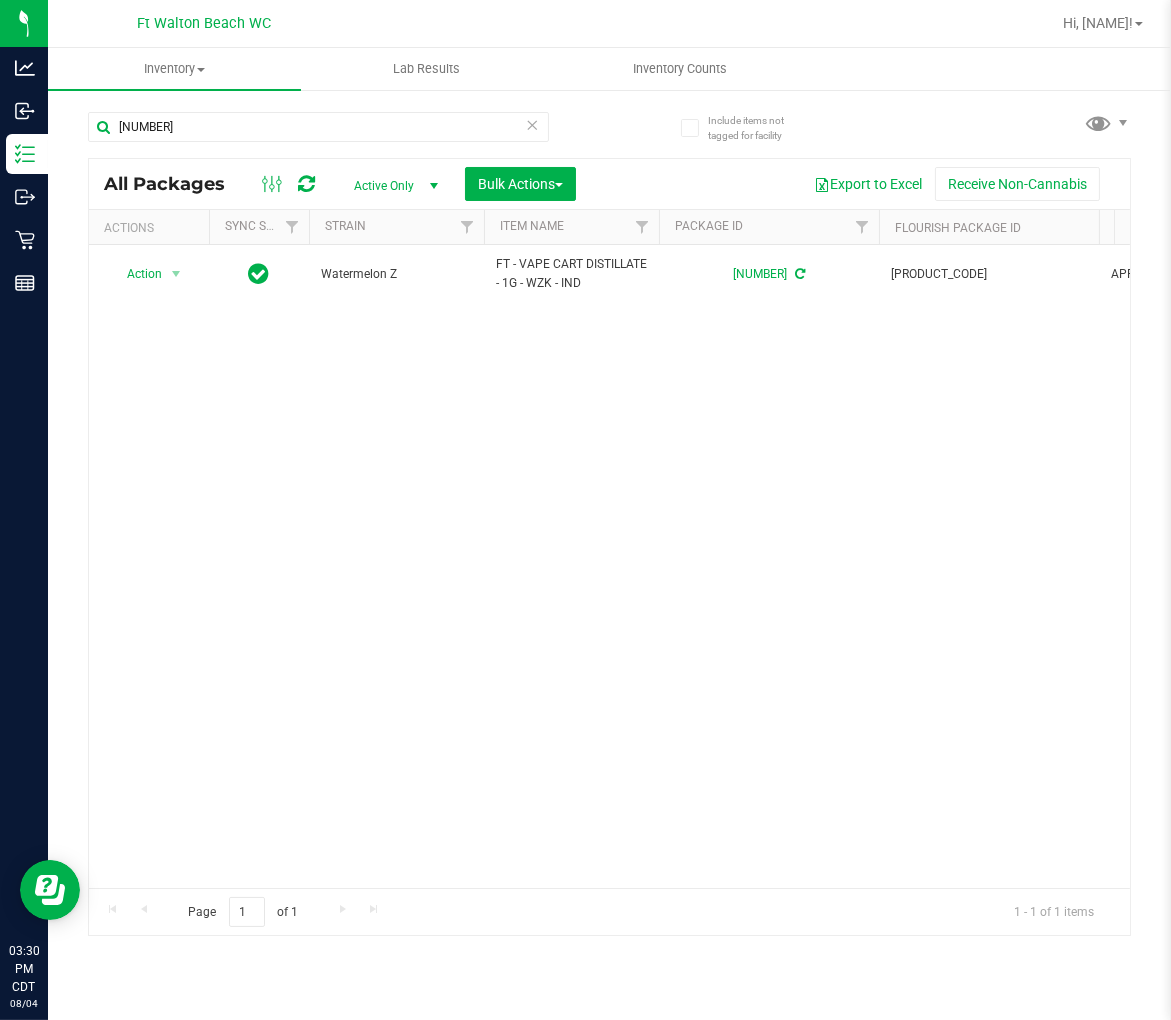 click at bounding box center [533, 124] 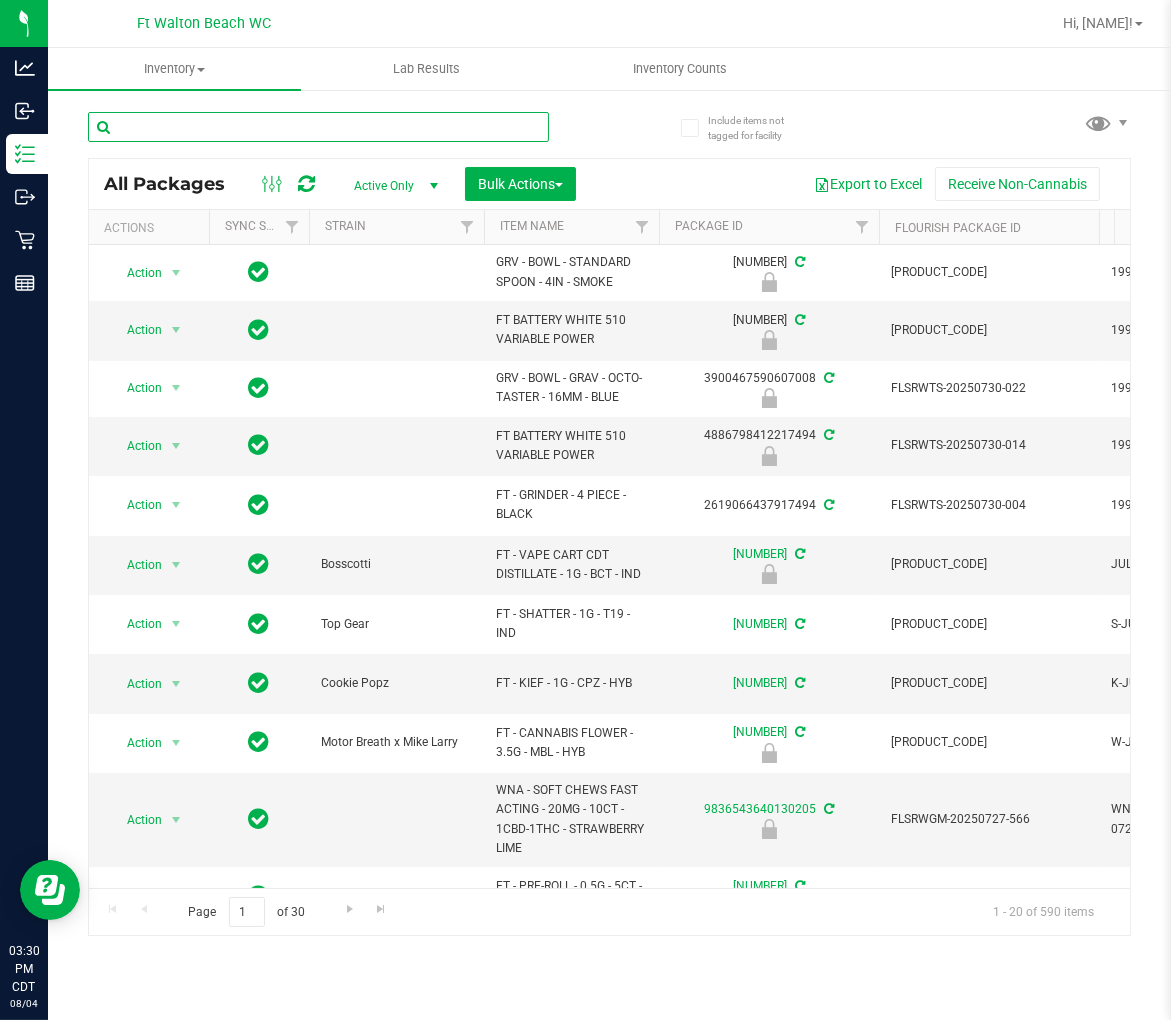 click at bounding box center (318, 127) 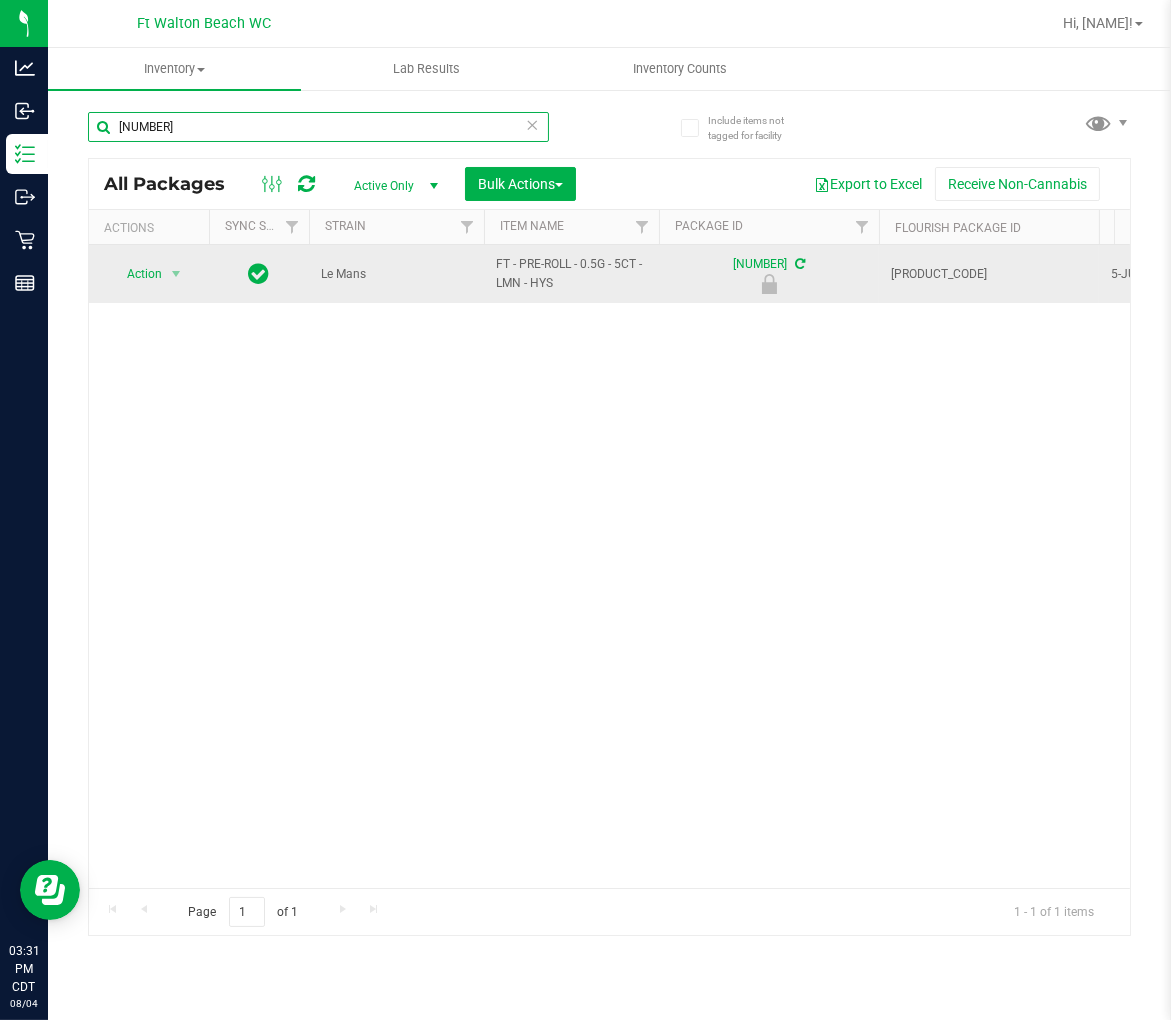type on "[NUMBER]" 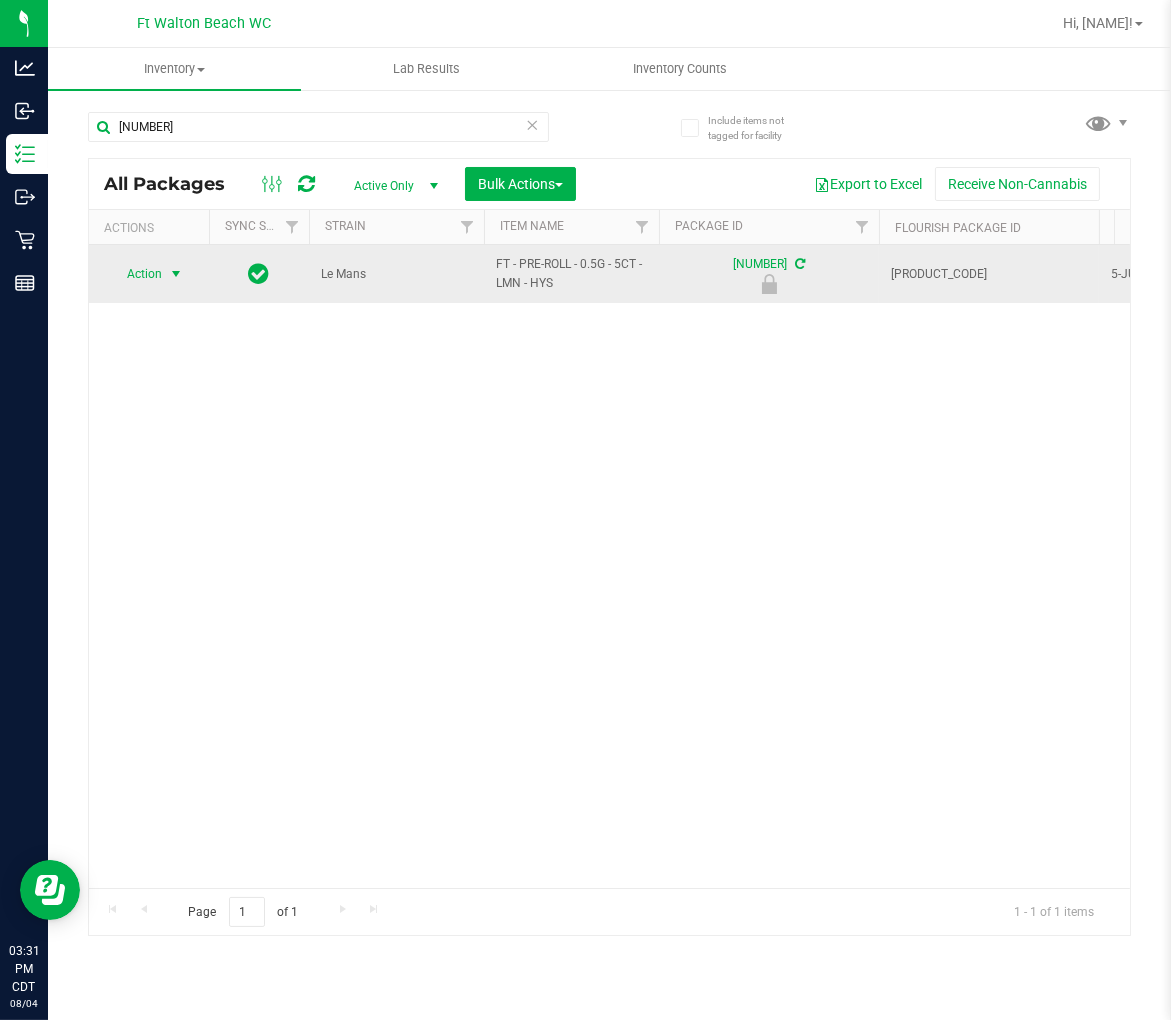 click on "Action" at bounding box center (136, 274) 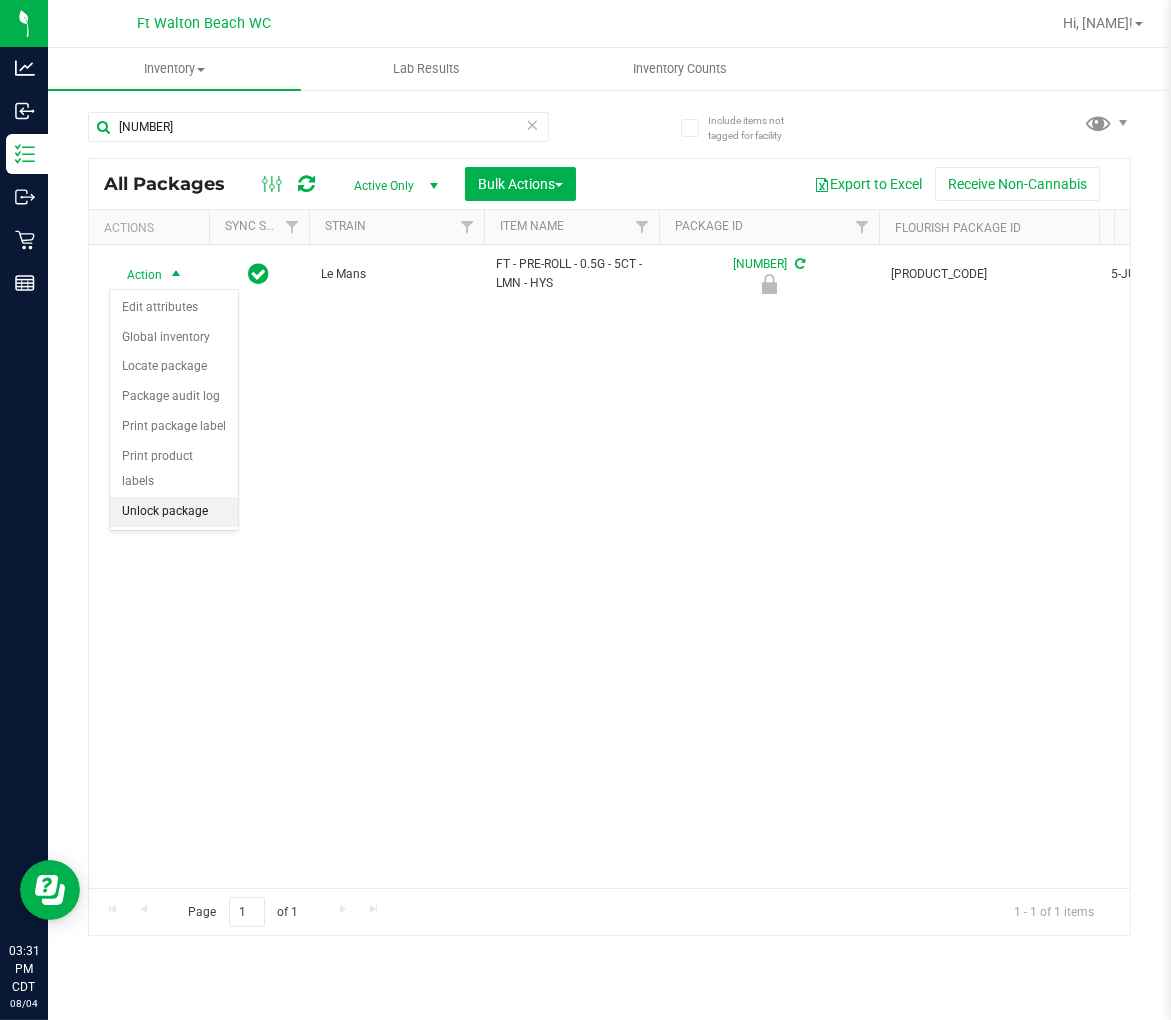 click on "Unlock package" at bounding box center [174, 512] 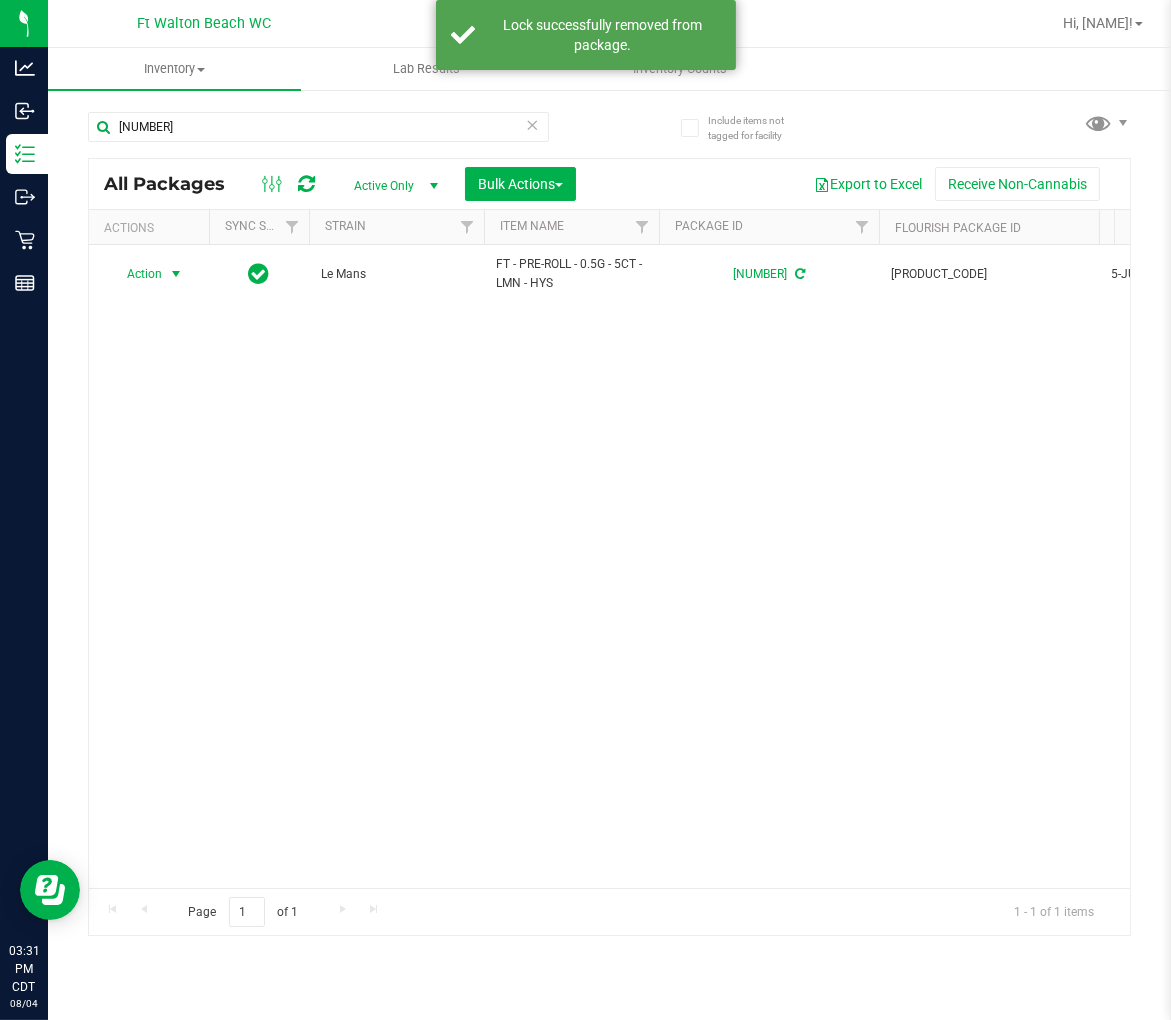 click on "Action" at bounding box center (136, 274) 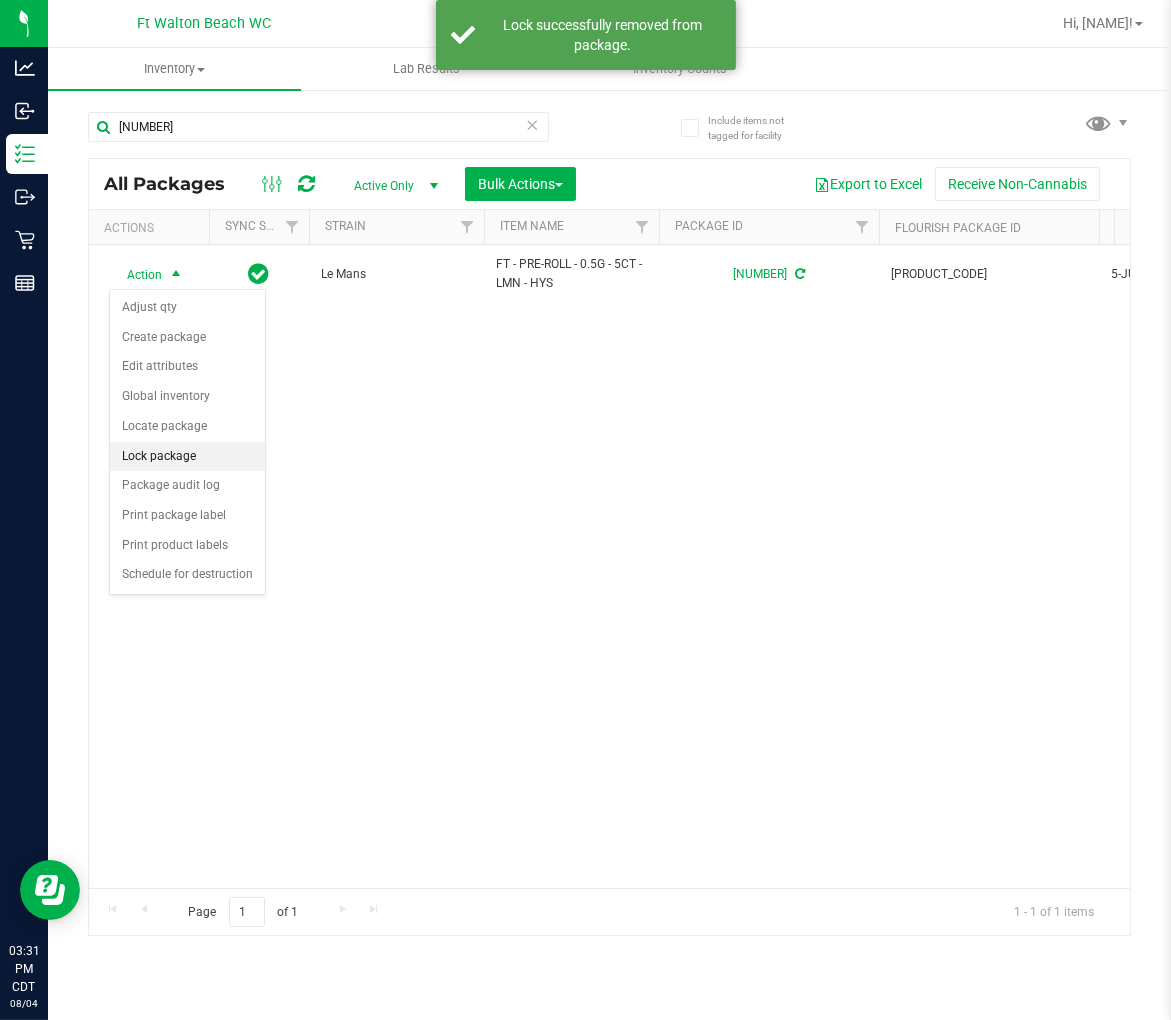 click on "Lock package" at bounding box center [187, 457] 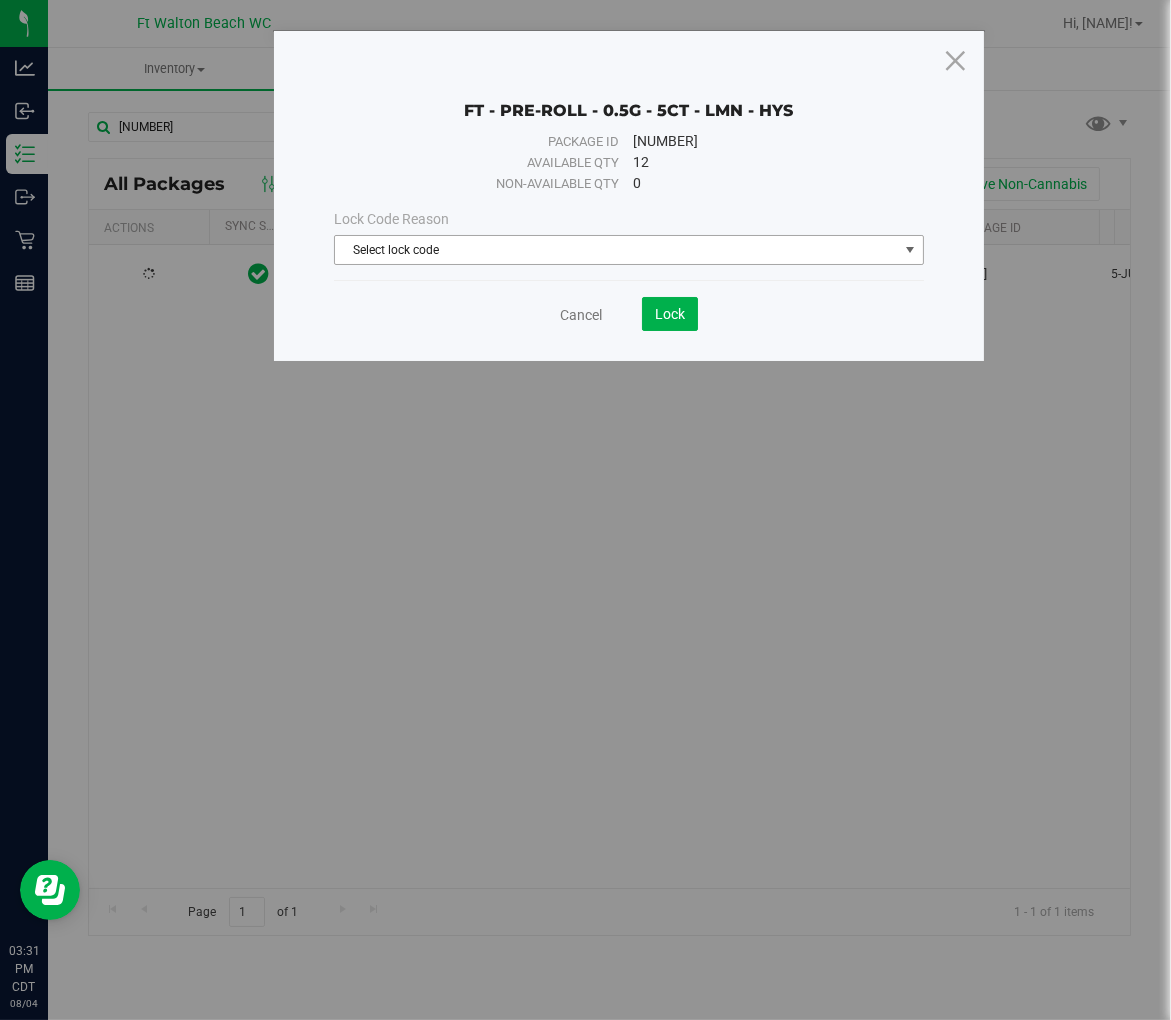 click on "Select lock code" at bounding box center [616, 250] 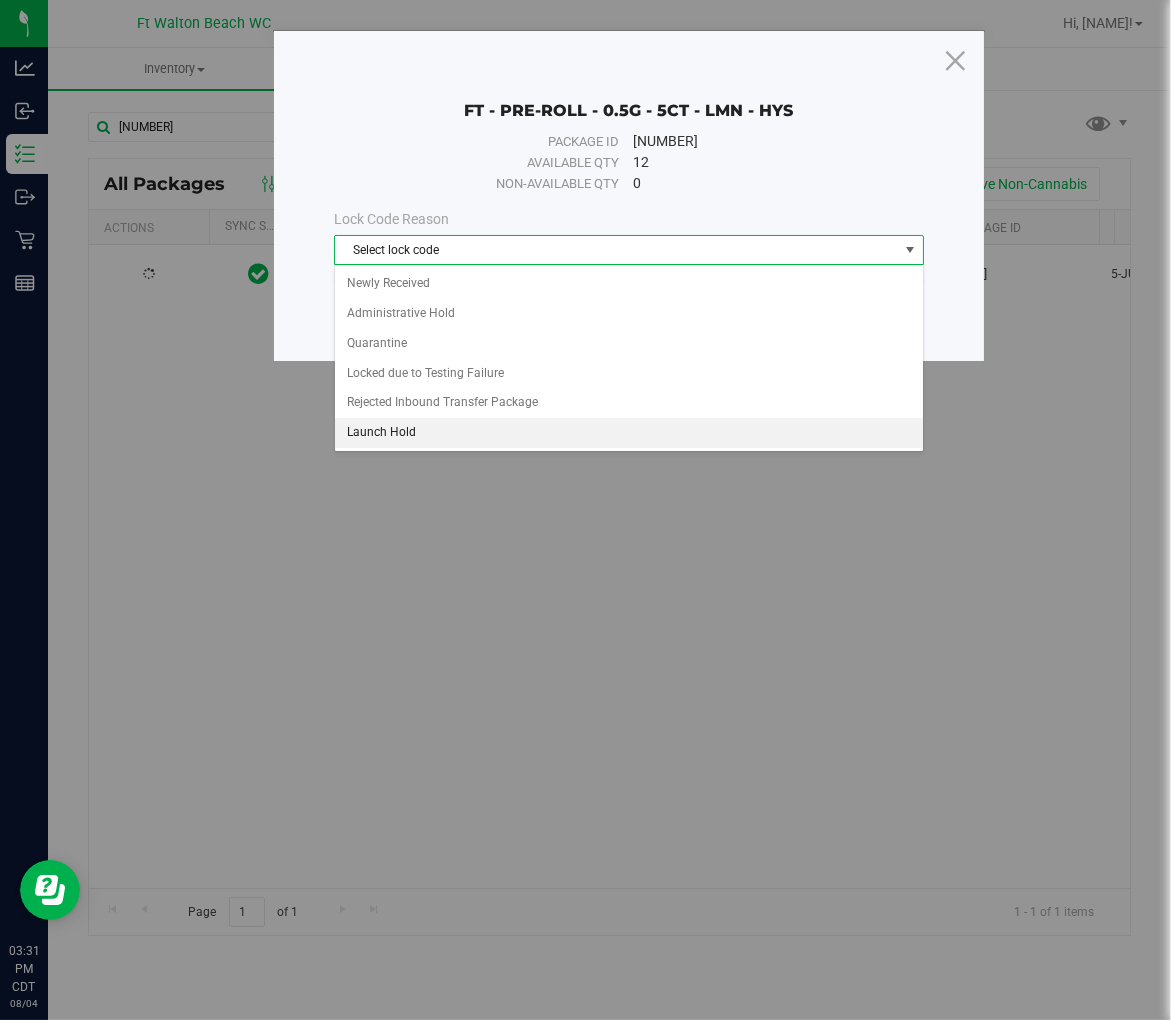 click on "Launch Hold" at bounding box center (628, 433) 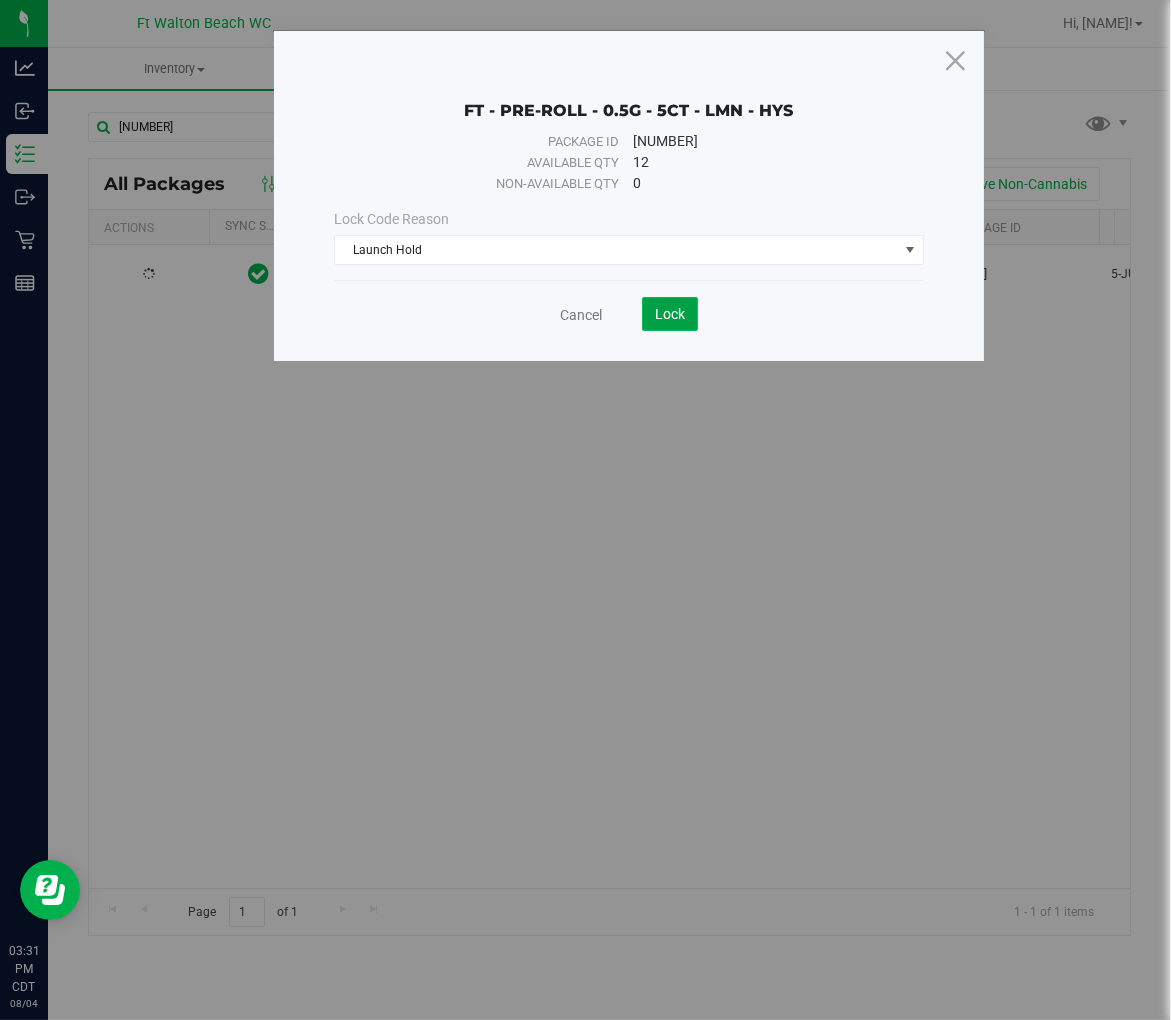 click on "Lock" 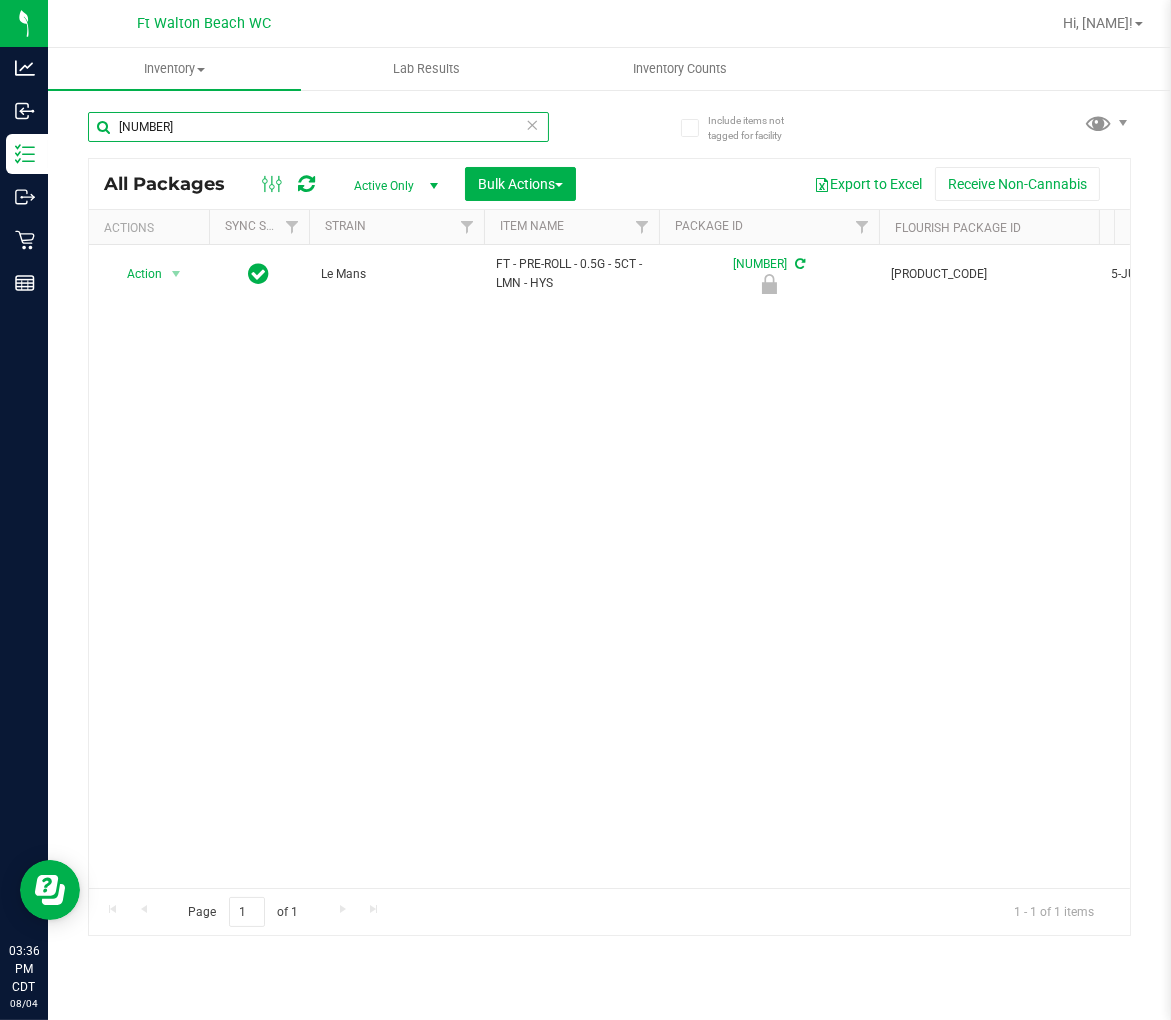 click on "[NUMBER]" at bounding box center (318, 127) 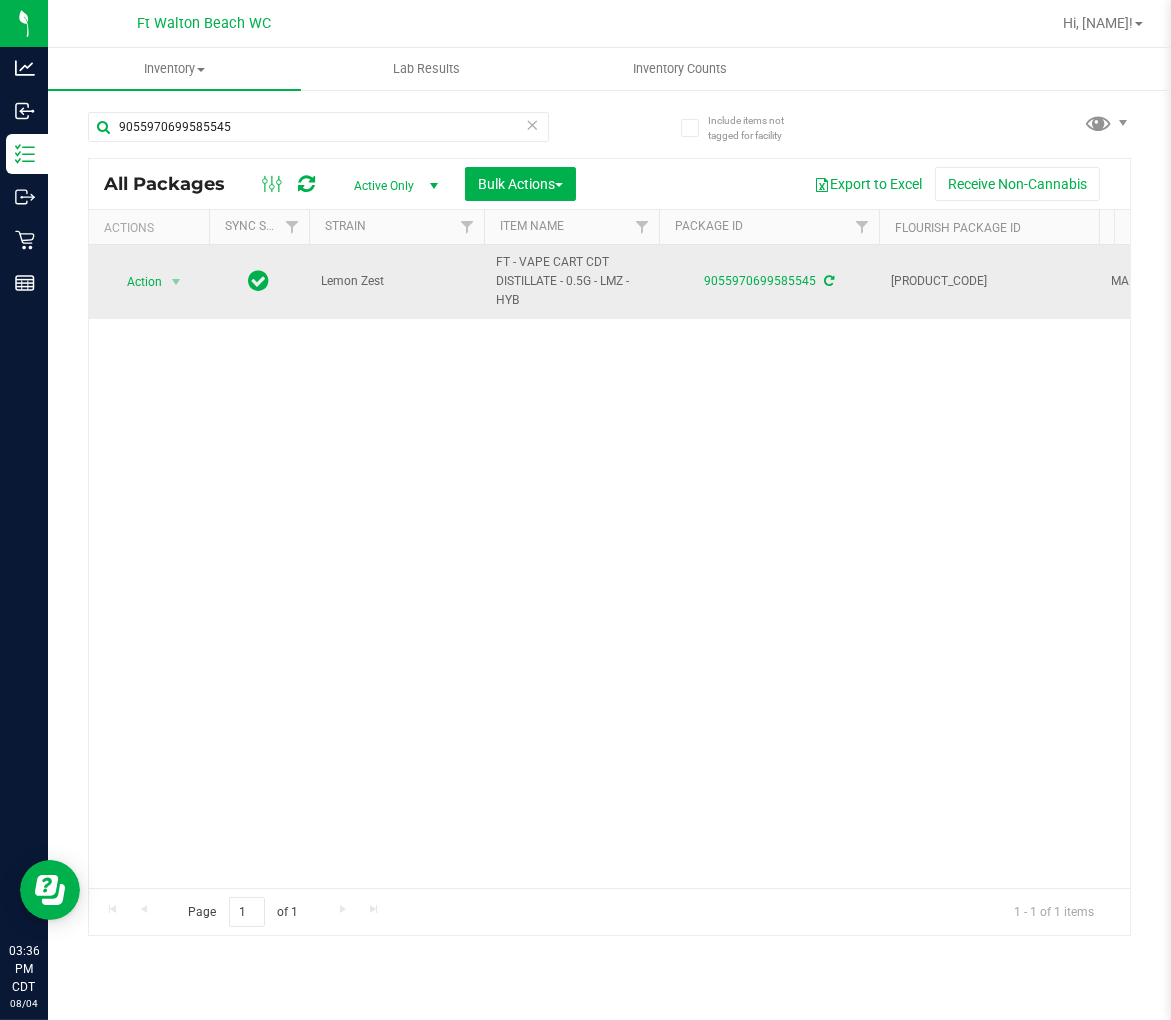click on "FT - VAPE CART CDT DISTILLATE - 0.5G - LMZ - HYB" at bounding box center [571, 282] 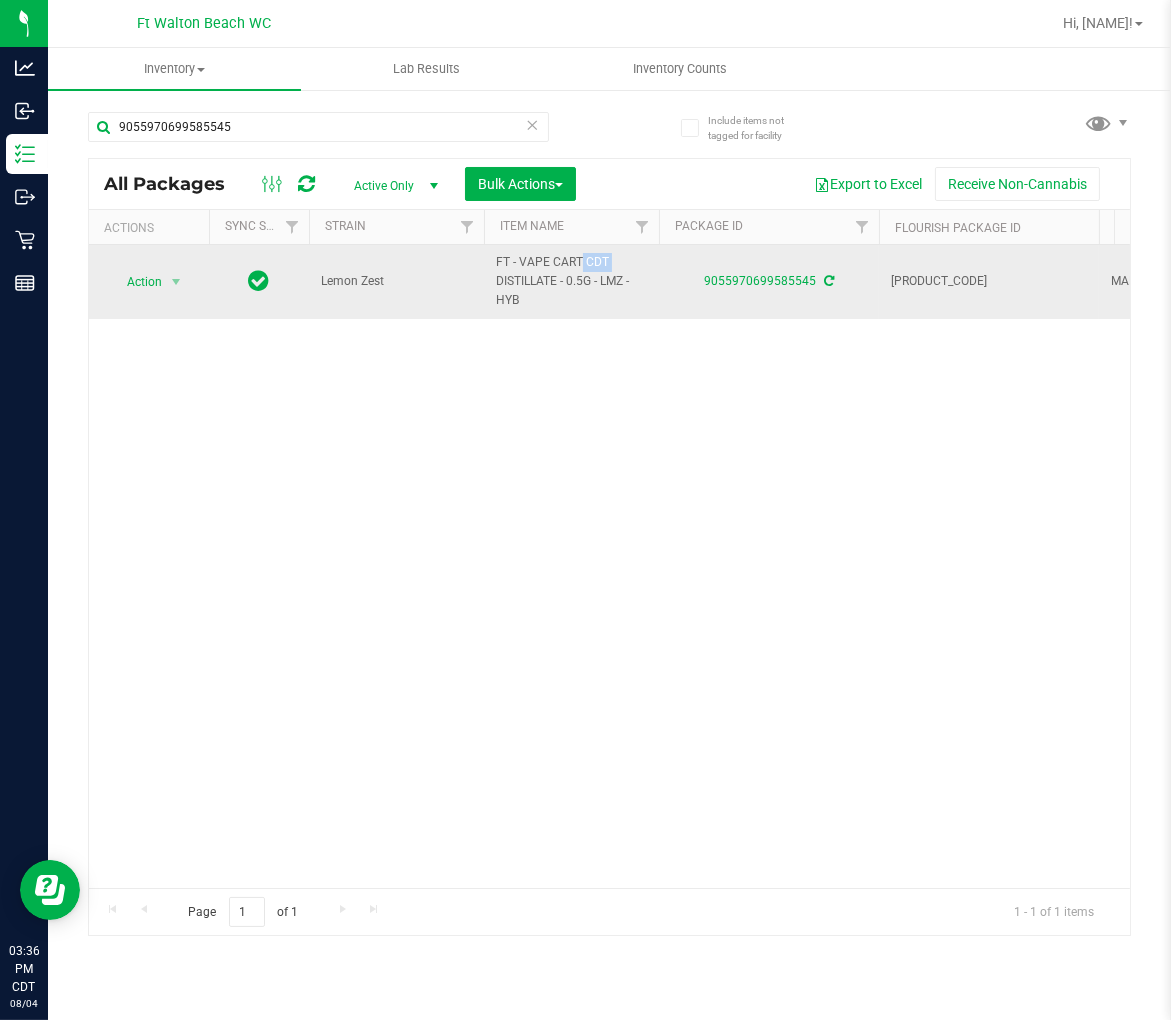 click on "FT - VAPE CART CDT DISTILLATE - 0.5G - LMZ - HYB" at bounding box center [571, 282] 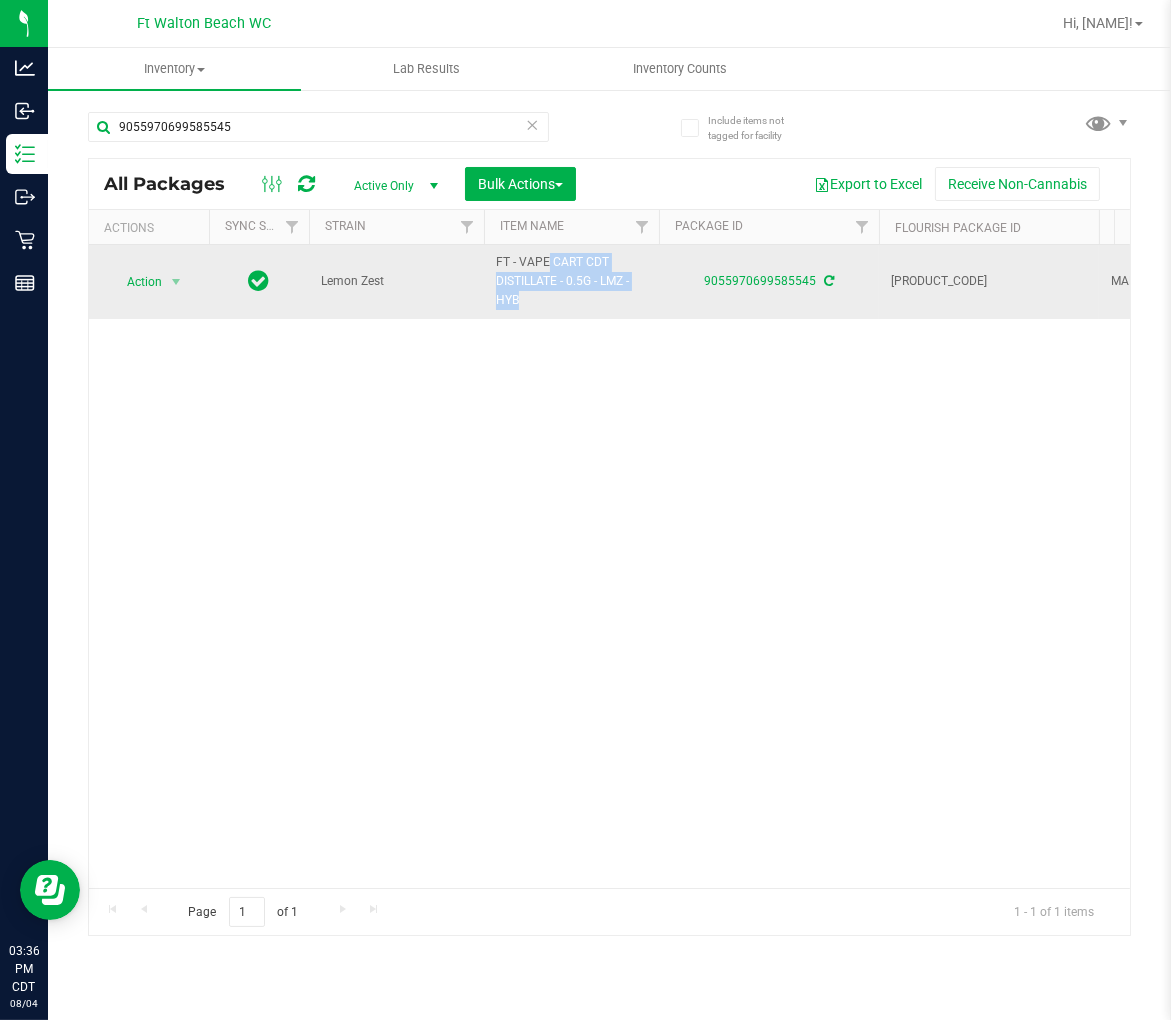 click on "FT - VAPE CART CDT DISTILLATE - 0.5G - LMZ - HYB" at bounding box center [571, 282] 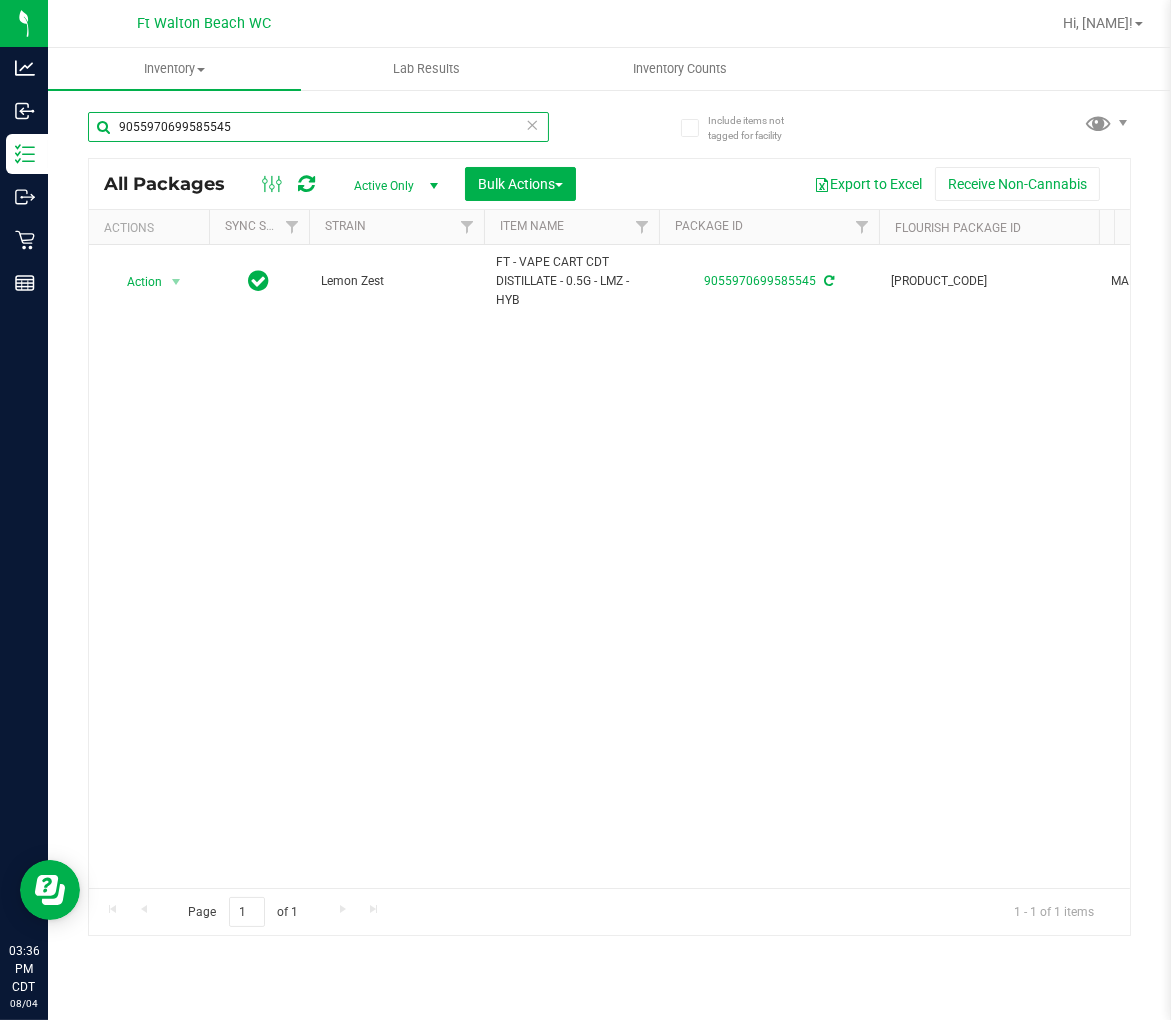 click on "9055970699585545" at bounding box center [318, 127] 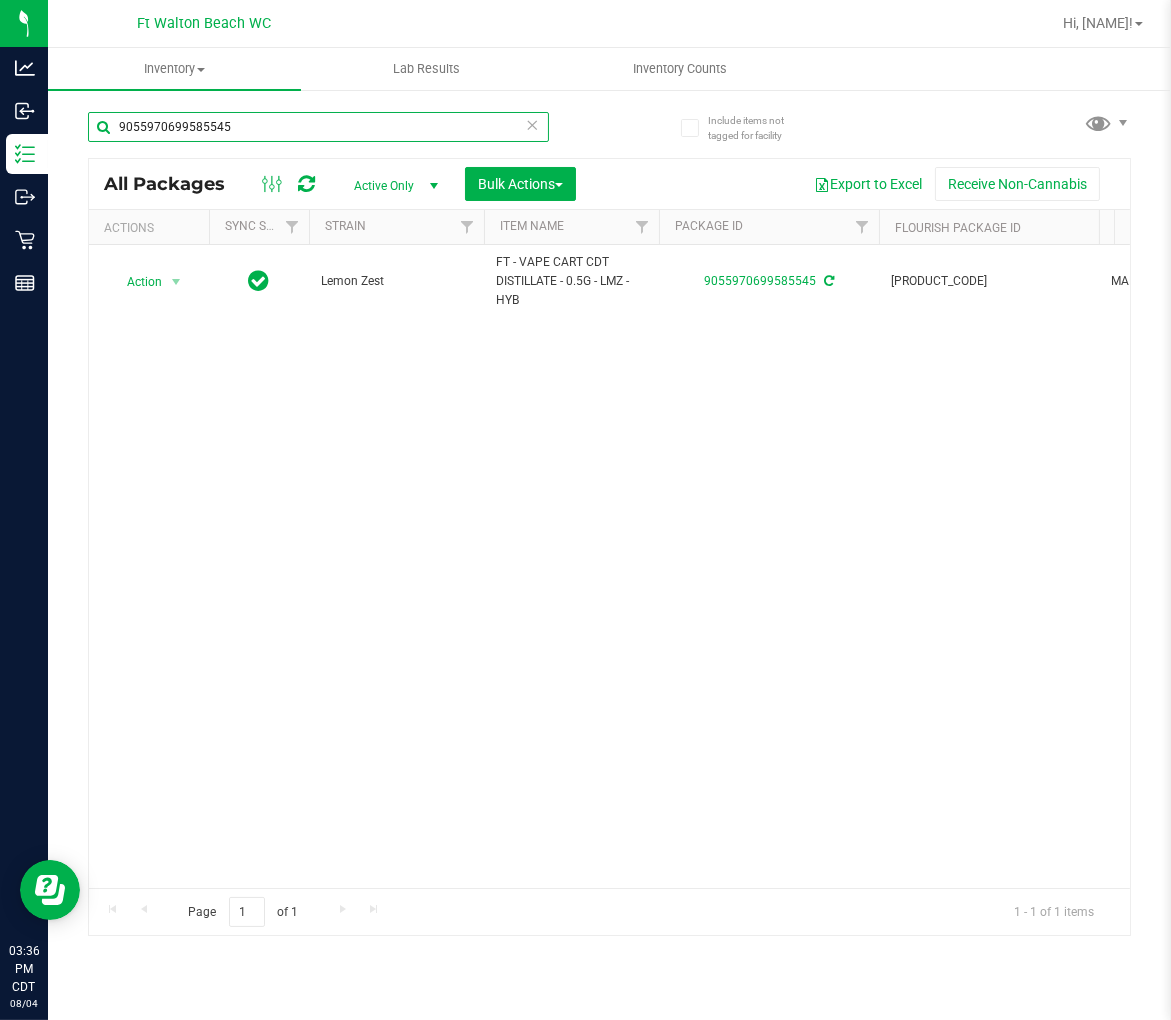 click on "9055970699585545" at bounding box center [318, 127] 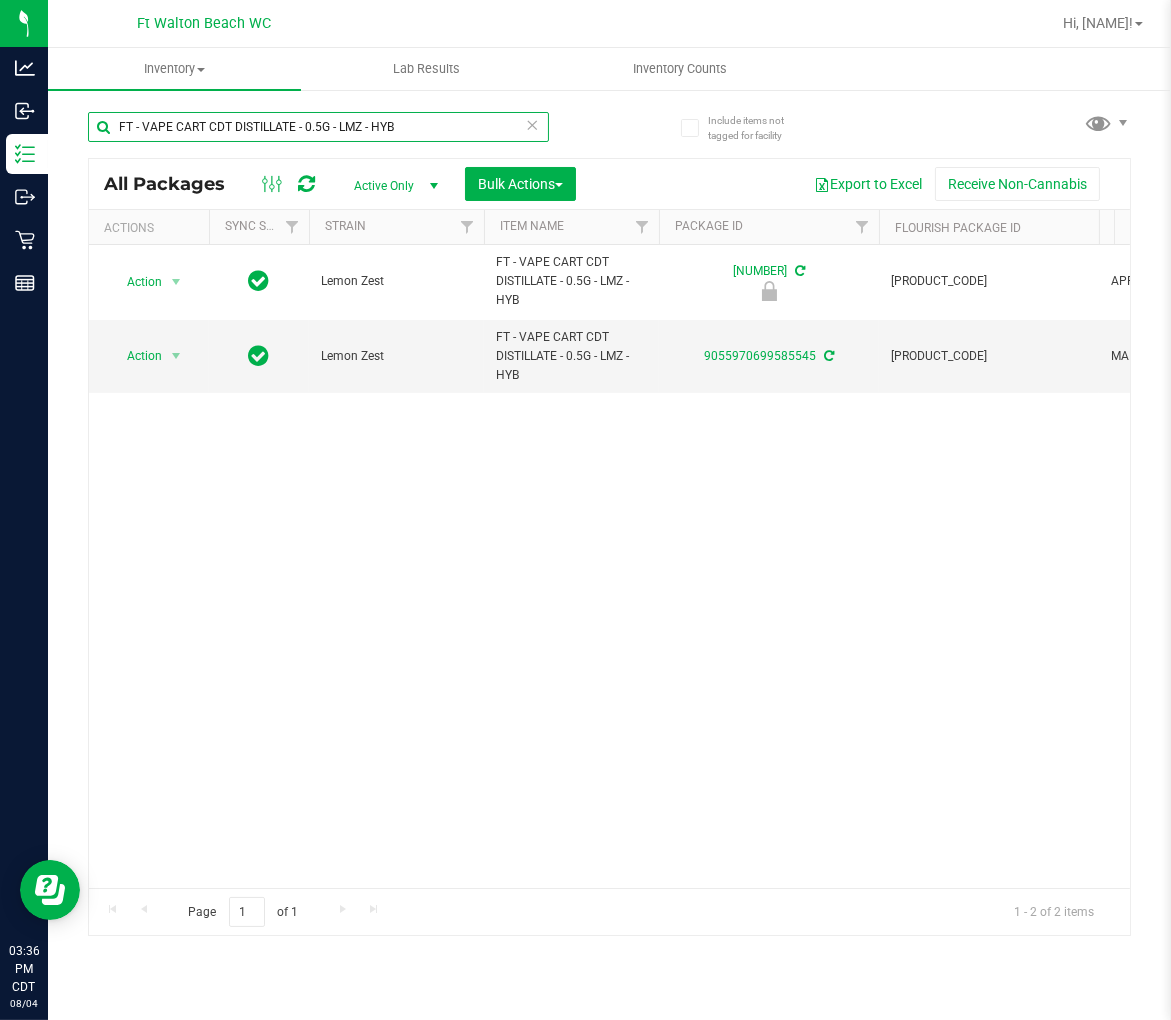 scroll, scrollTop: 0, scrollLeft: 120, axis: horizontal 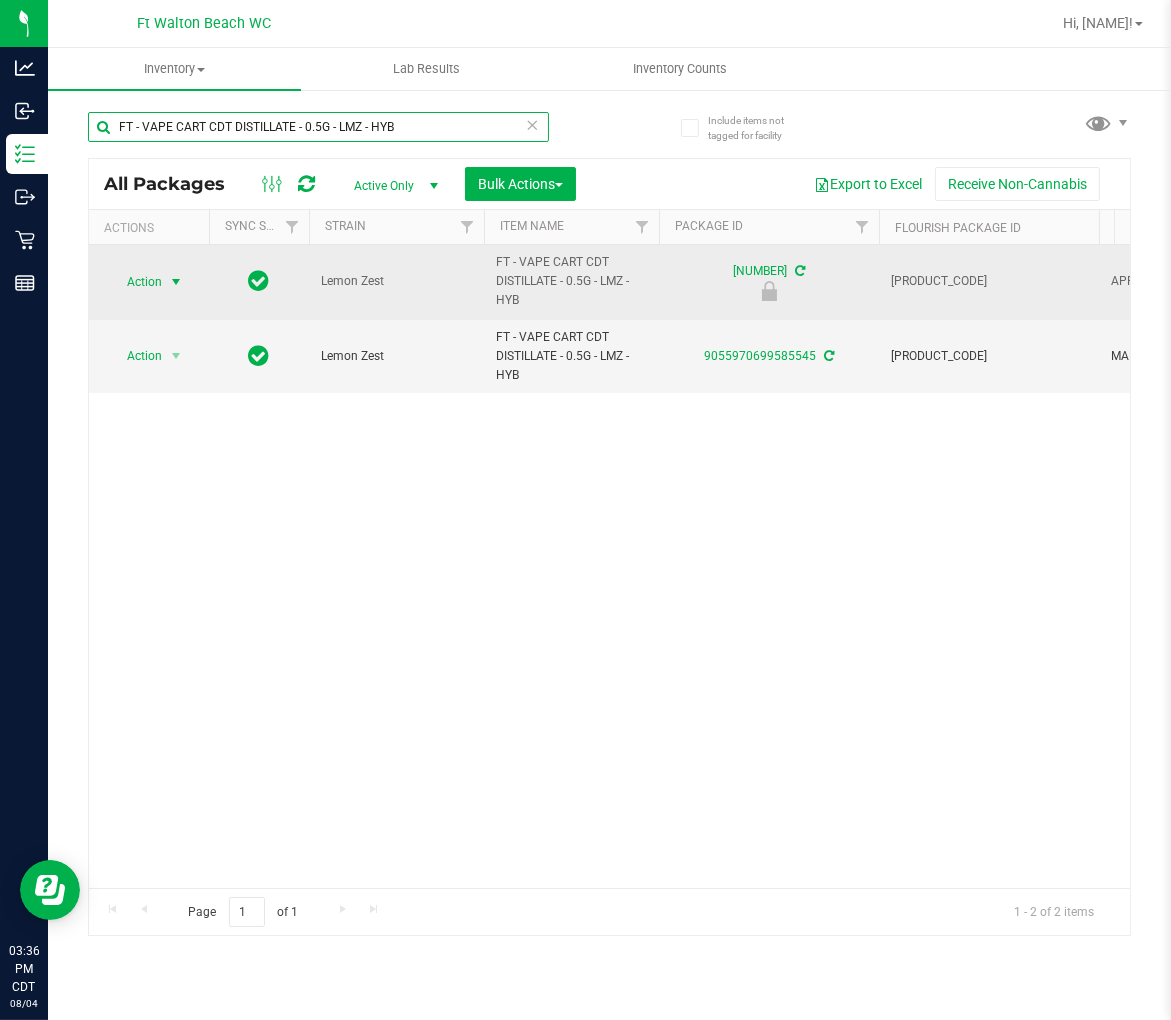 type on "FT - VAPE CART CDT DISTILLATE - 0.5G - LMZ - HYB" 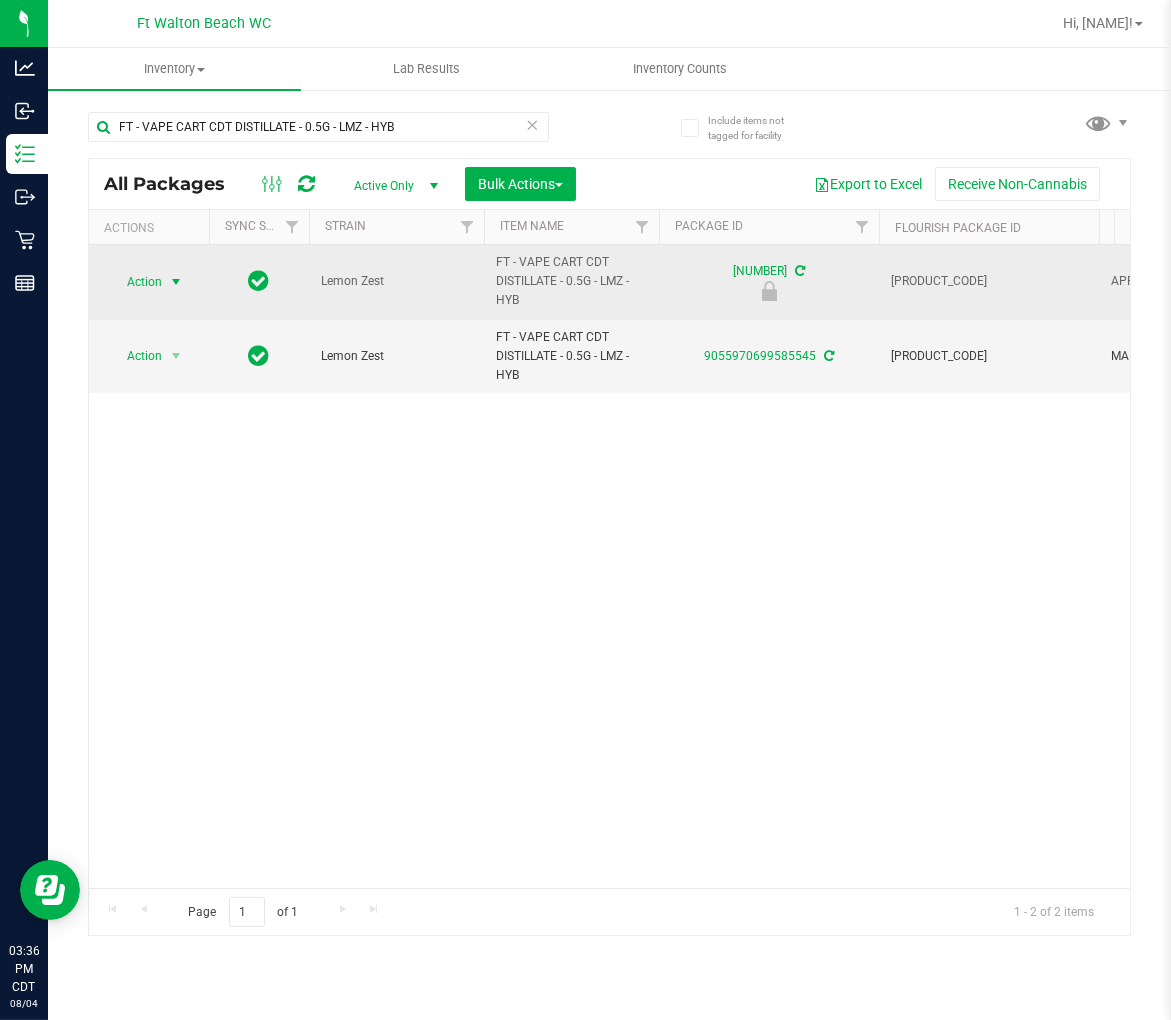 click on "Action" at bounding box center (136, 282) 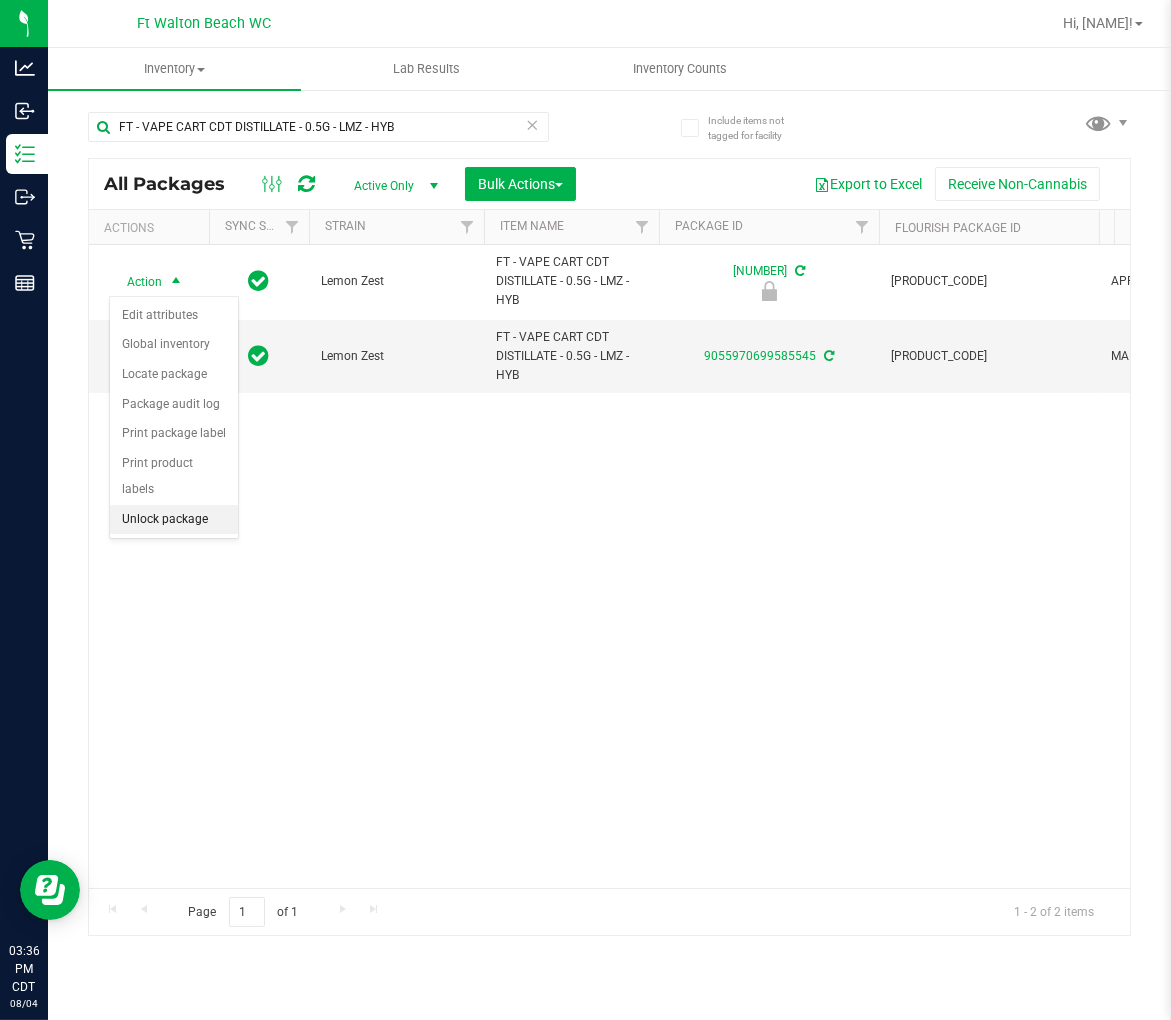 click on "Unlock package" at bounding box center (174, 520) 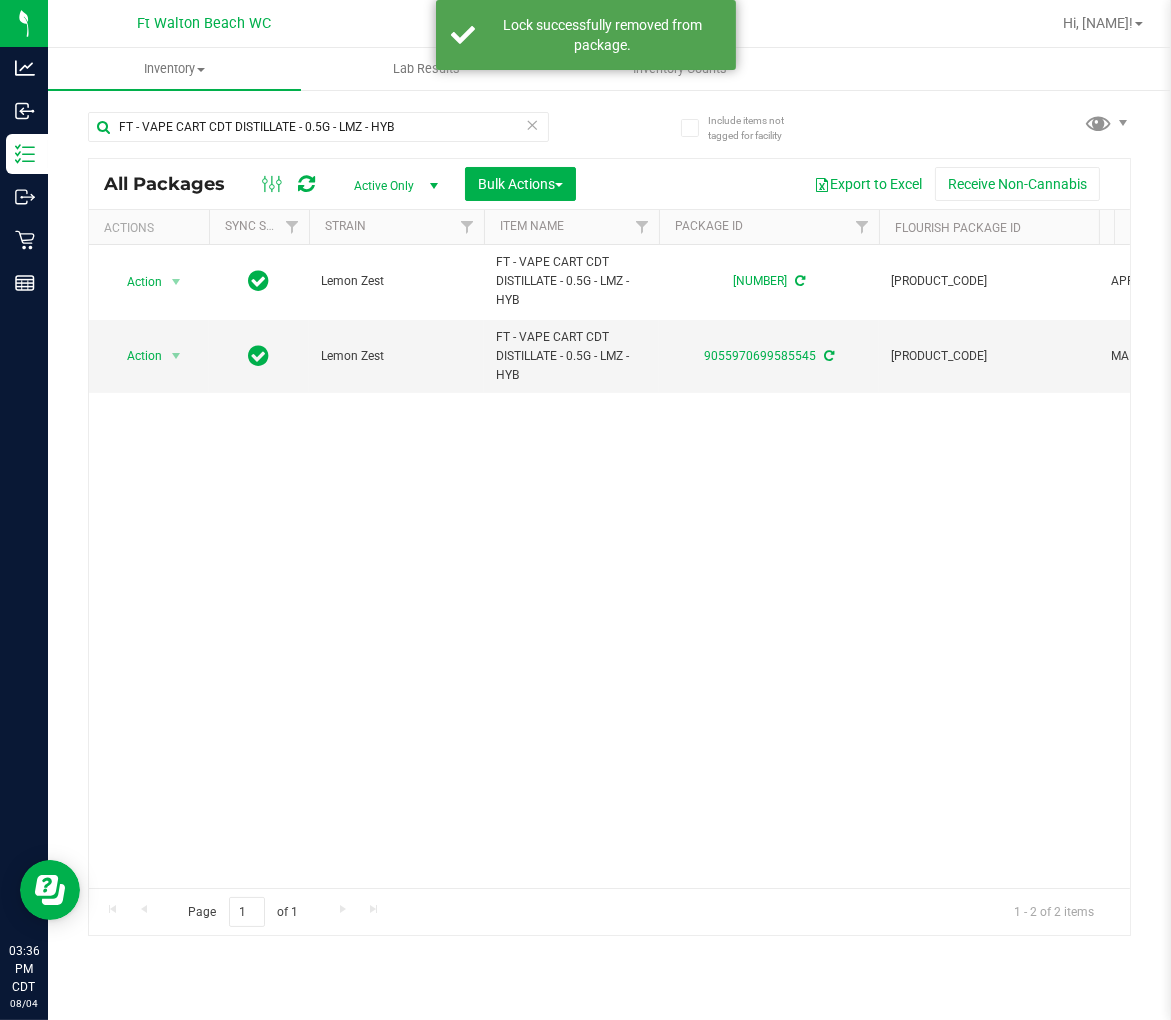 scroll 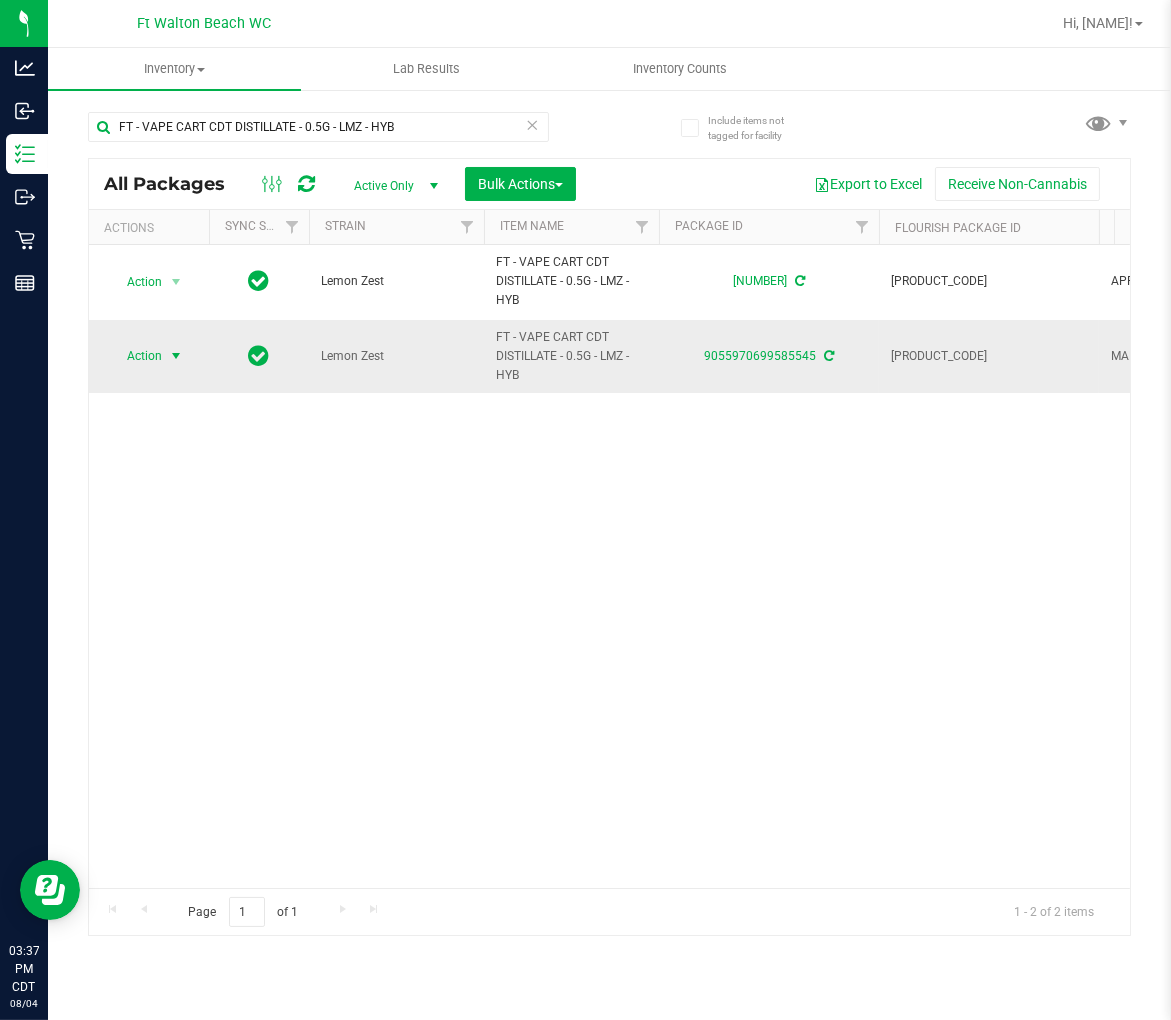 click at bounding box center [176, 356] 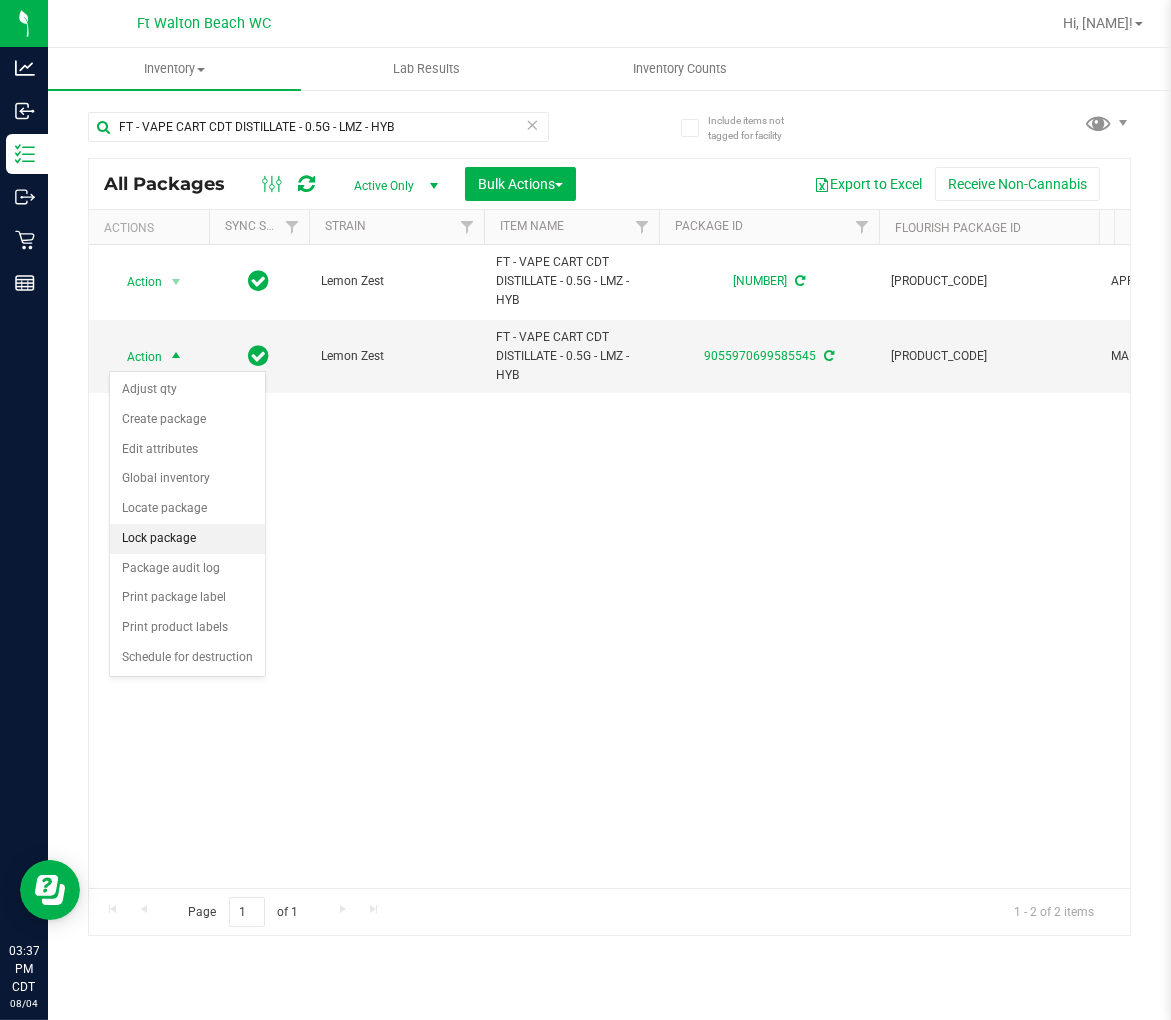 click on "Lock package" at bounding box center (187, 539) 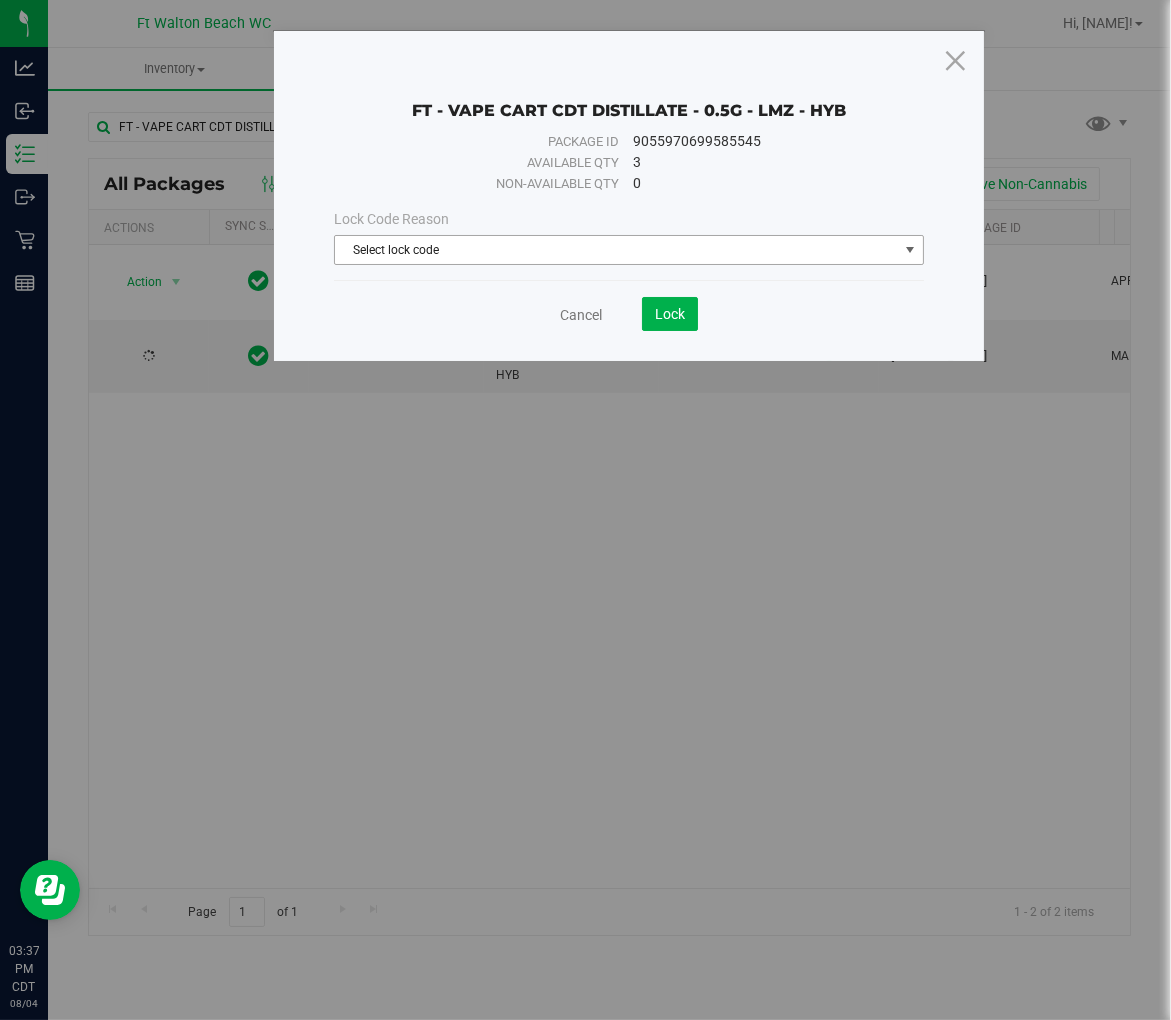 click on "Select lock code" at bounding box center [616, 250] 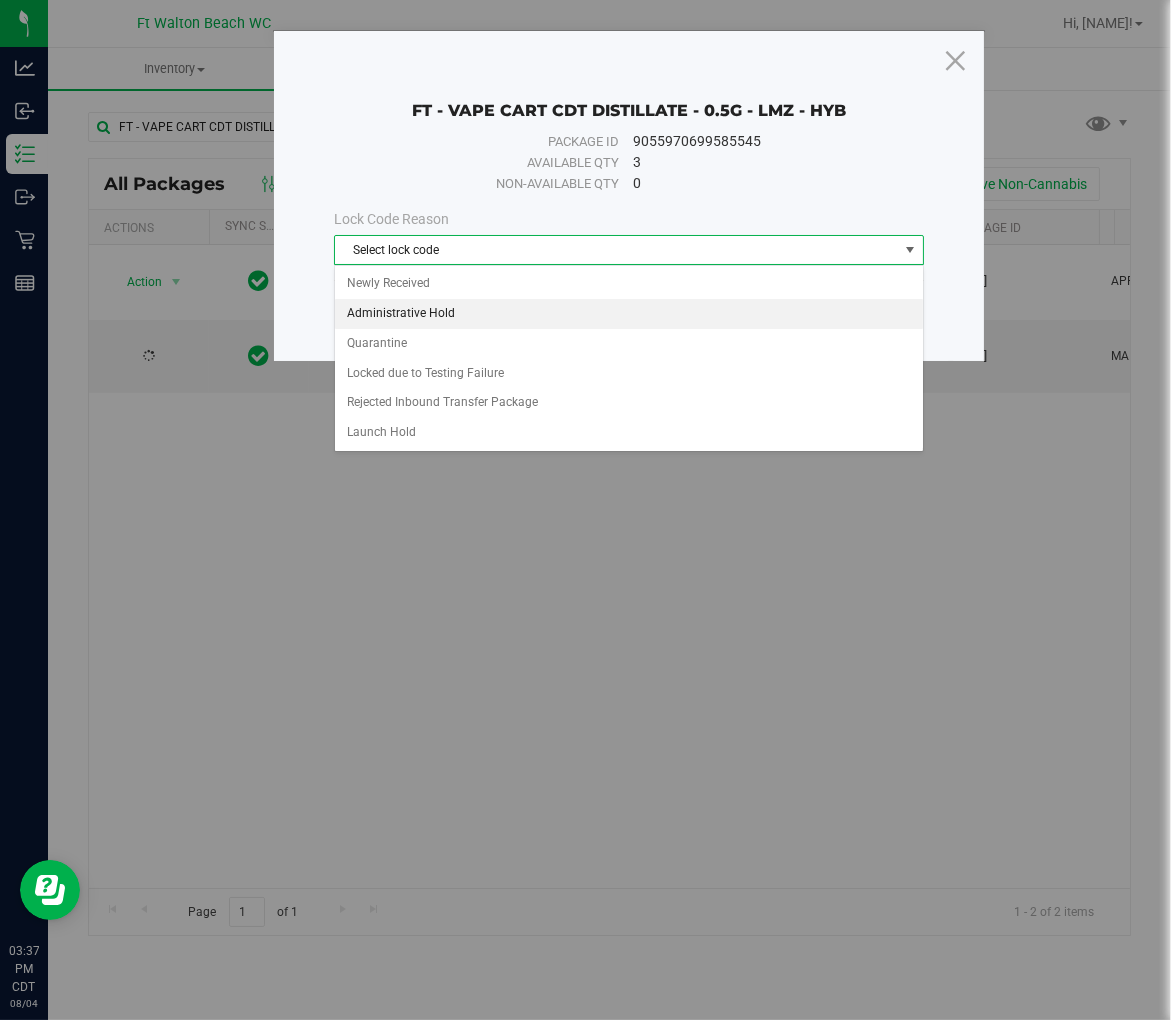 click on "Administrative Hold" at bounding box center [628, 314] 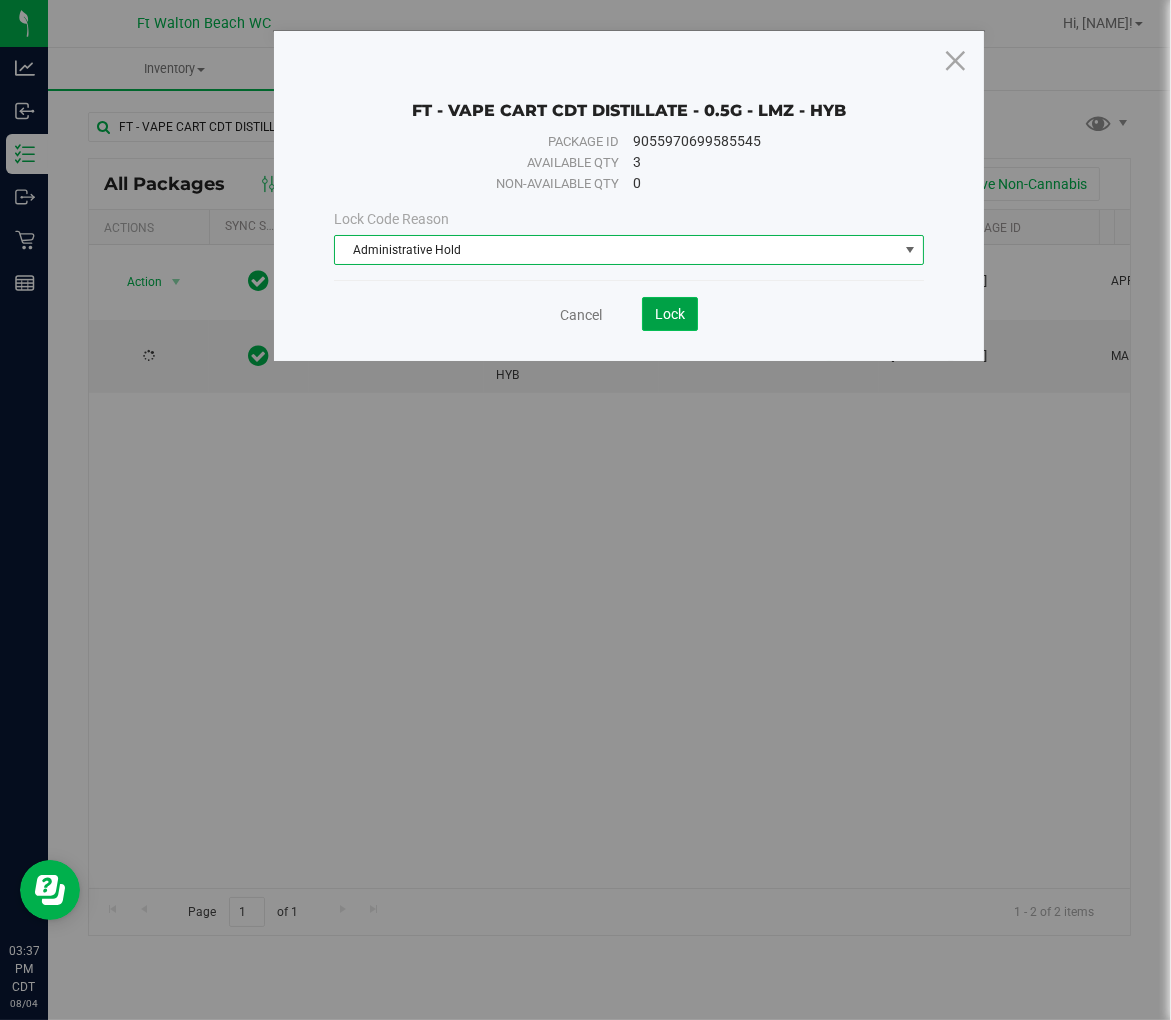 click on "Lock" 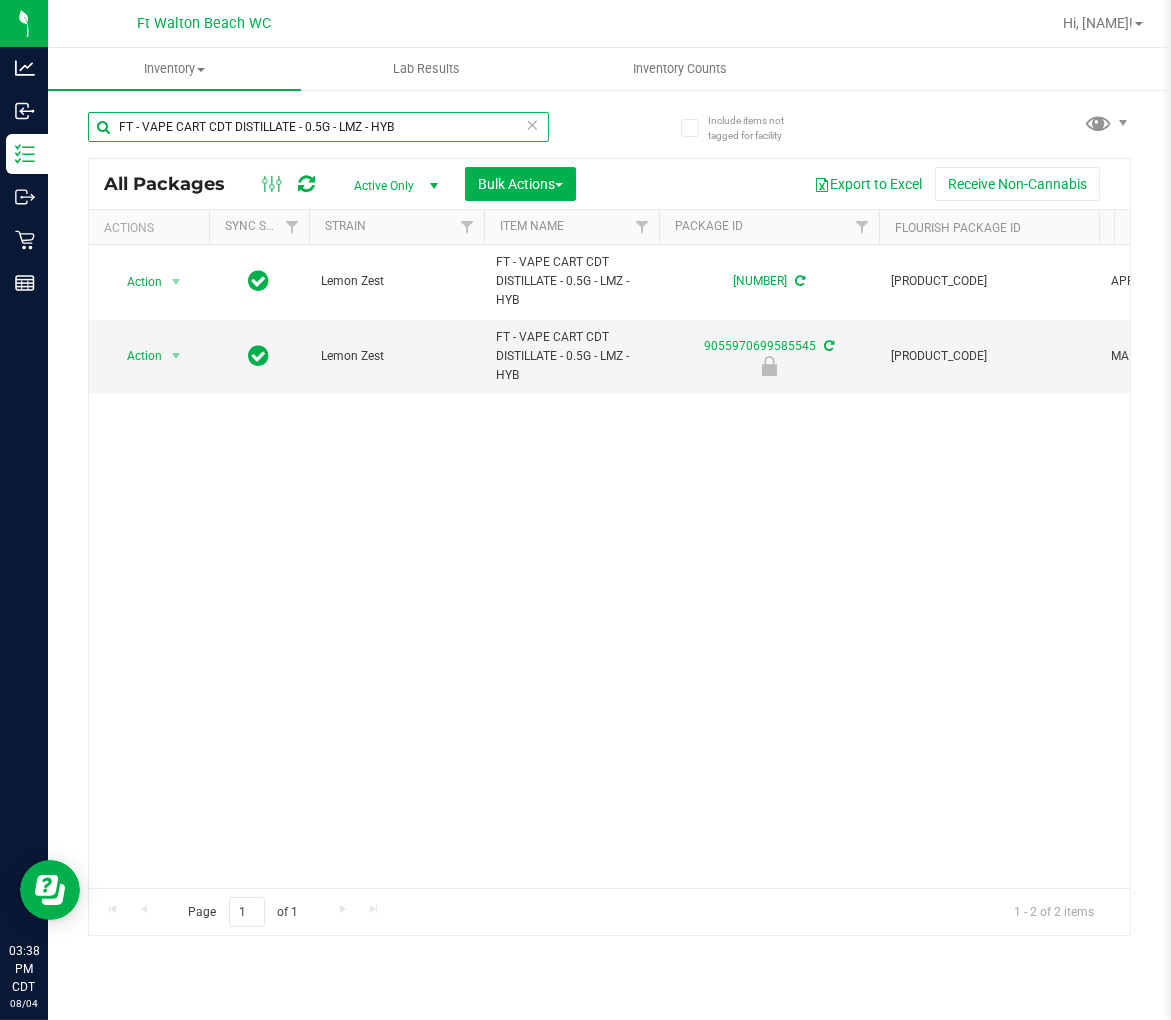 click on "FT - VAPE CART CDT DISTILLATE - 0.5G - LMZ - HYB" at bounding box center (318, 127) 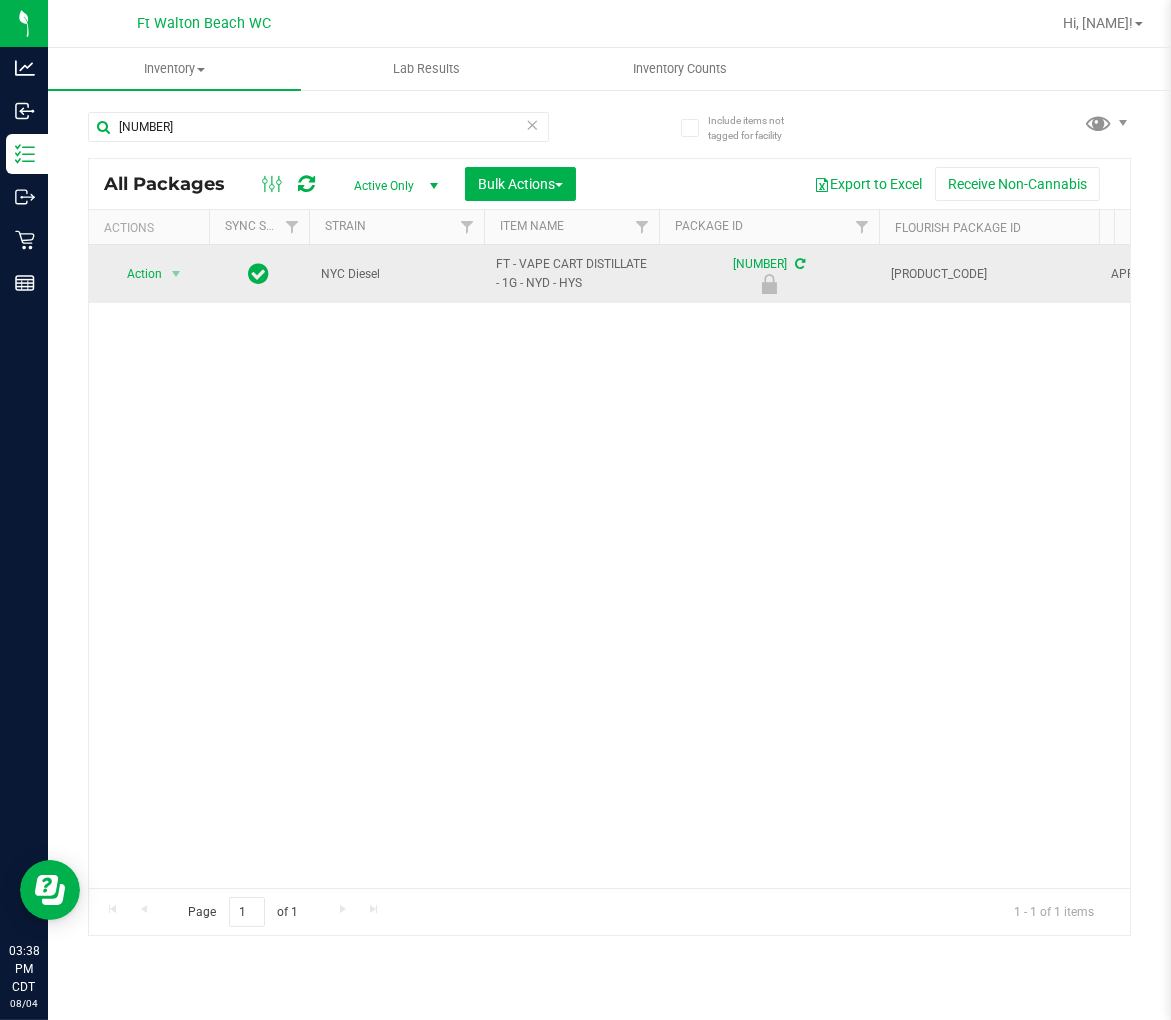 click on "FT - VAPE CART DISTILLATE - 1G - NYD - HYS" at bounding box center [571, 274] 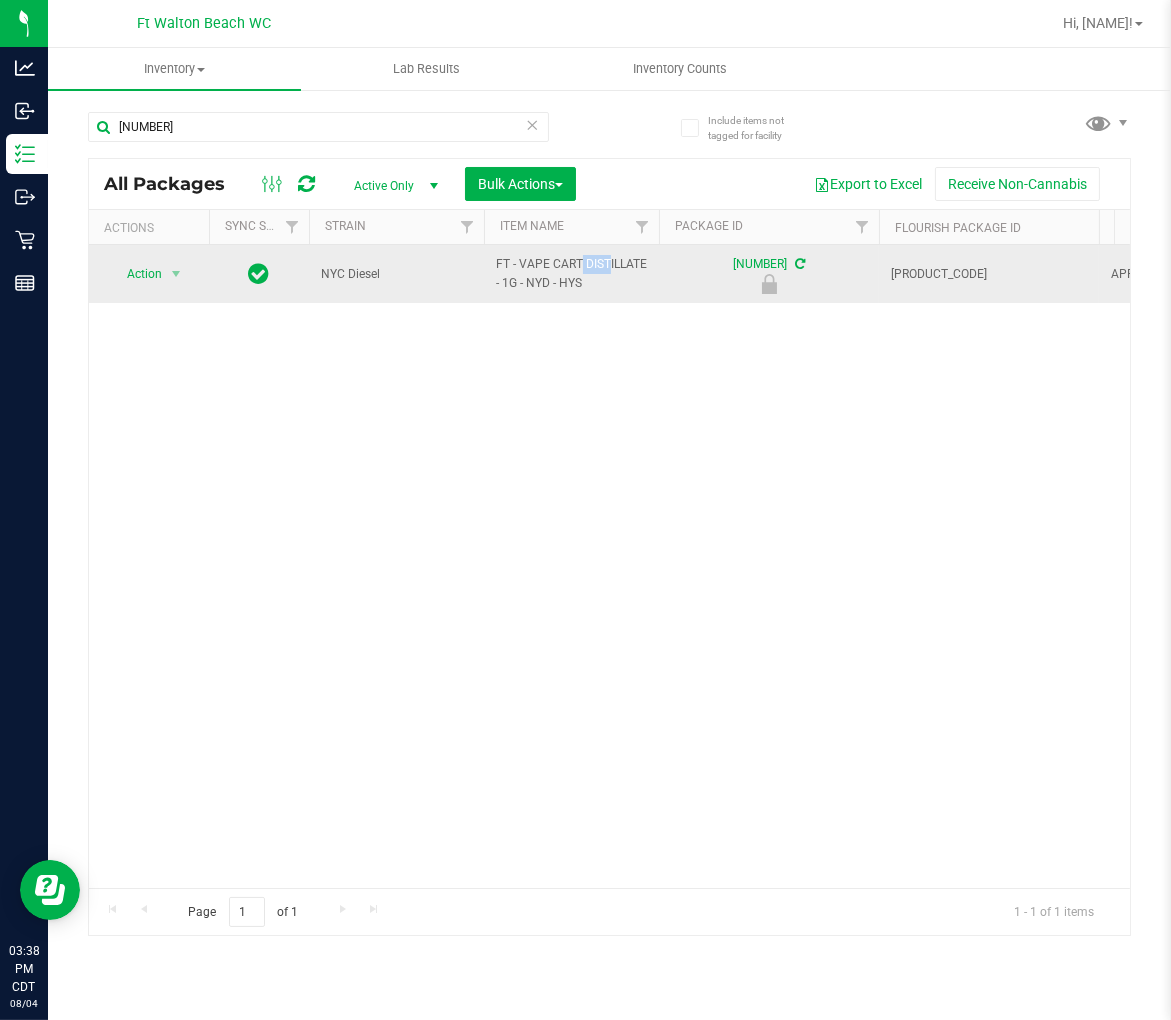 click on "FT - VAPE CART DISTILLATE - 1G - NYD - HYS" at bounding box center [571, 274] 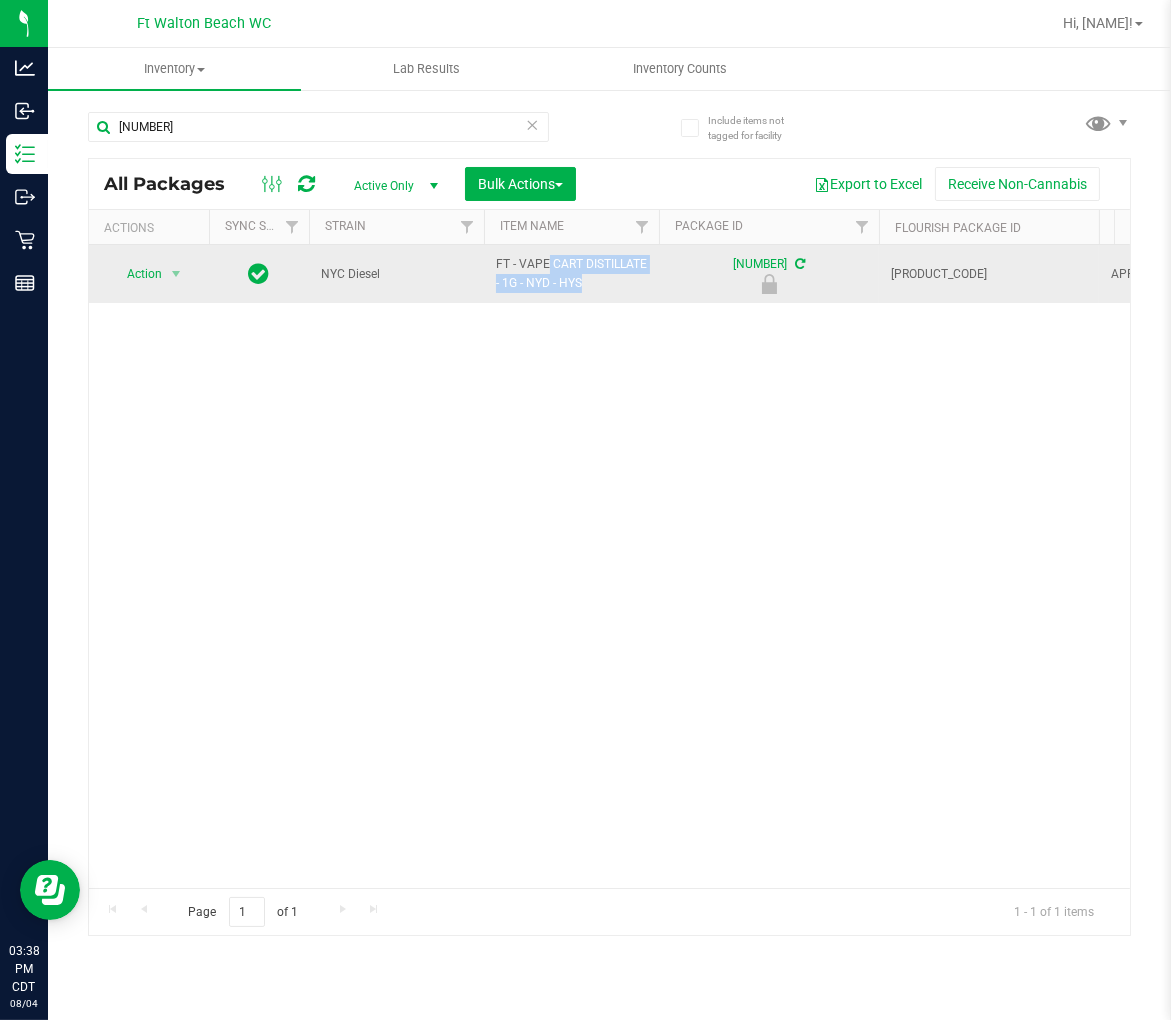 click on "FT - VAPE CART DISTILLATE - 1G - NYD - HYS" at bounding box center [571, 274] 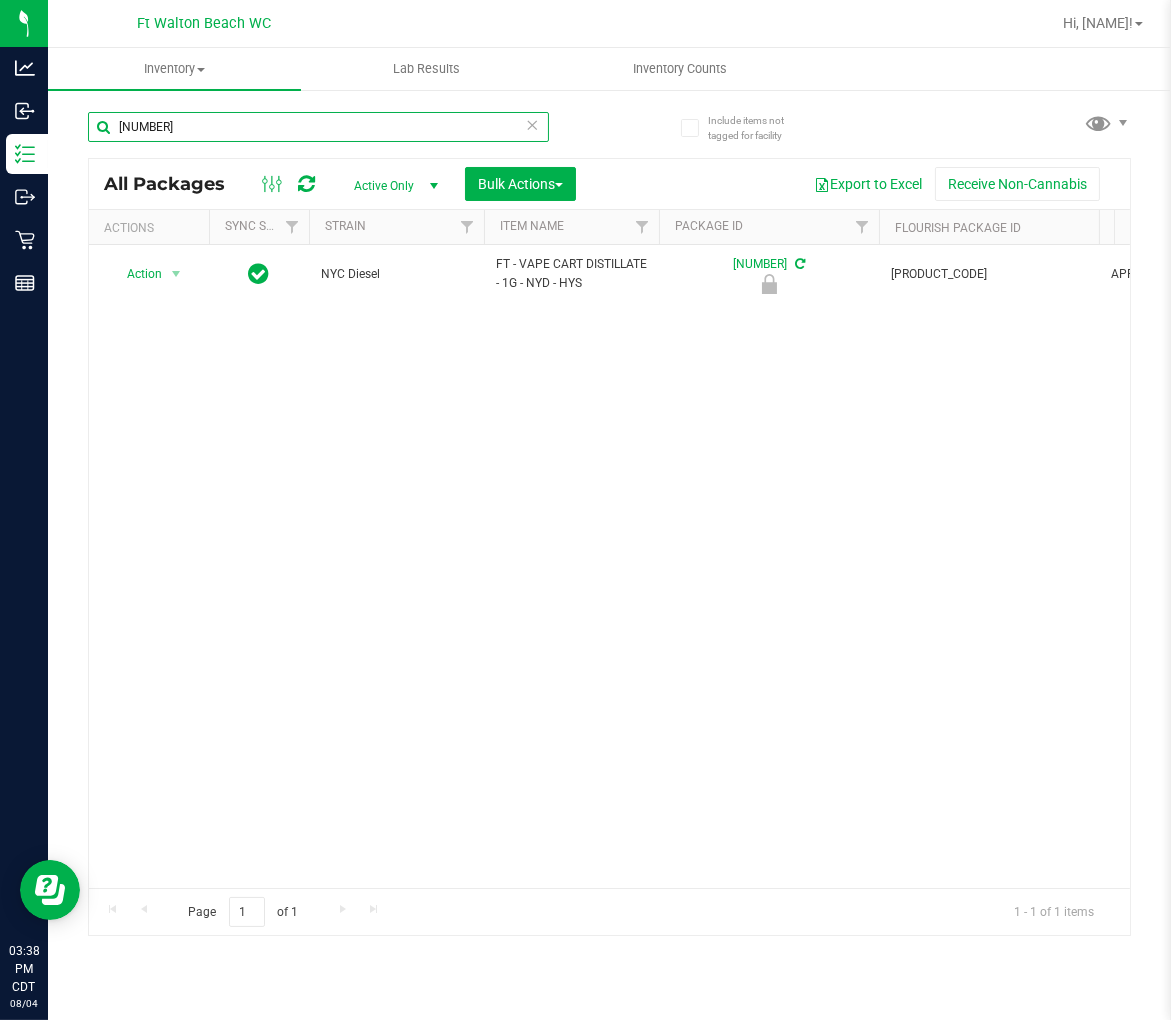 click on "[NUMBER]" at bounding box center [318, 127] 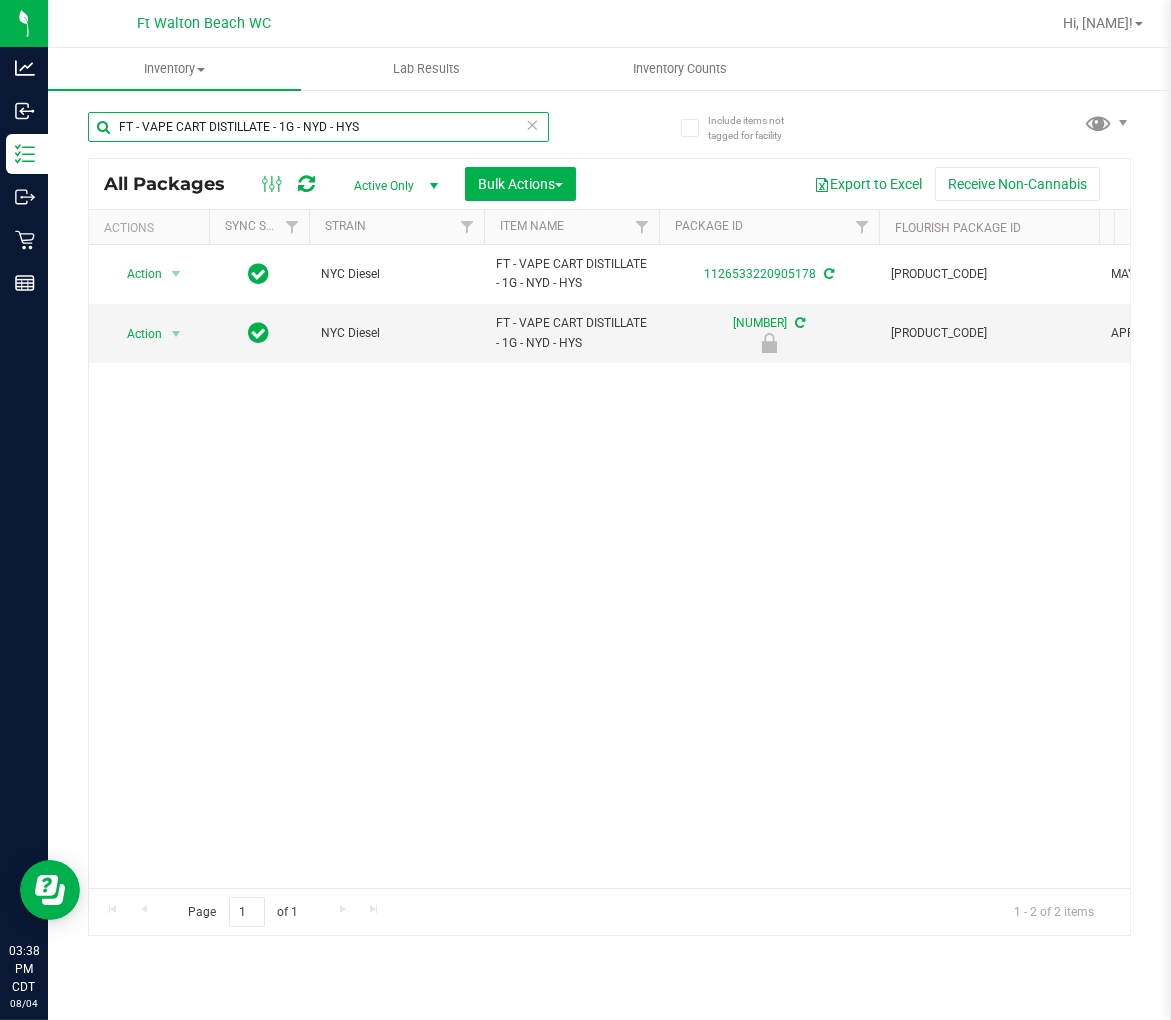 scroll, scrollTop: 0, scrollLeft: 300, axis: horizontal 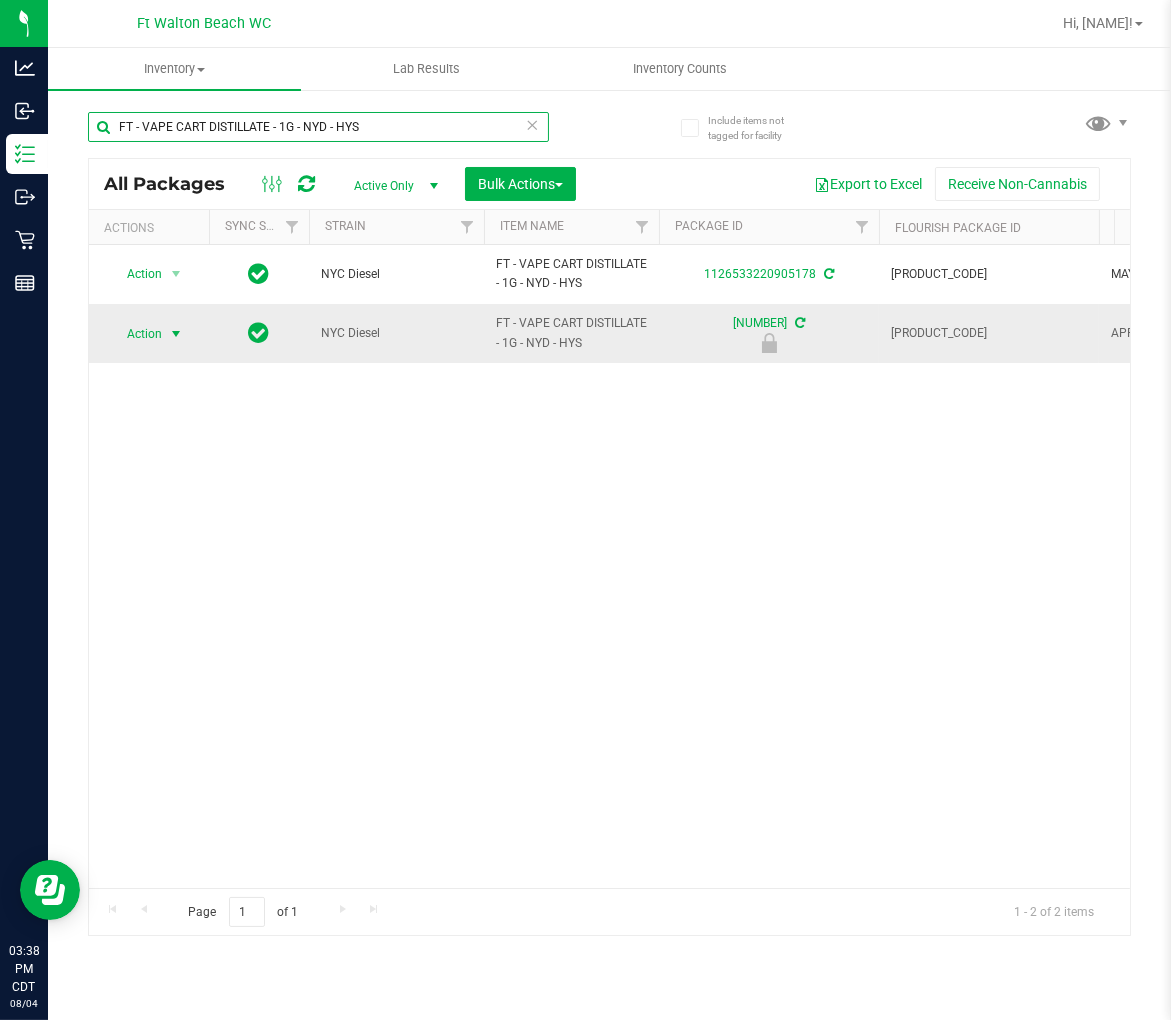 type on "FT - VAPE CART DISTILLATE - 1G - NYD - HYS" 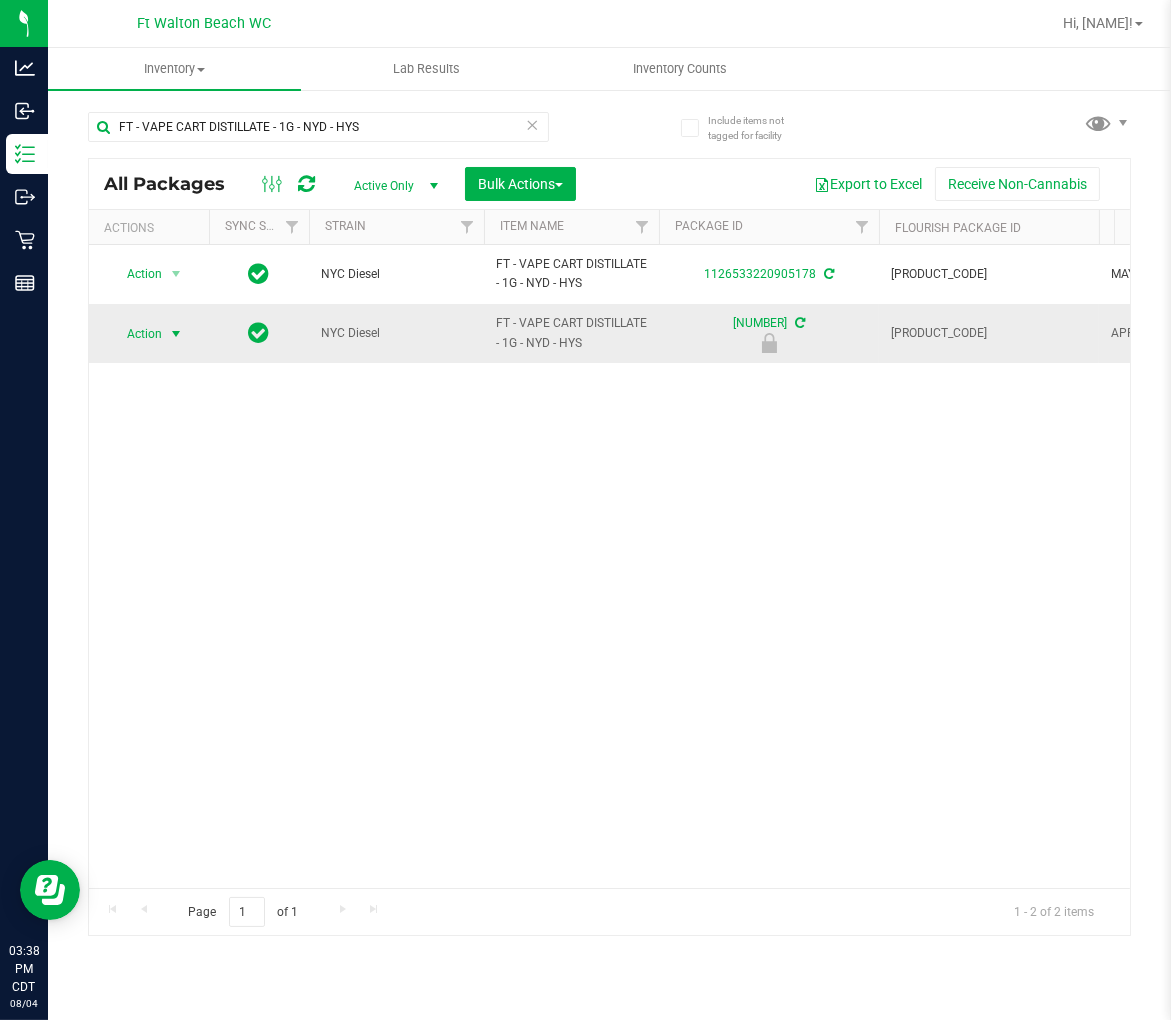 click at bounding box center (176, 334) 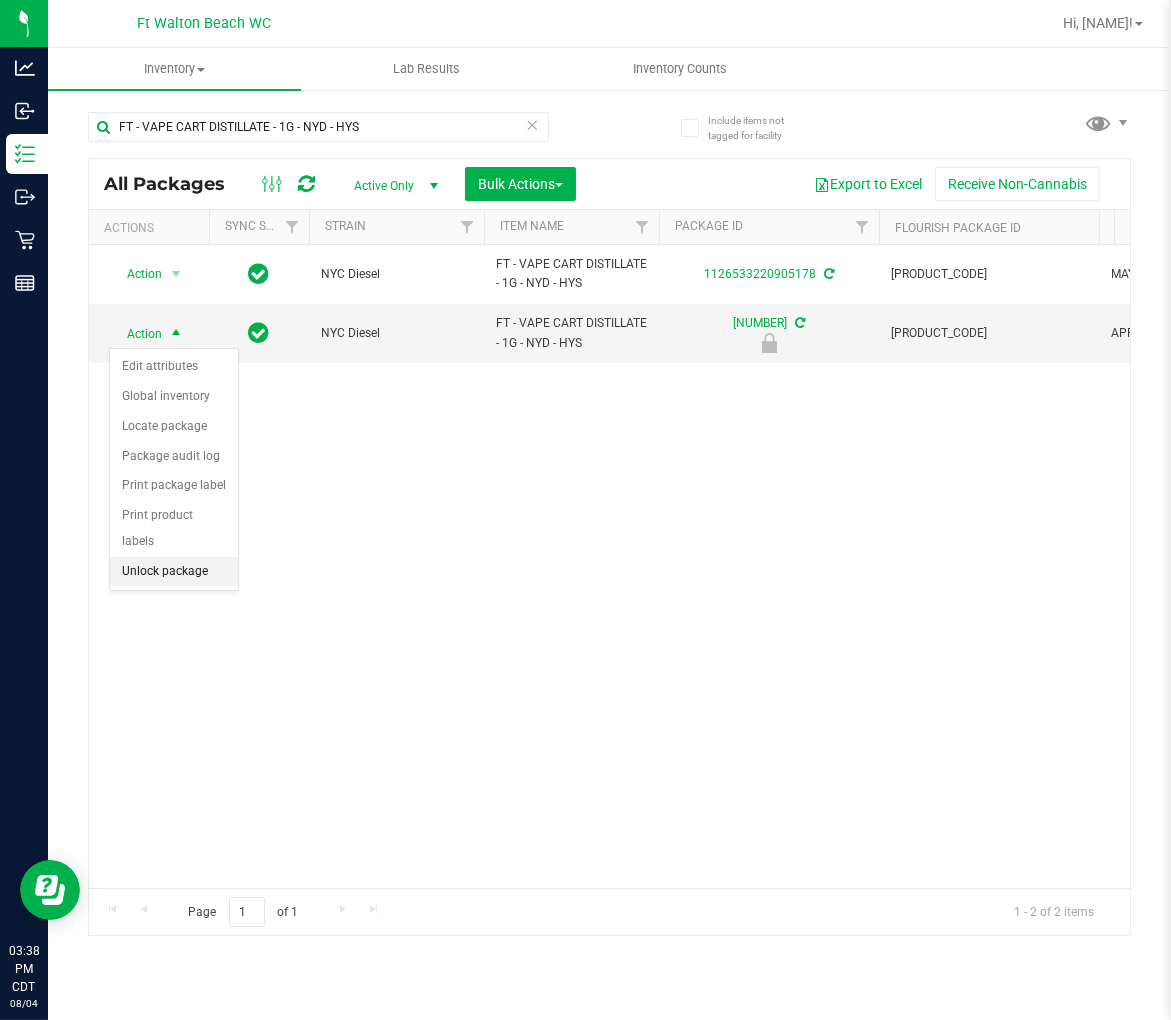 click on "Unlock package" at bounding box center [174, 572] 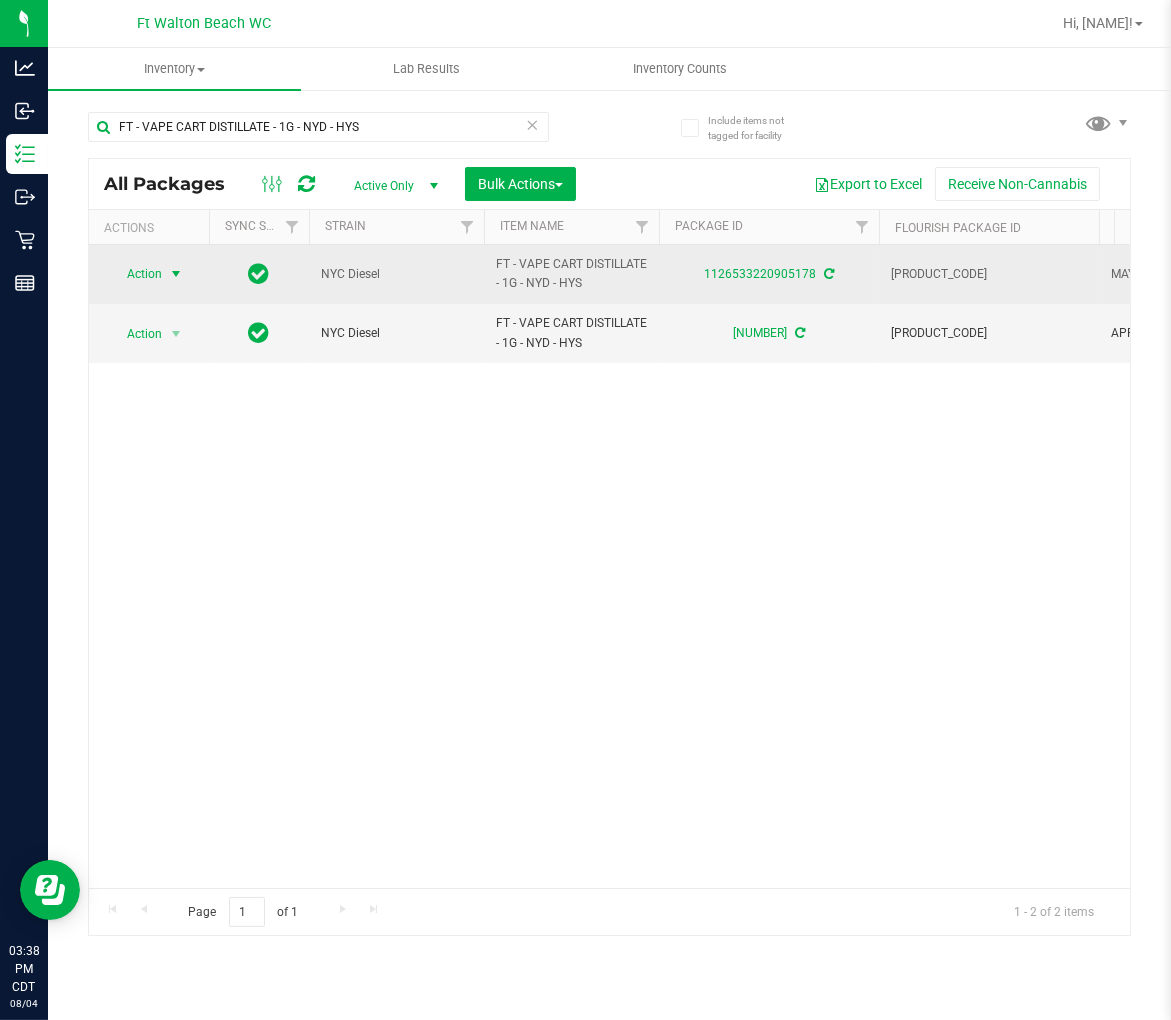 click on "Action" at bounding box center [136, 274] 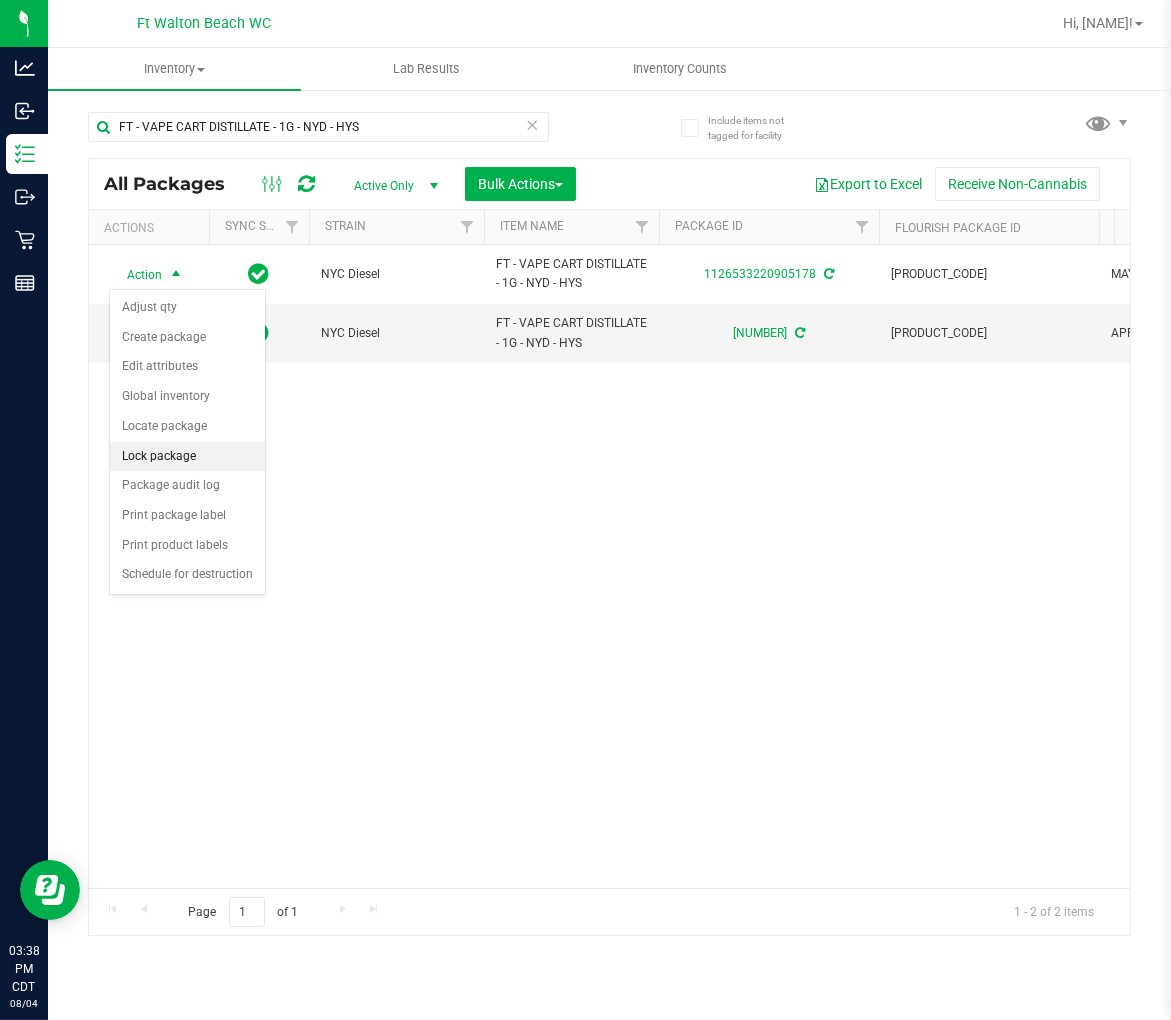click on "Lock package" at bounding box center (187, 457) 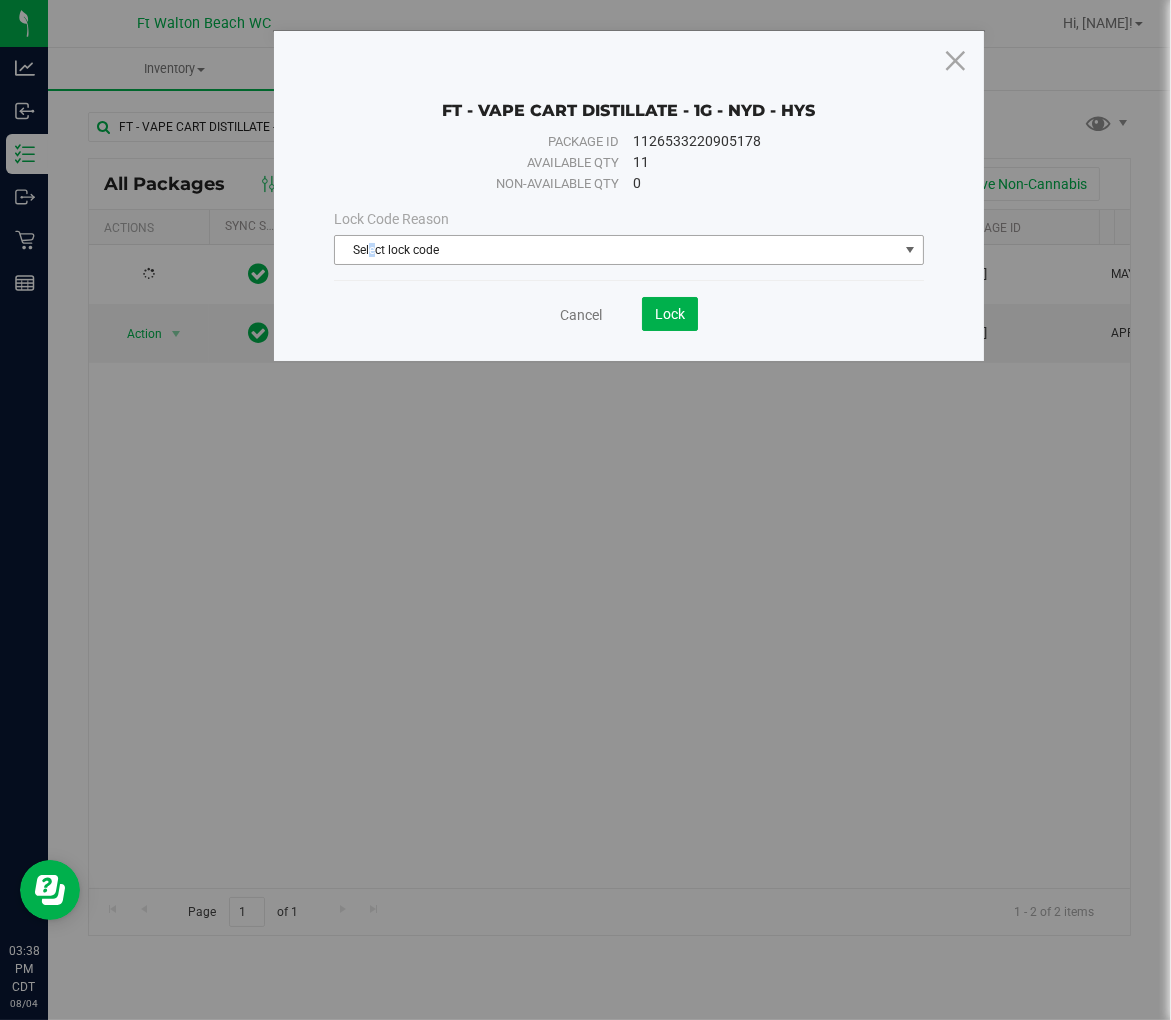 click on "Select lock code" at bounding box center [616, 250] 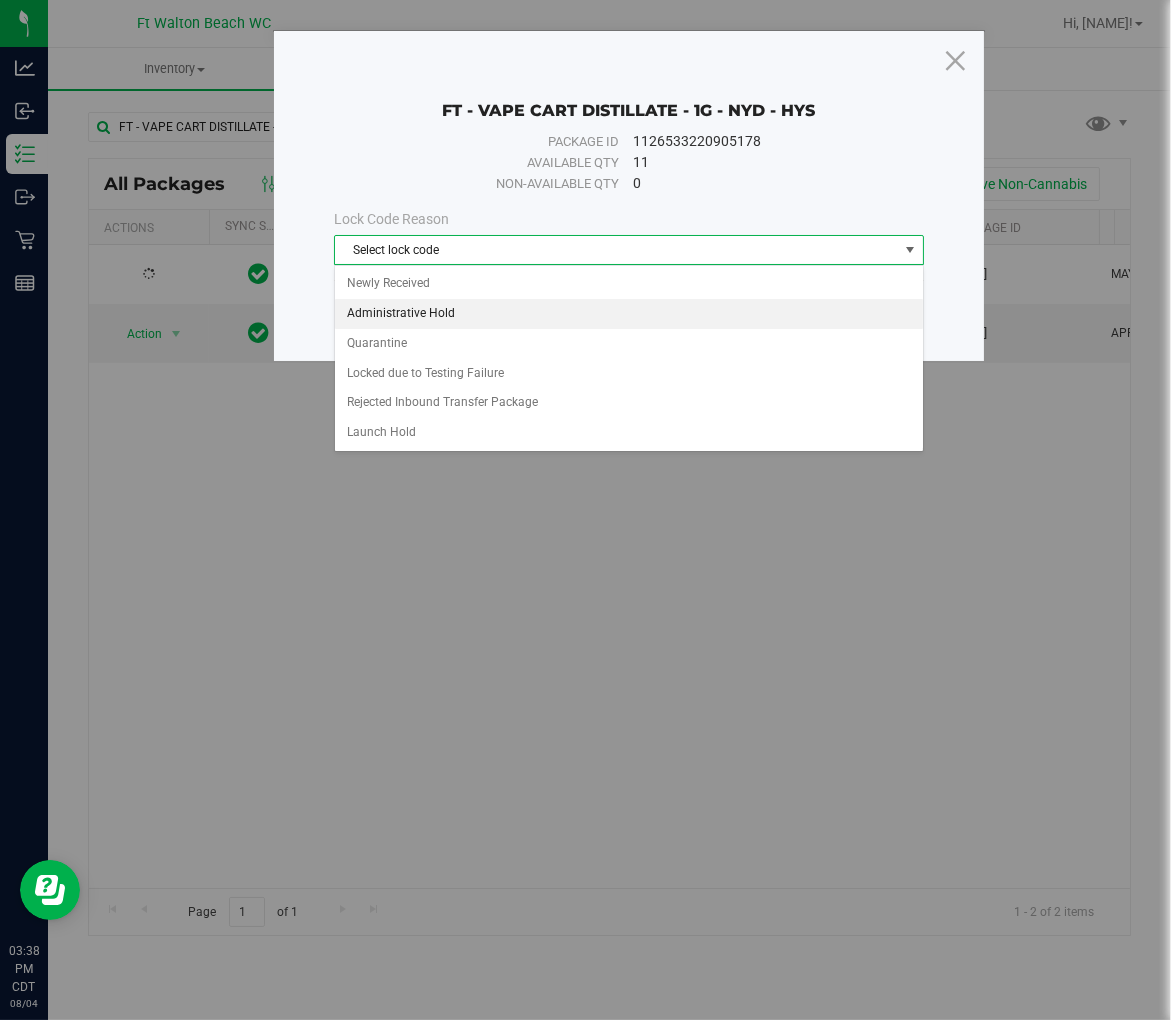 click on "Administrative Hold" at bounding box center [628, 314] 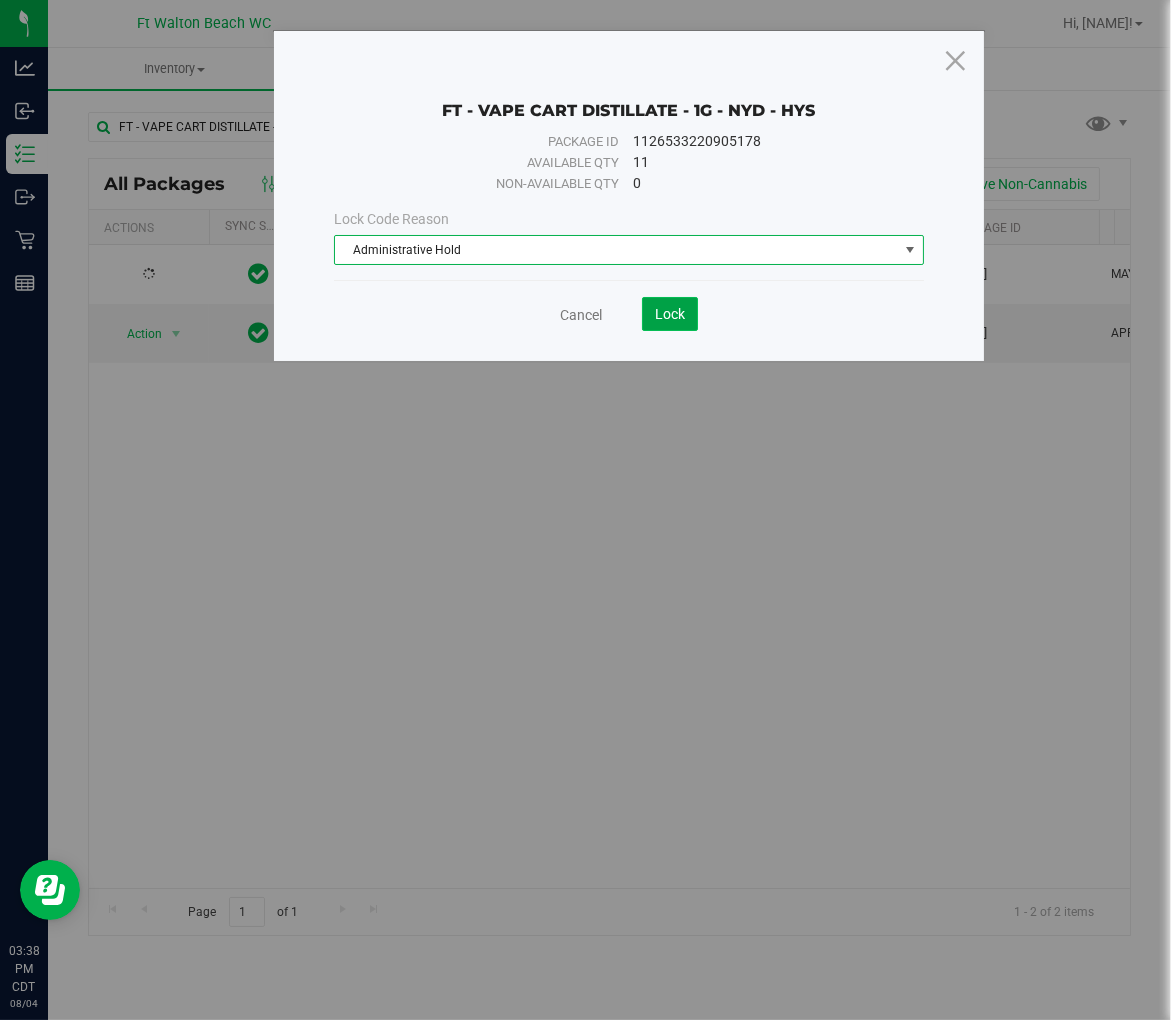 click on "Lock" 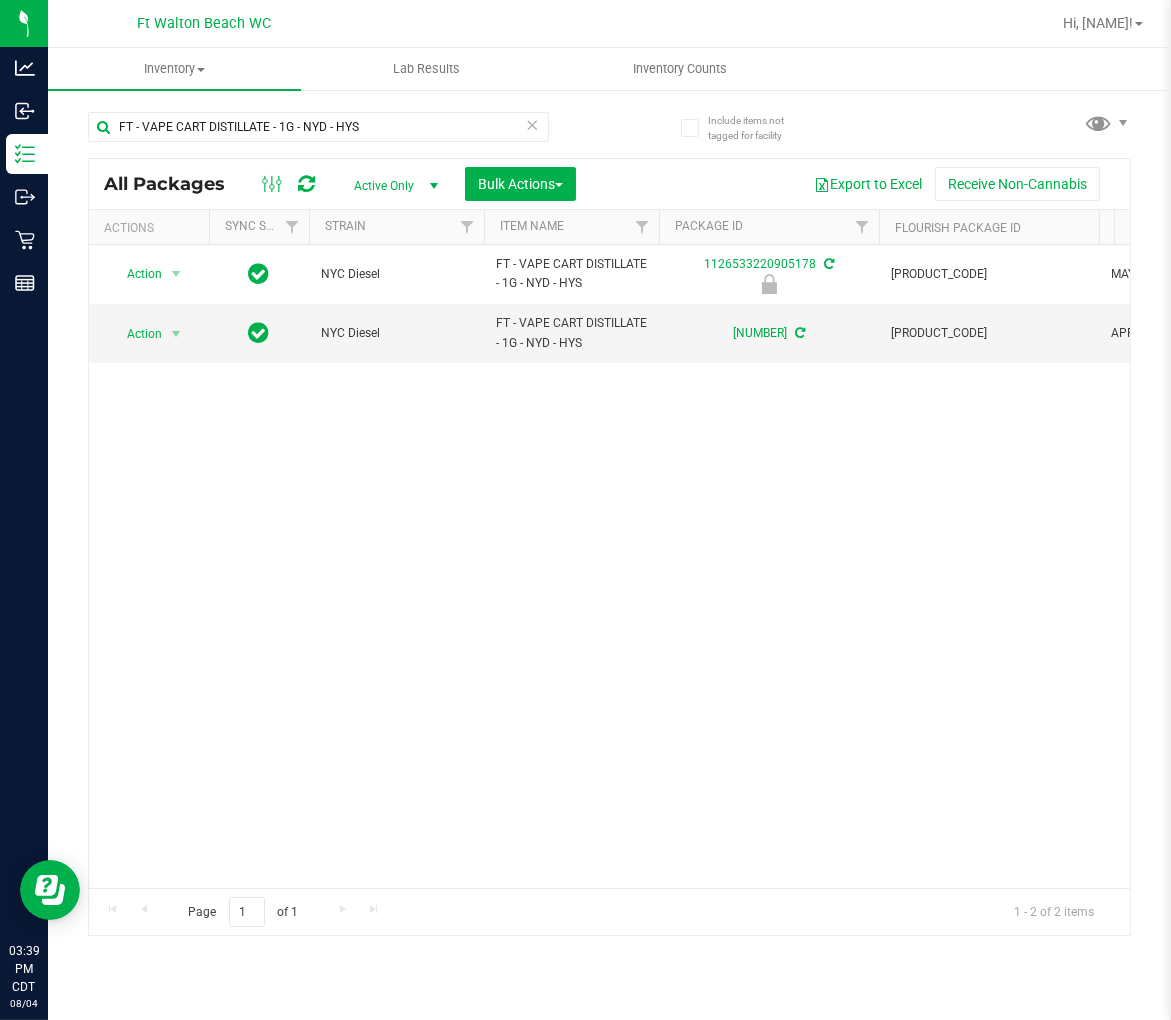 scroll, scrollTop: 0, scrollLeft: 206, axis: horizontal 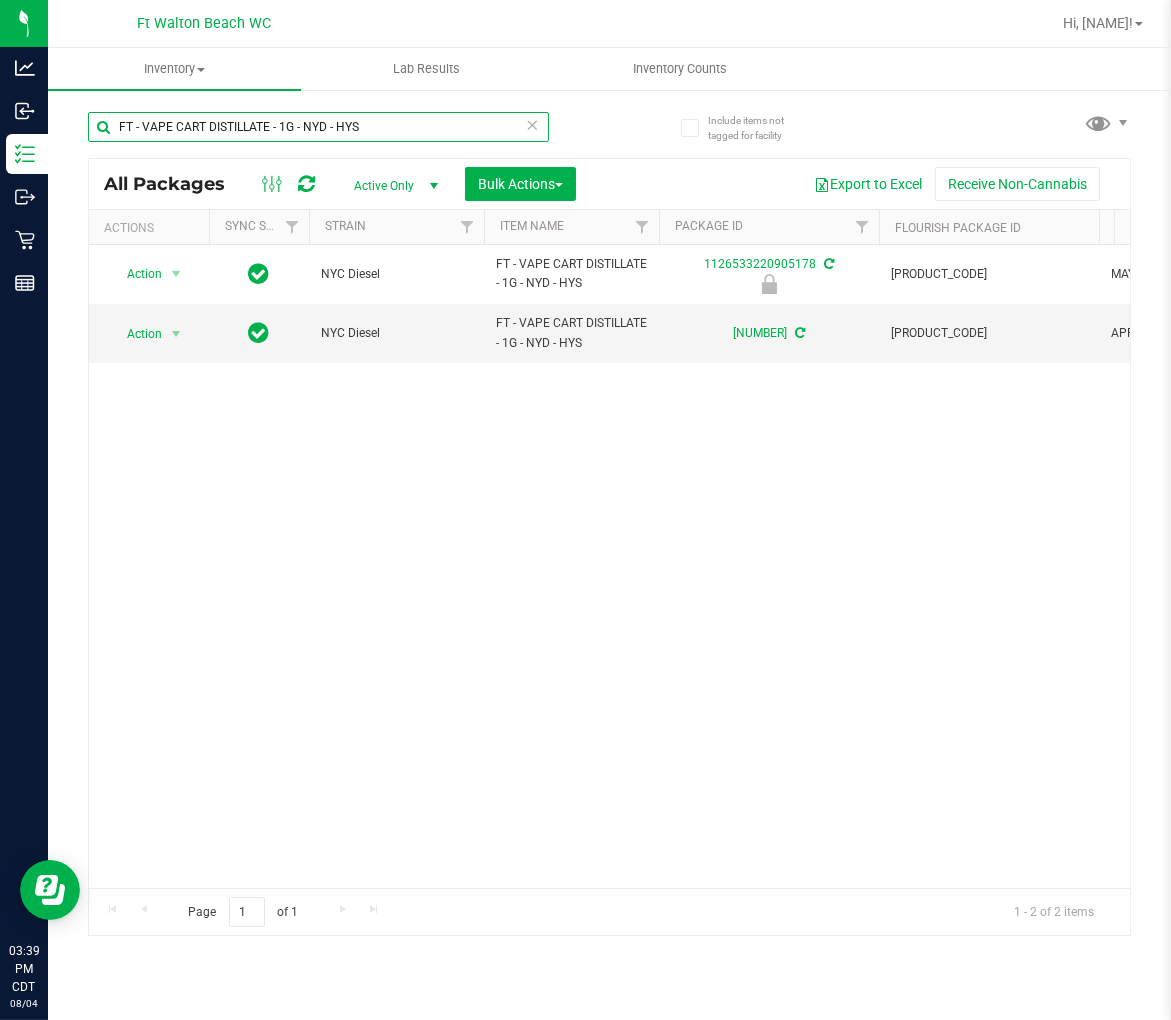 click on "FT - VAPE CART DISTILLATE - 1G - NYD - HYS" at bounding box center [318, 127] 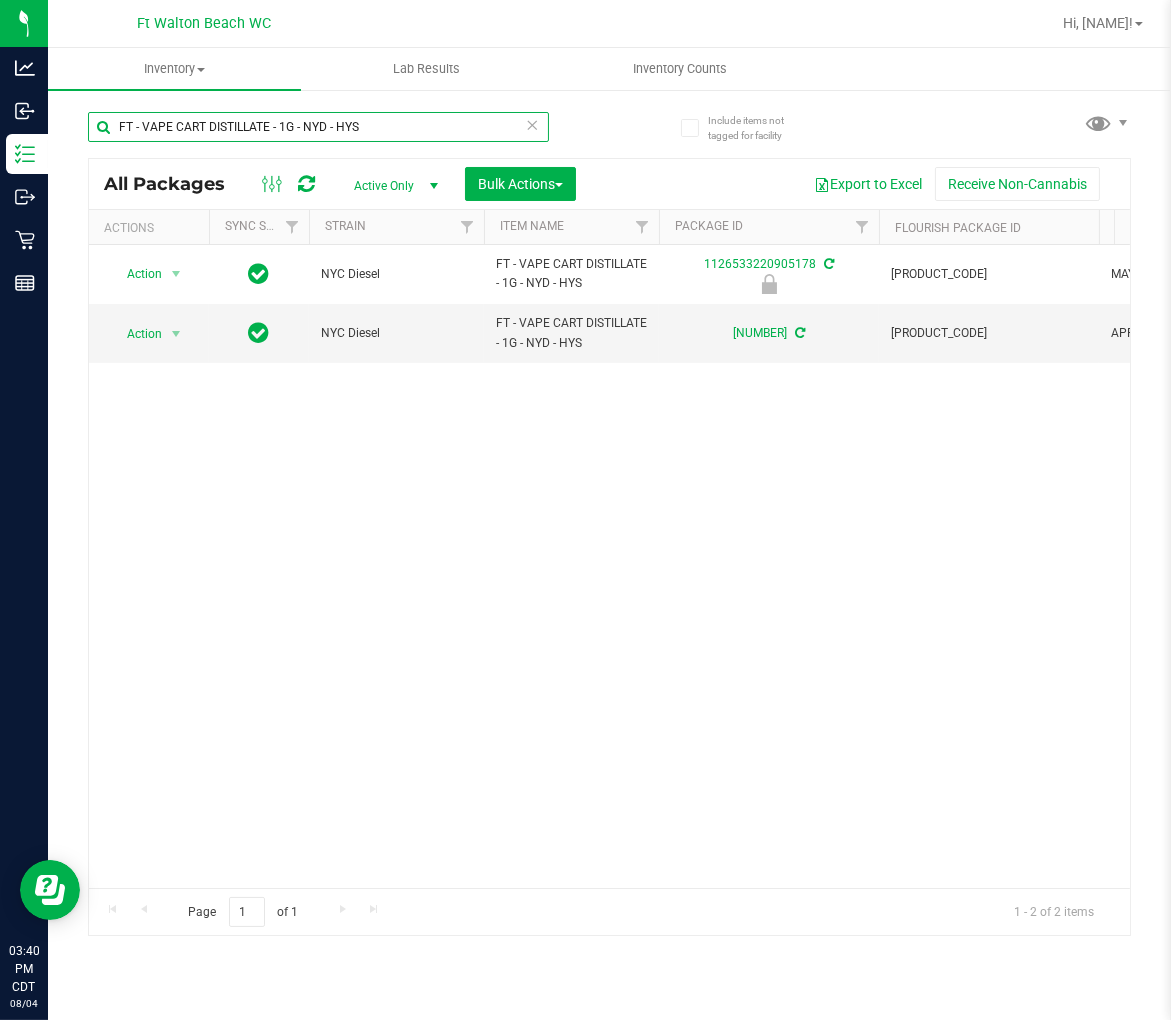 click on "FT - VAPE CART DISTILLATE - 1G - NYD - HYS" at bounding box center (318, 127) 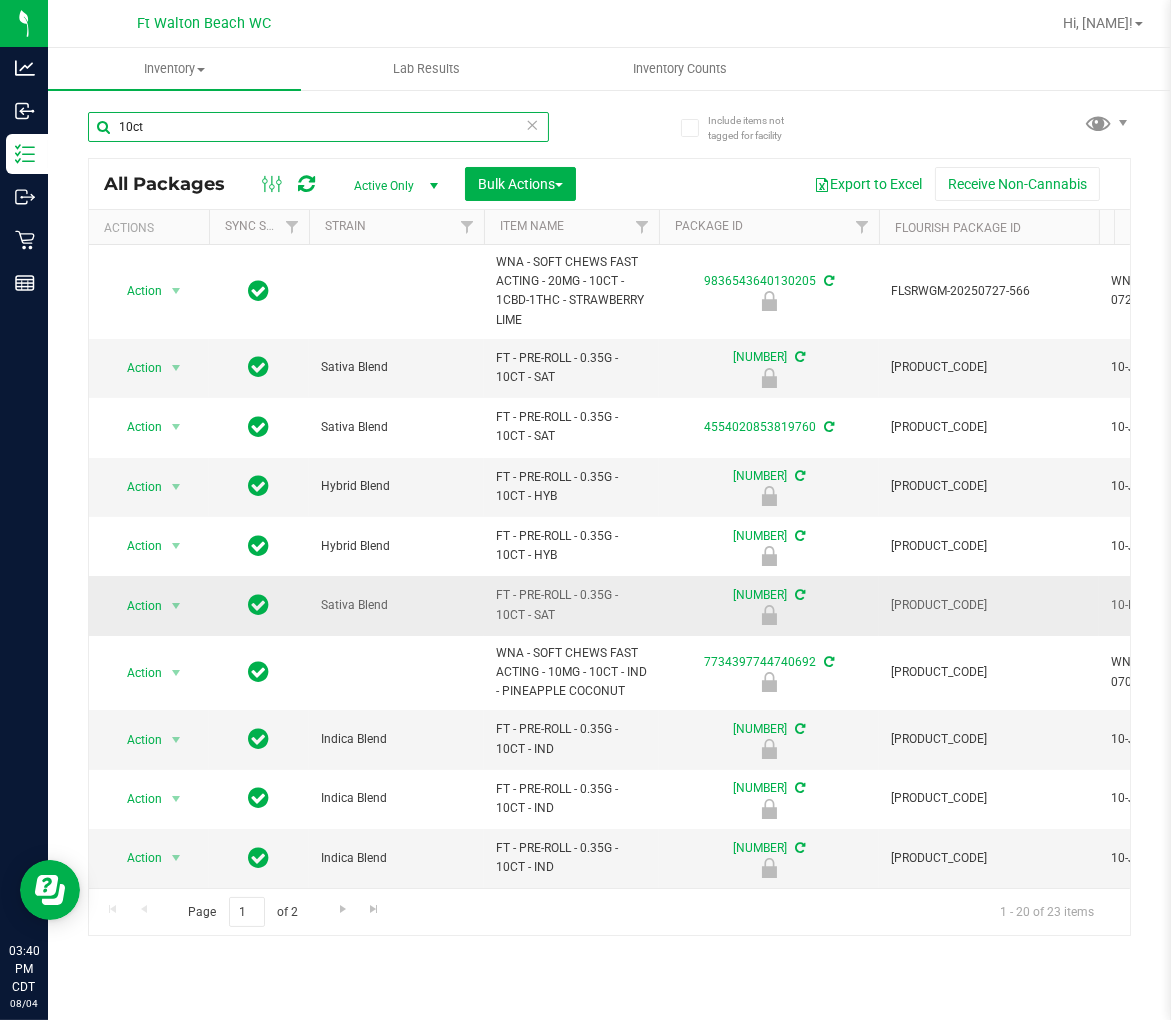 scroll, scrollTop: 111, scrollLeft: 0, axis: vertical 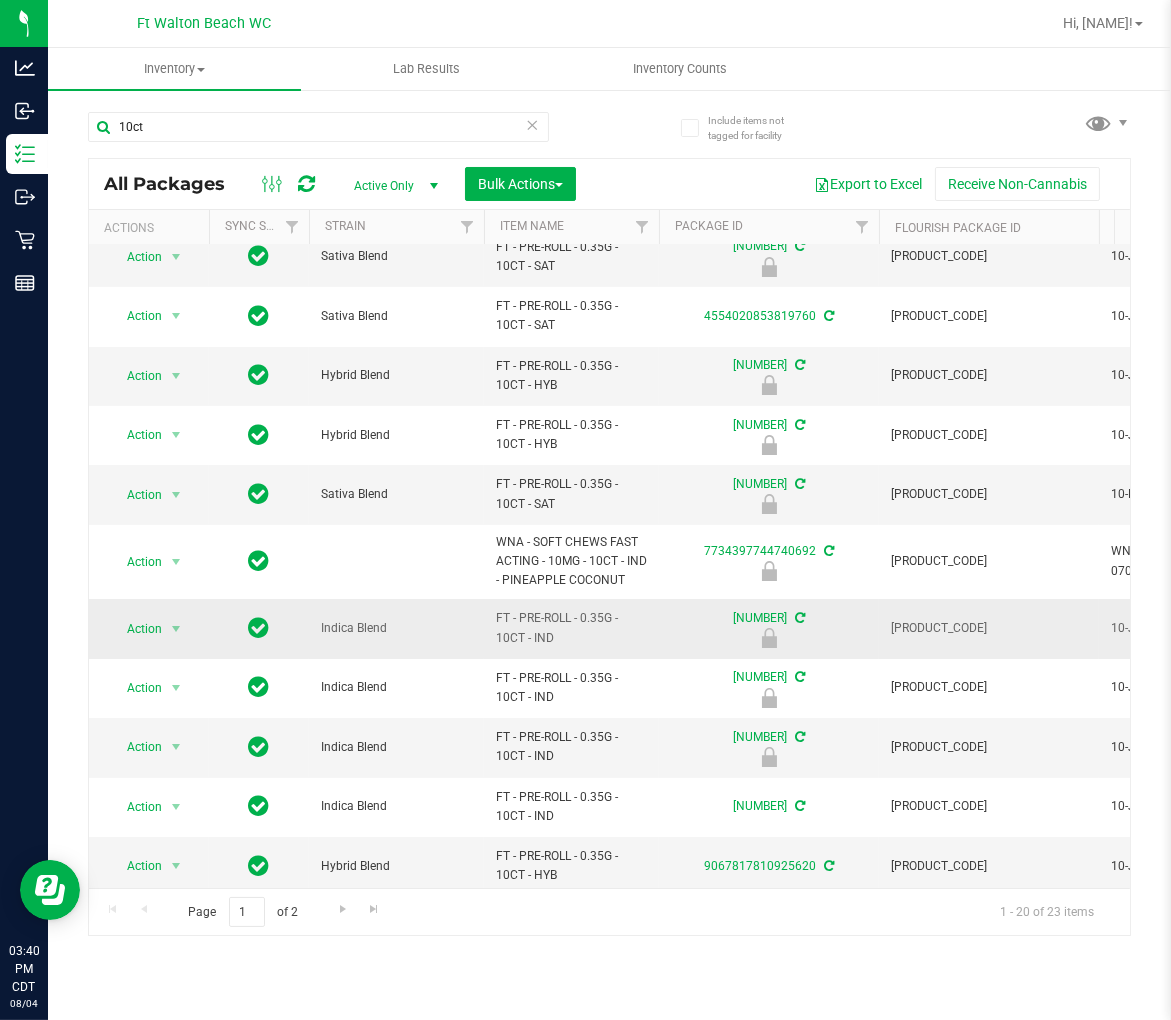 click on "FT - PRE-ROLL - 0.35G - 10CT - IND" at bounding box center [571, 628] 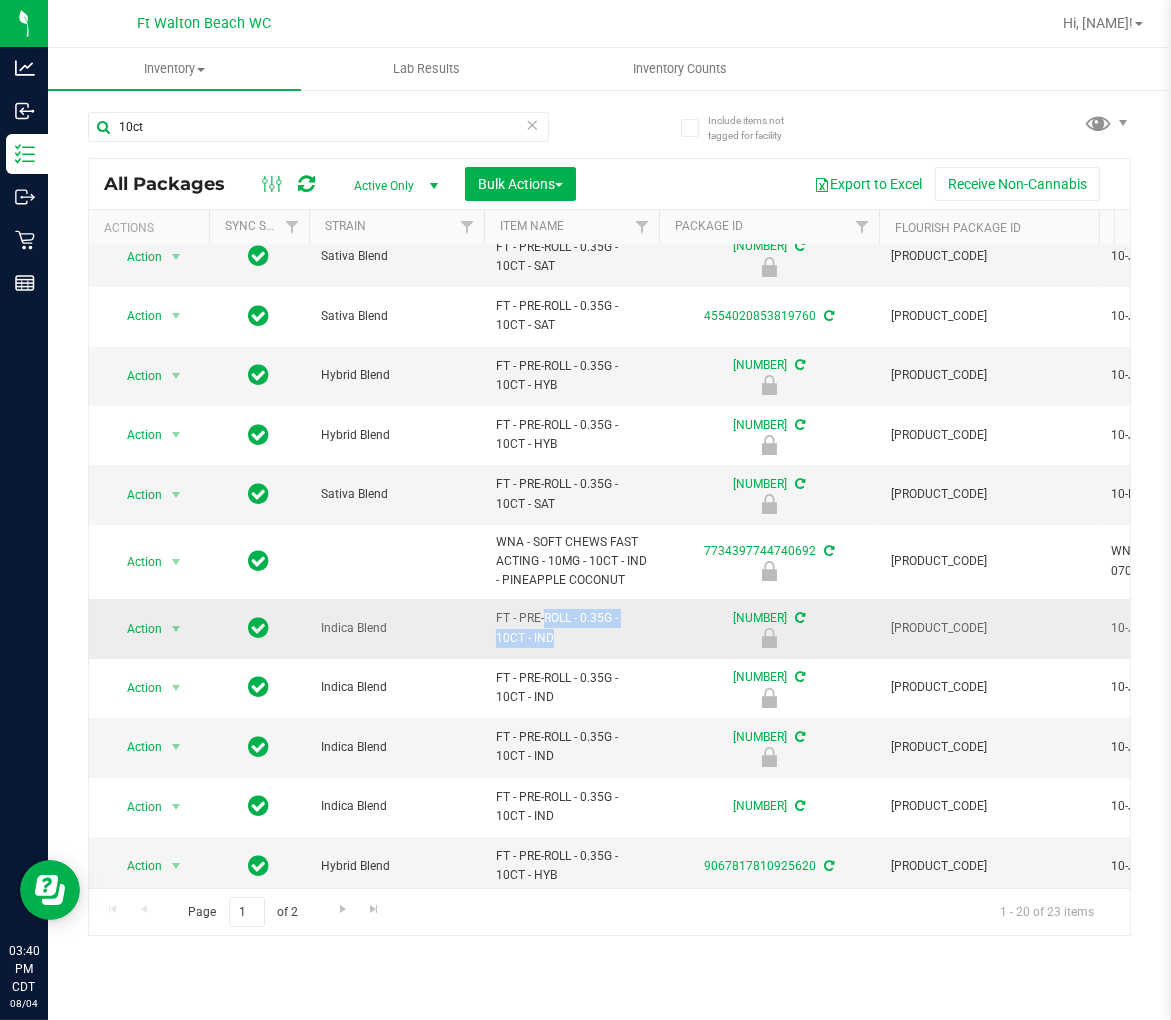 click on "FT - PRE-ROLL - 0.35G - 10CT - IND" at bounding box center (571, 628) 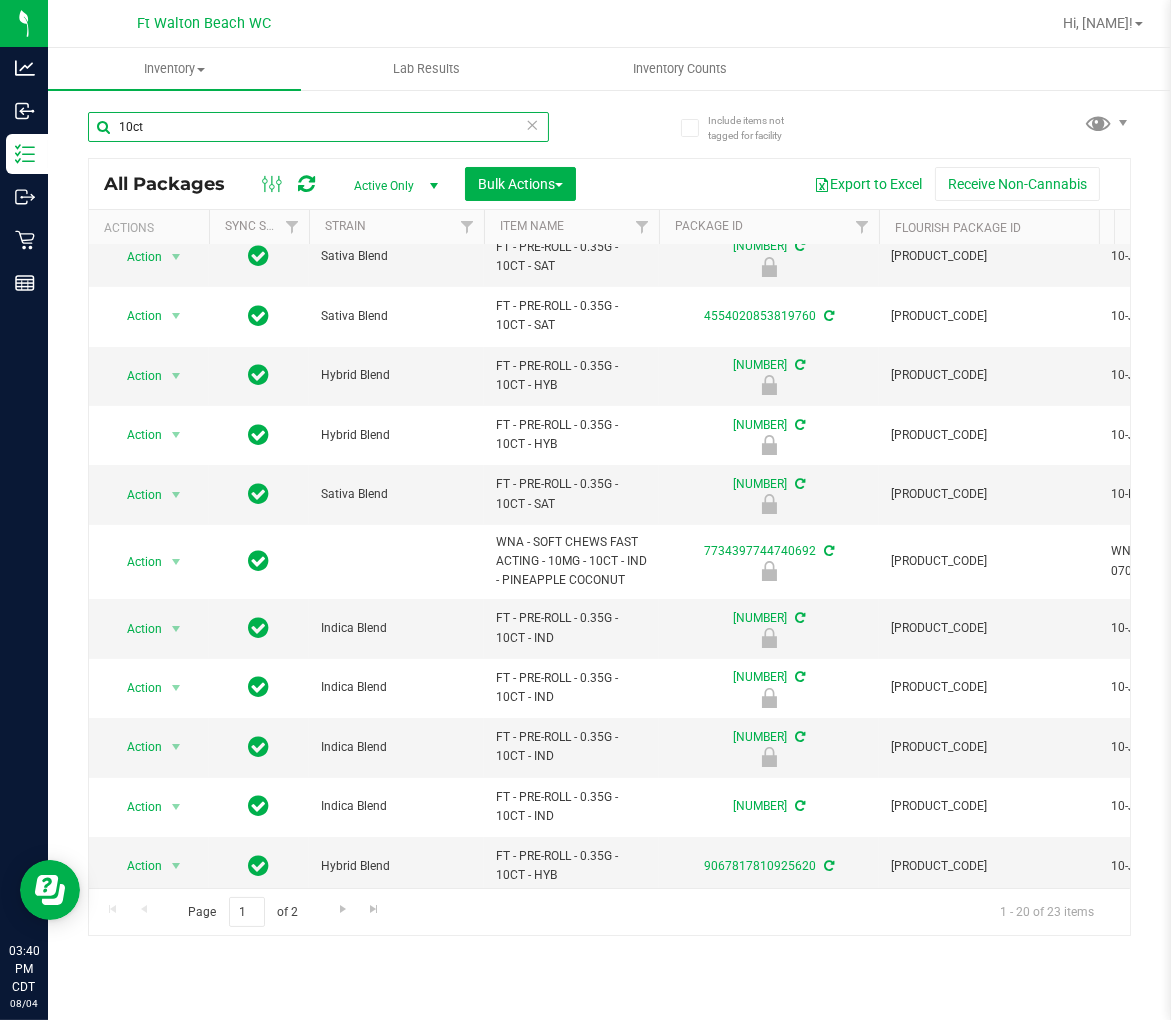 click on "10ct" at bounding box center (318, 127) 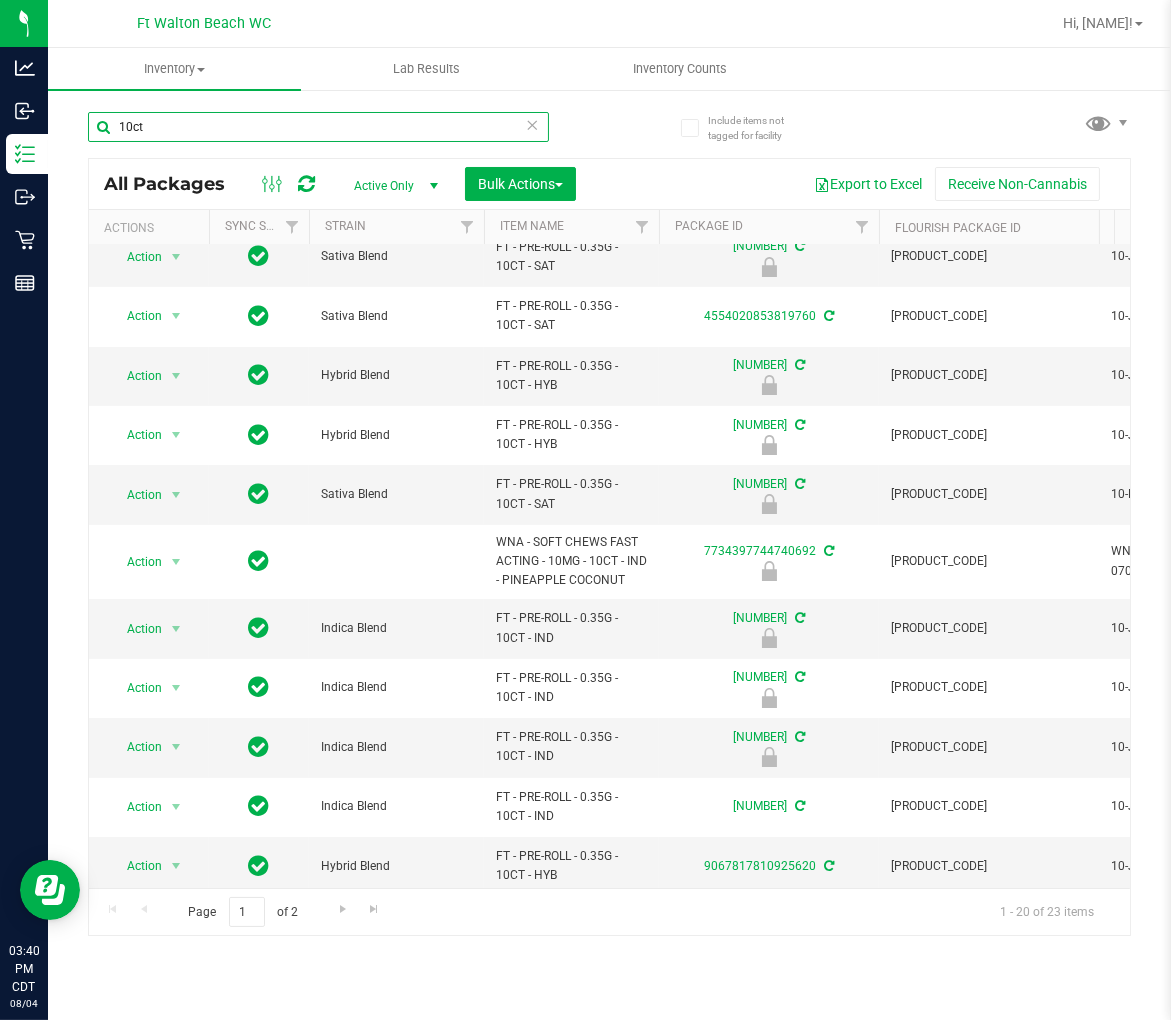 paste on "FT - PRE-ROLL - 0.35G - 10CT - IND" 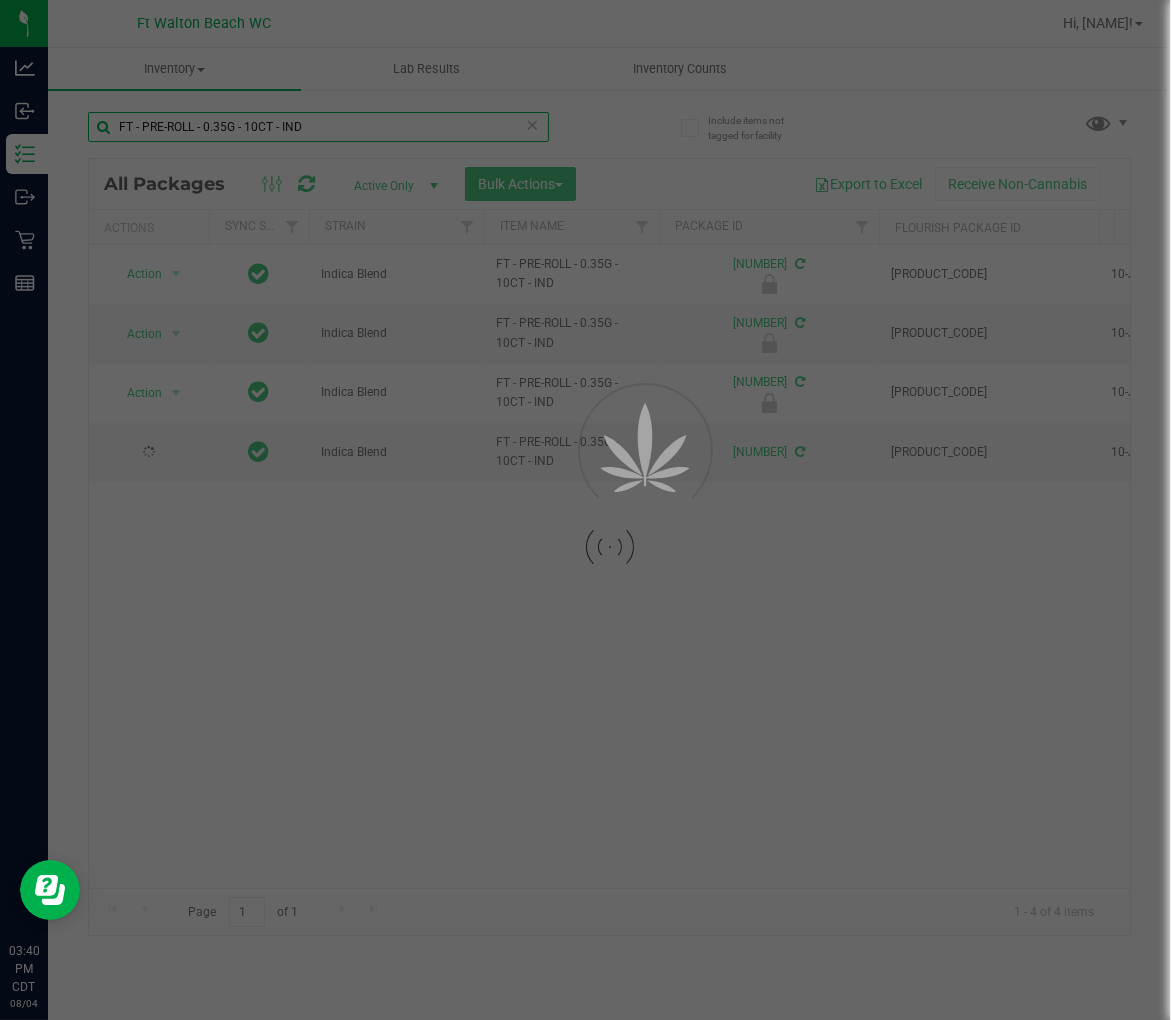 scroll, scrollTop: 0, scrollLeft: 0, axis: both 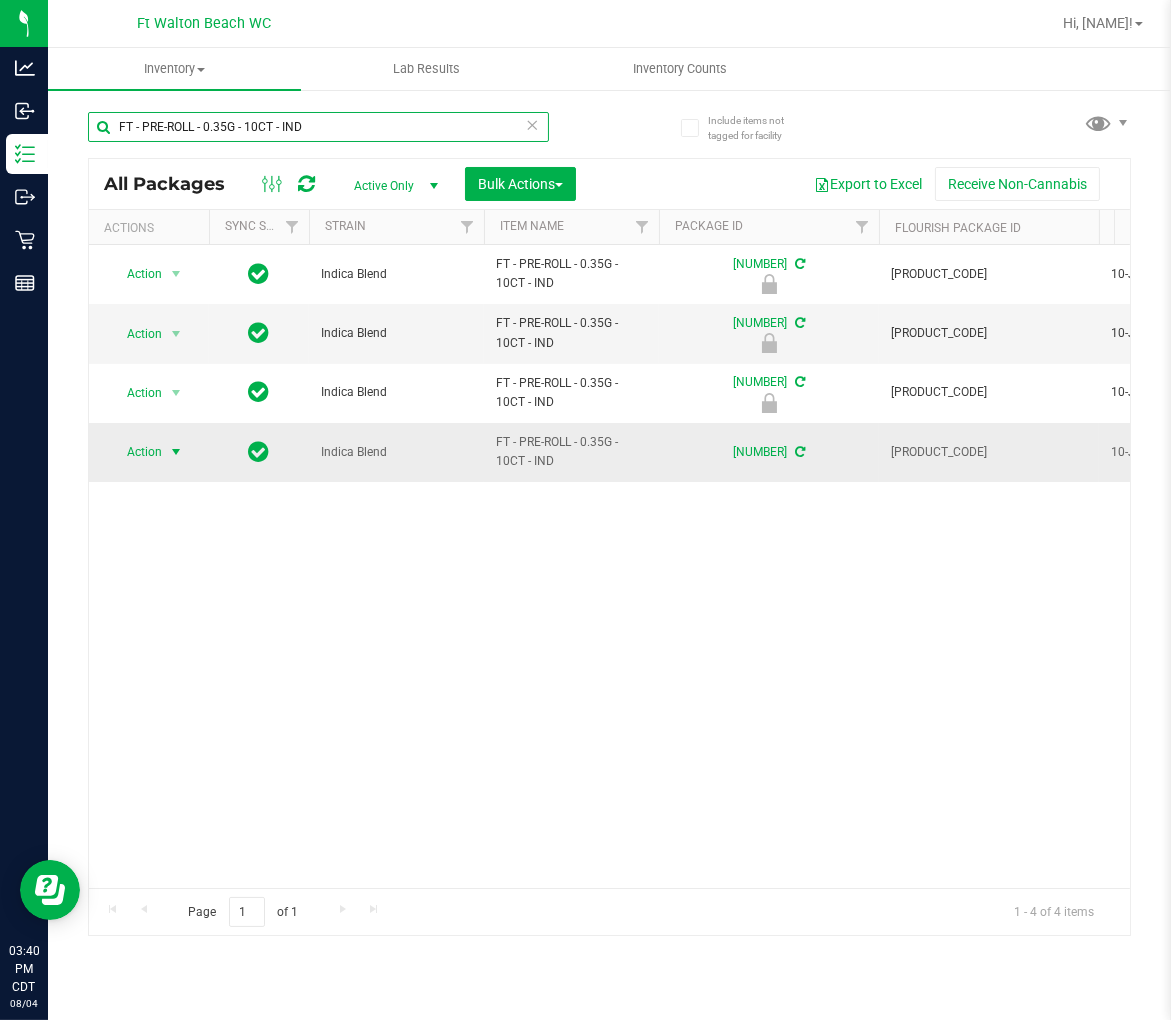 type on "FT - PRE-ROLL - 0.35G - 10CT - IND" 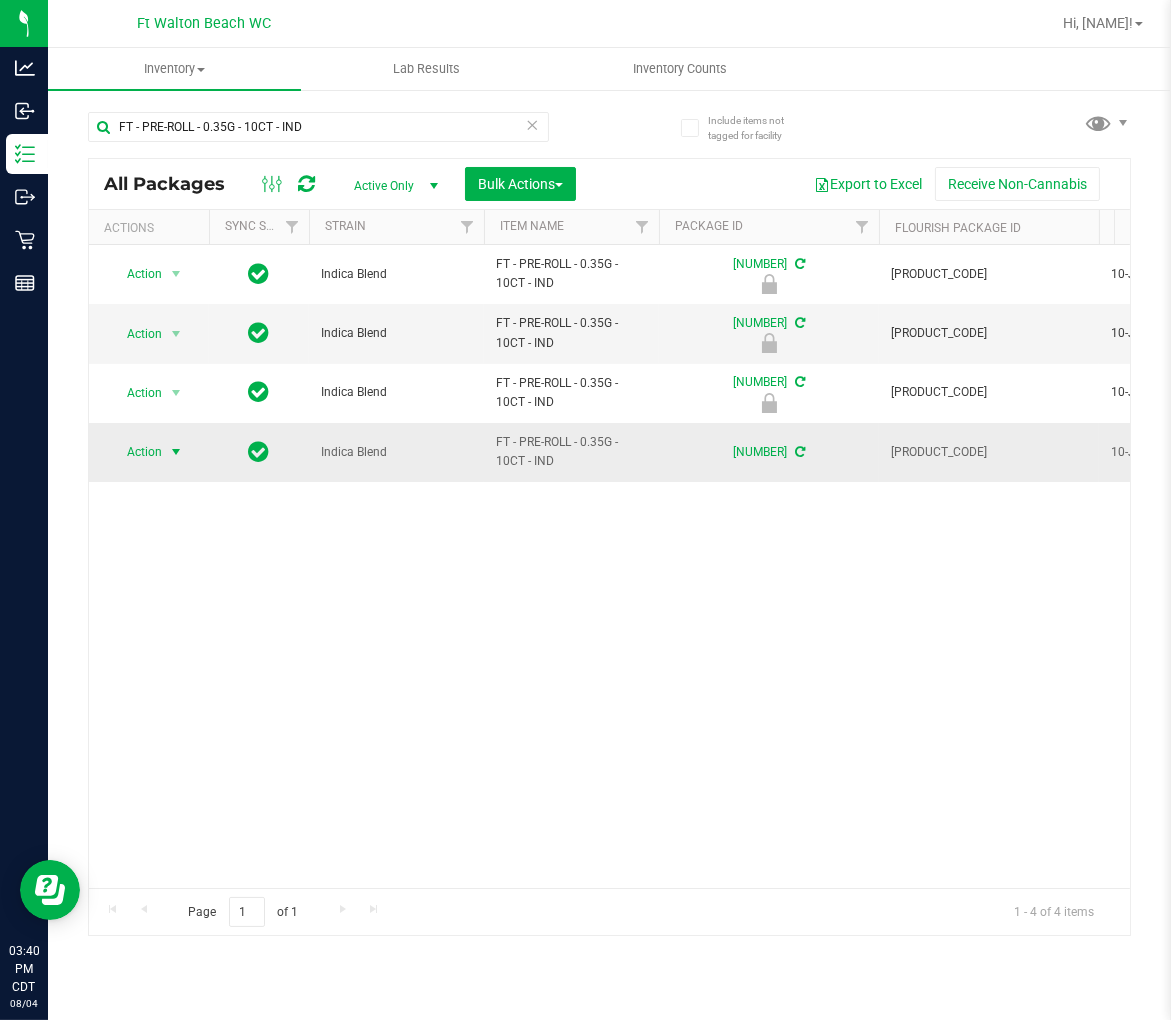 click on "Action" at bounding box center [136, 452] 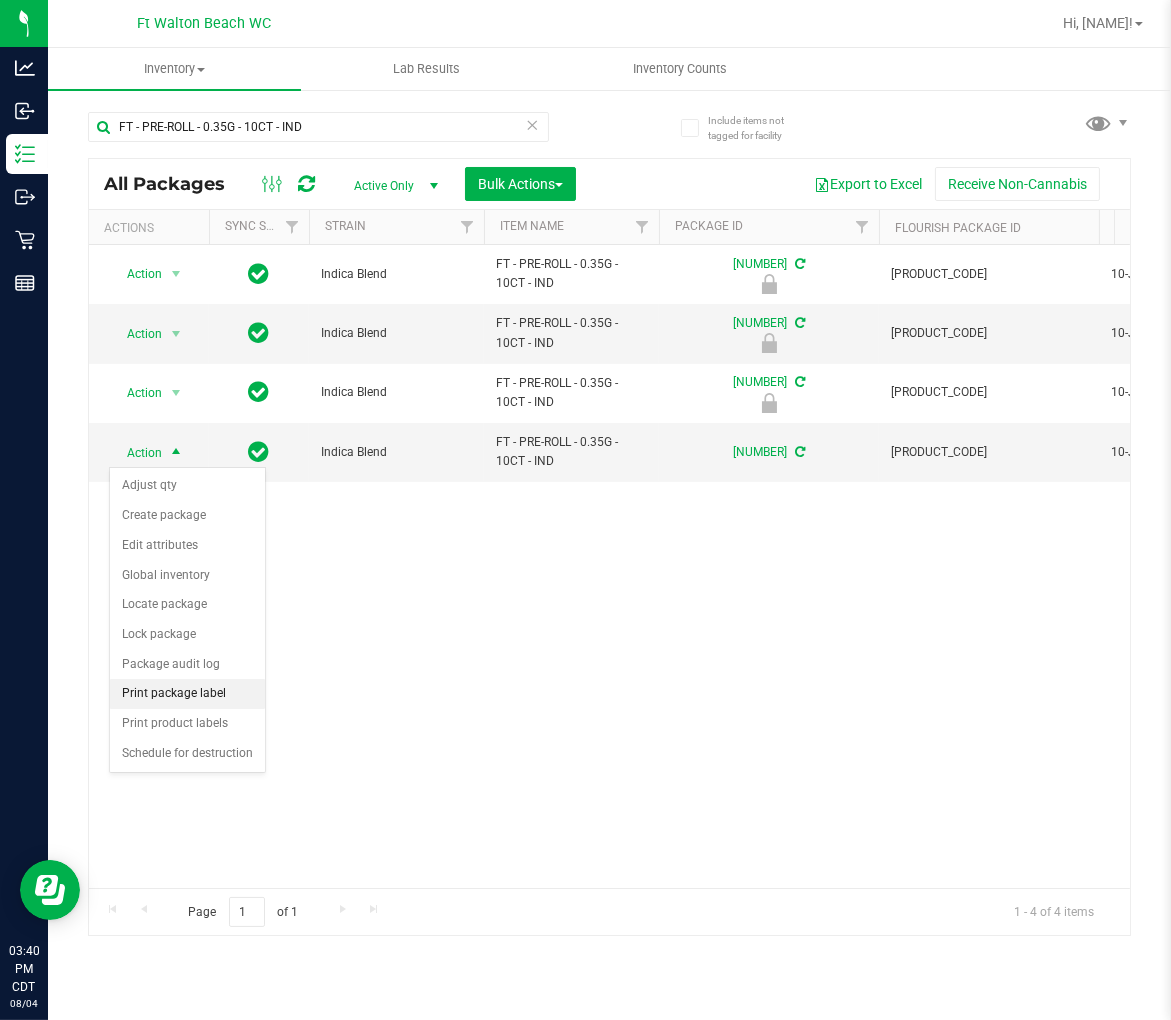 click on "Print package label" at bounding box center [187, 694] 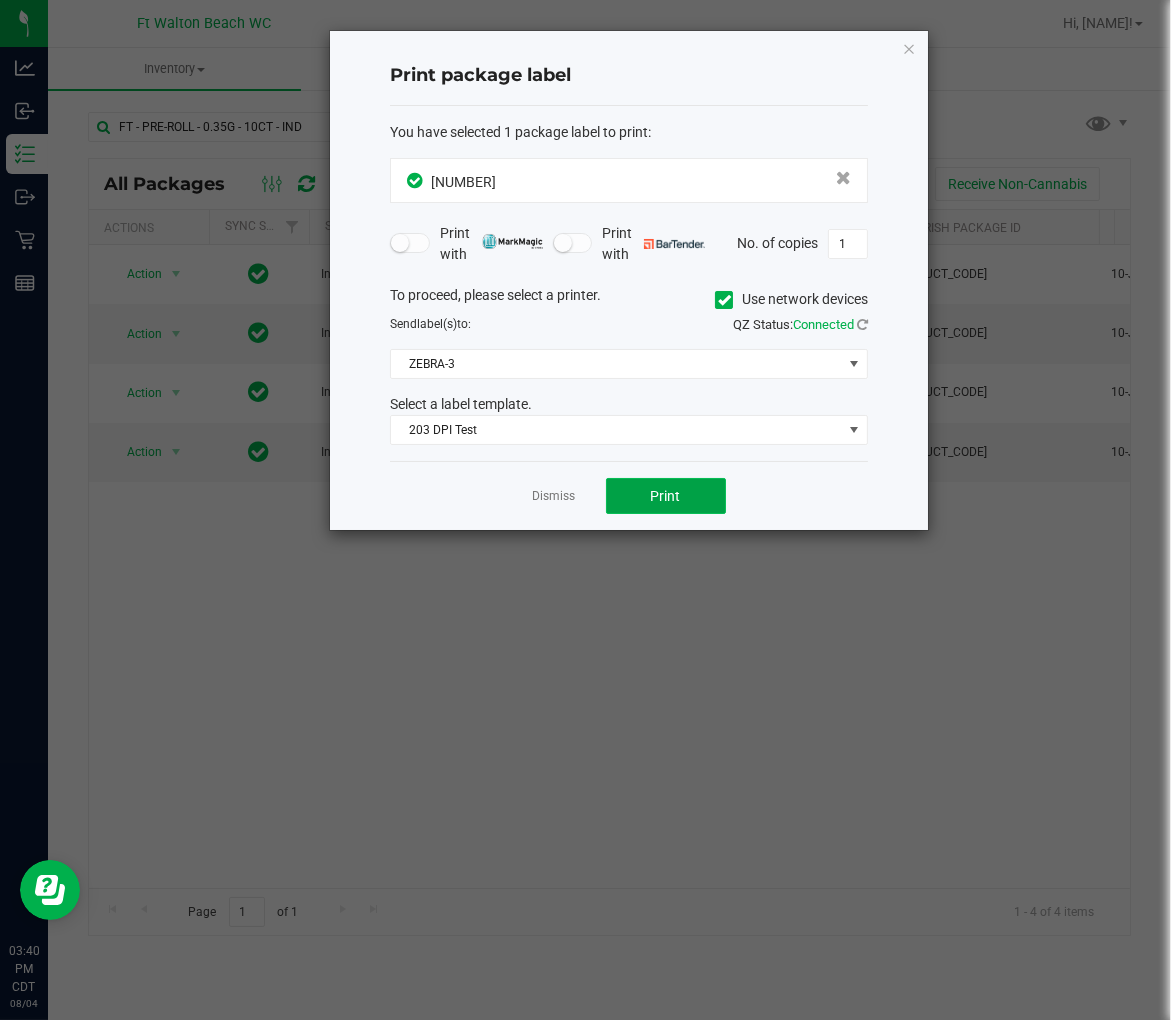 click on "Print" 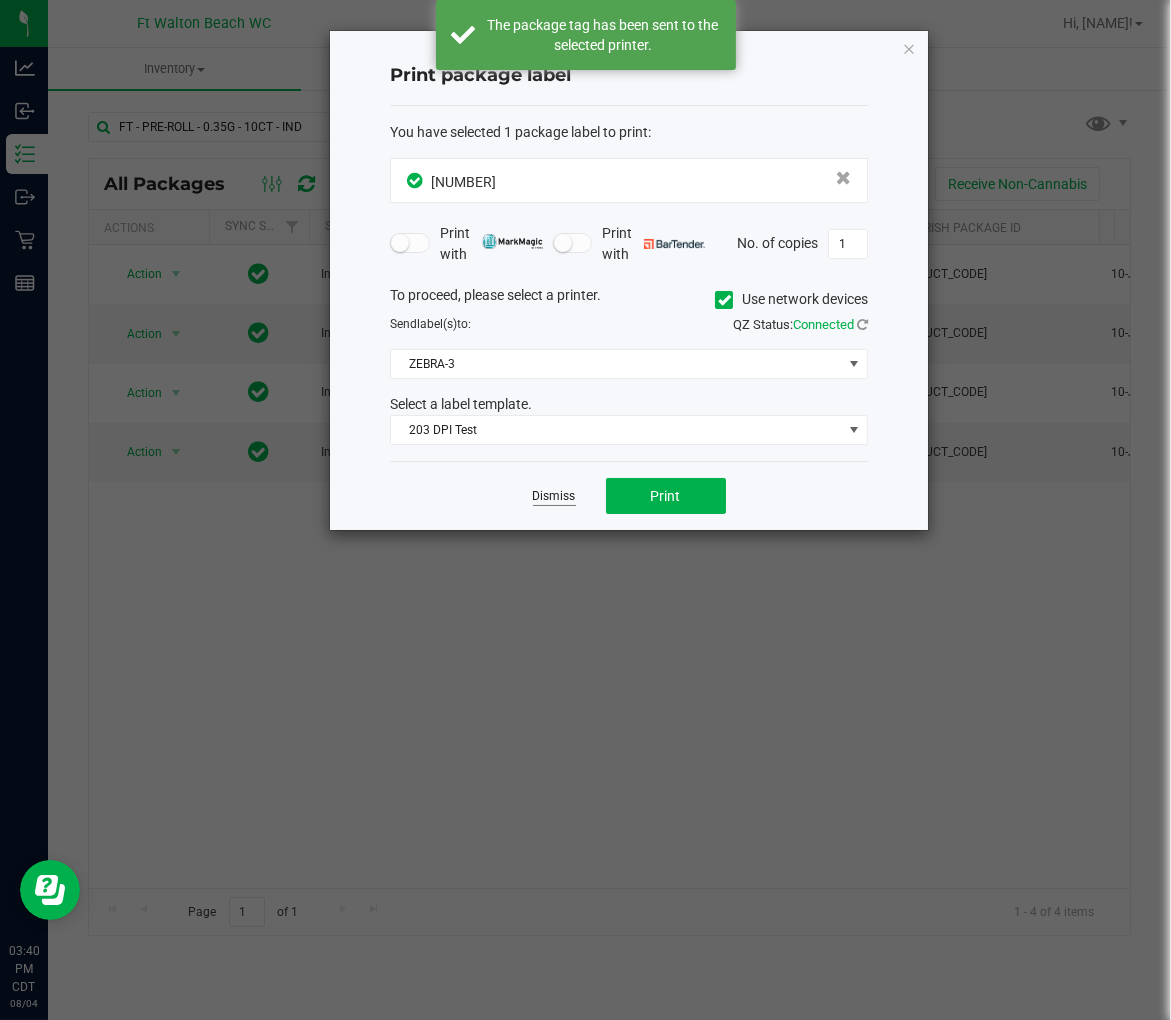 click on "Dismiss" 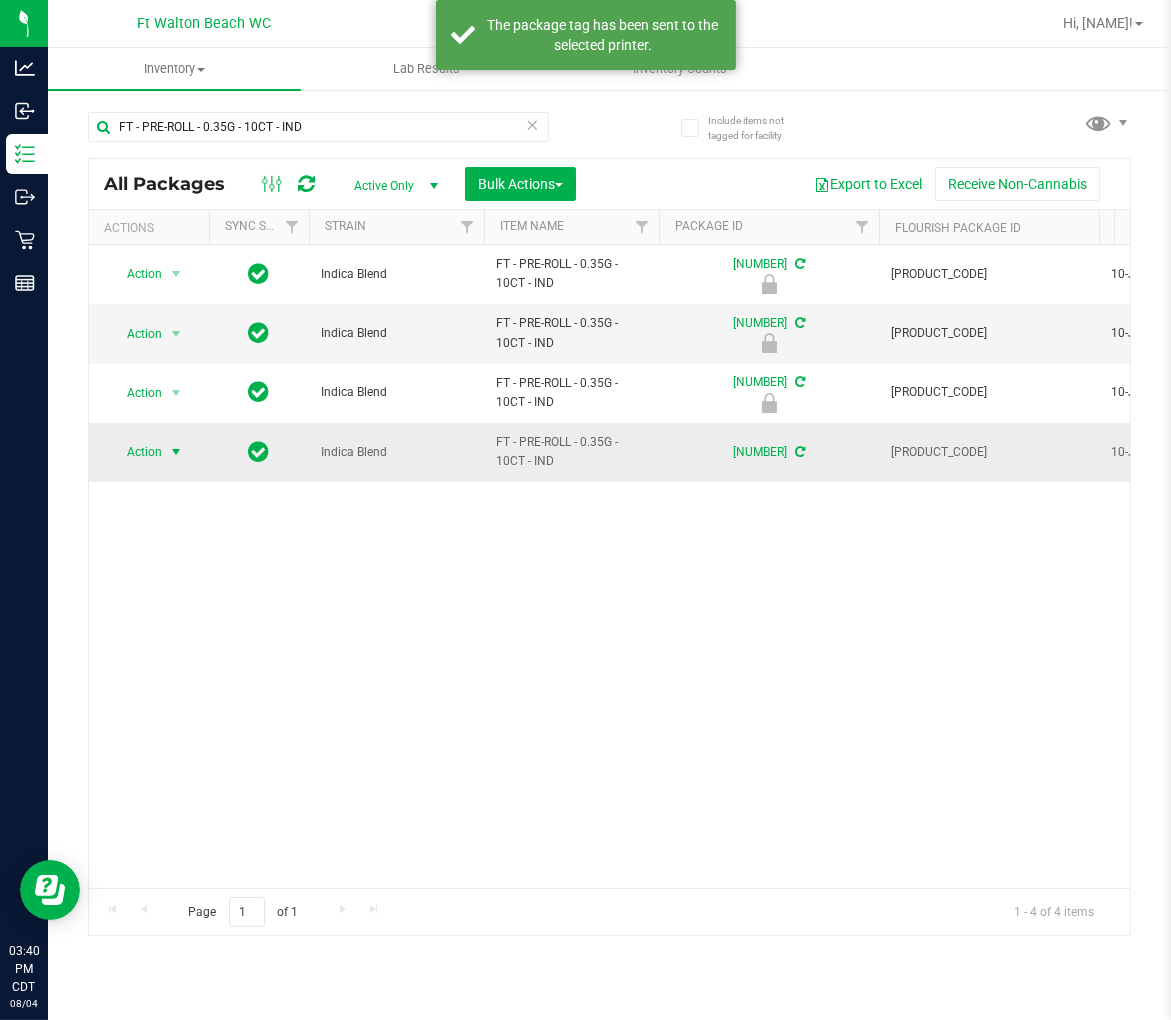 click on "Action" at bounding box center [136, 452] 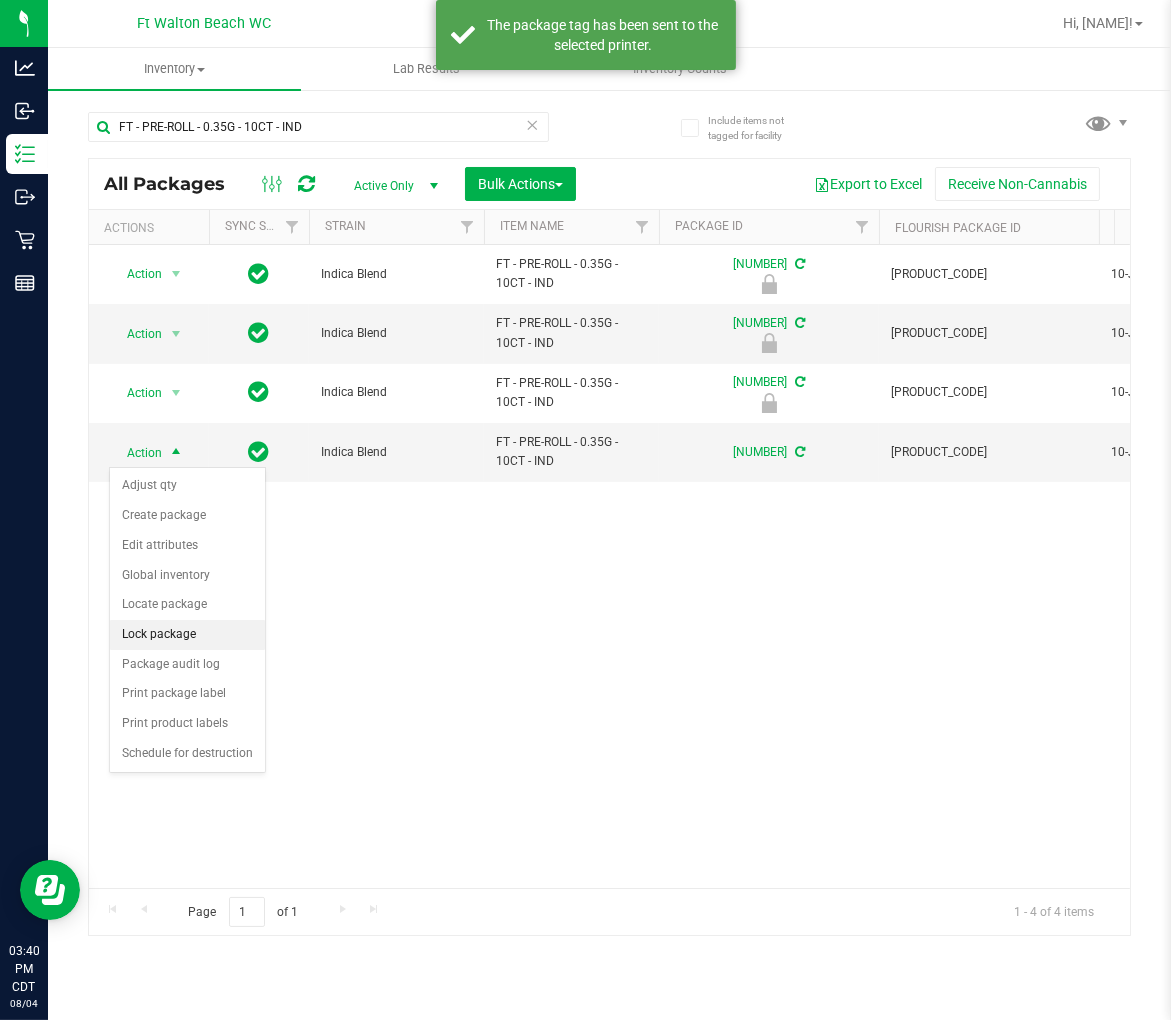click on "Lock package" at bounding box center [187, 635] 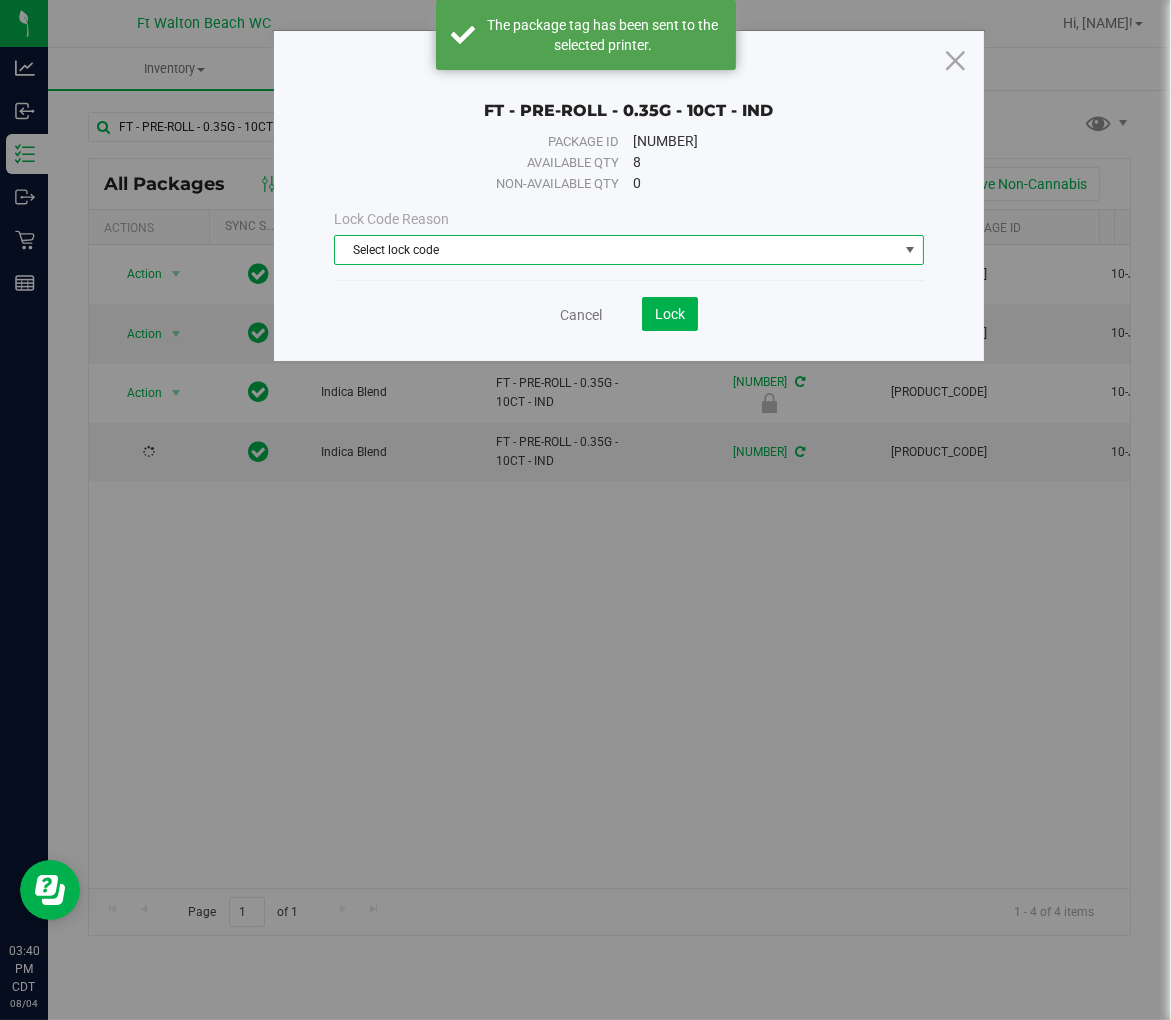 click on "Select lock code" at bounding box center [616, 250] 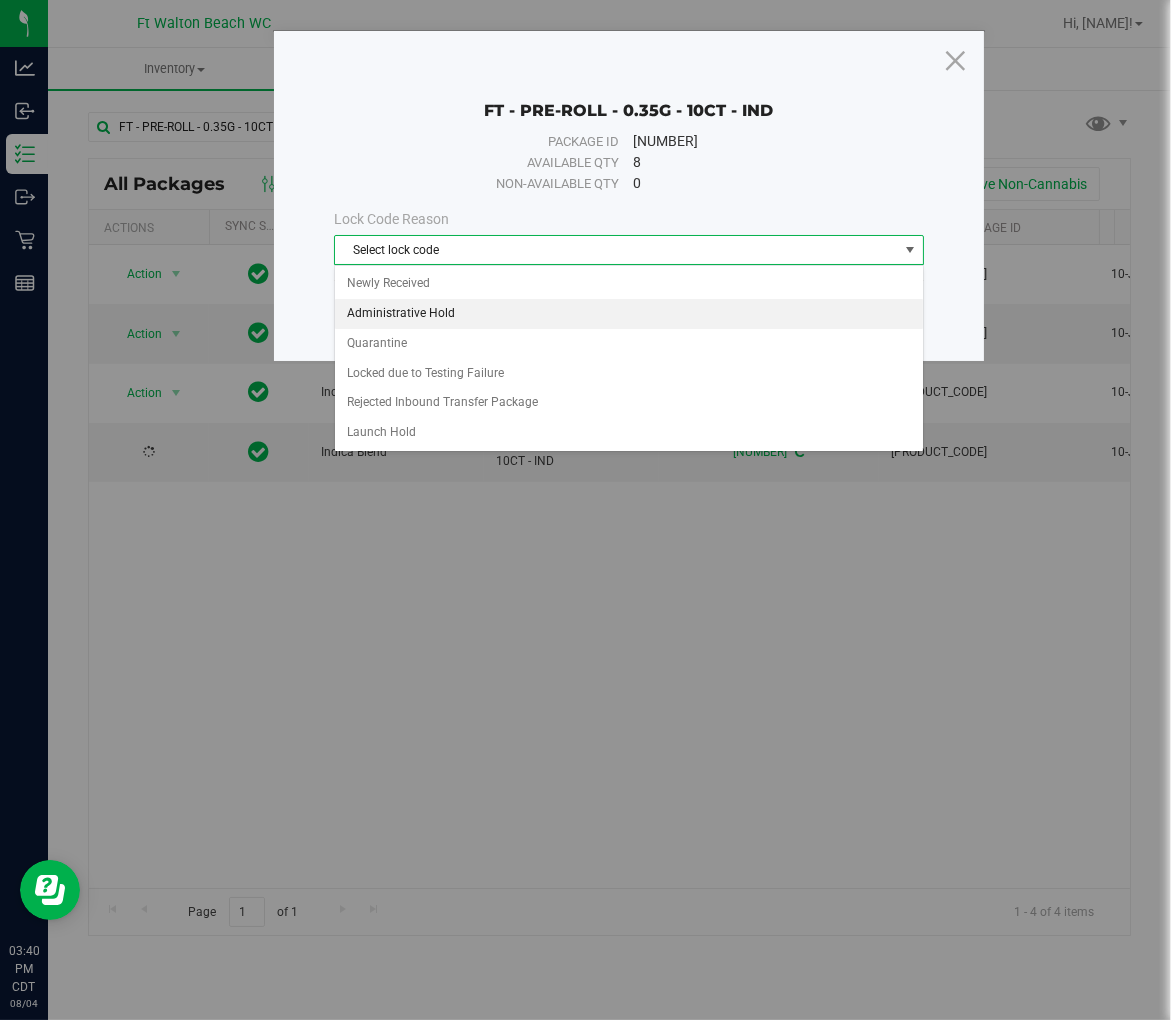 click on "Administrative Hold" at bounding box center [628, 314] 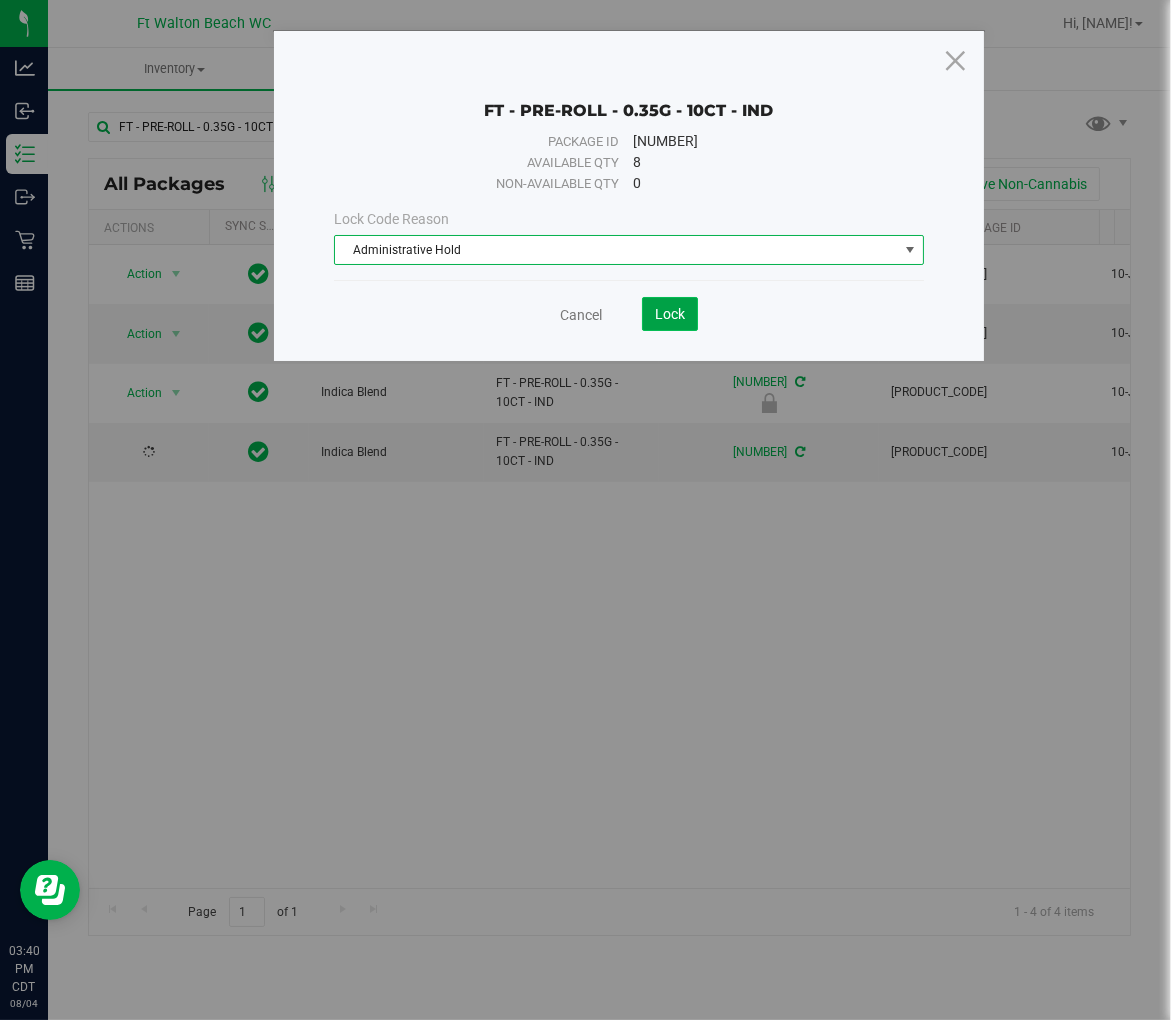 click on "Lock" 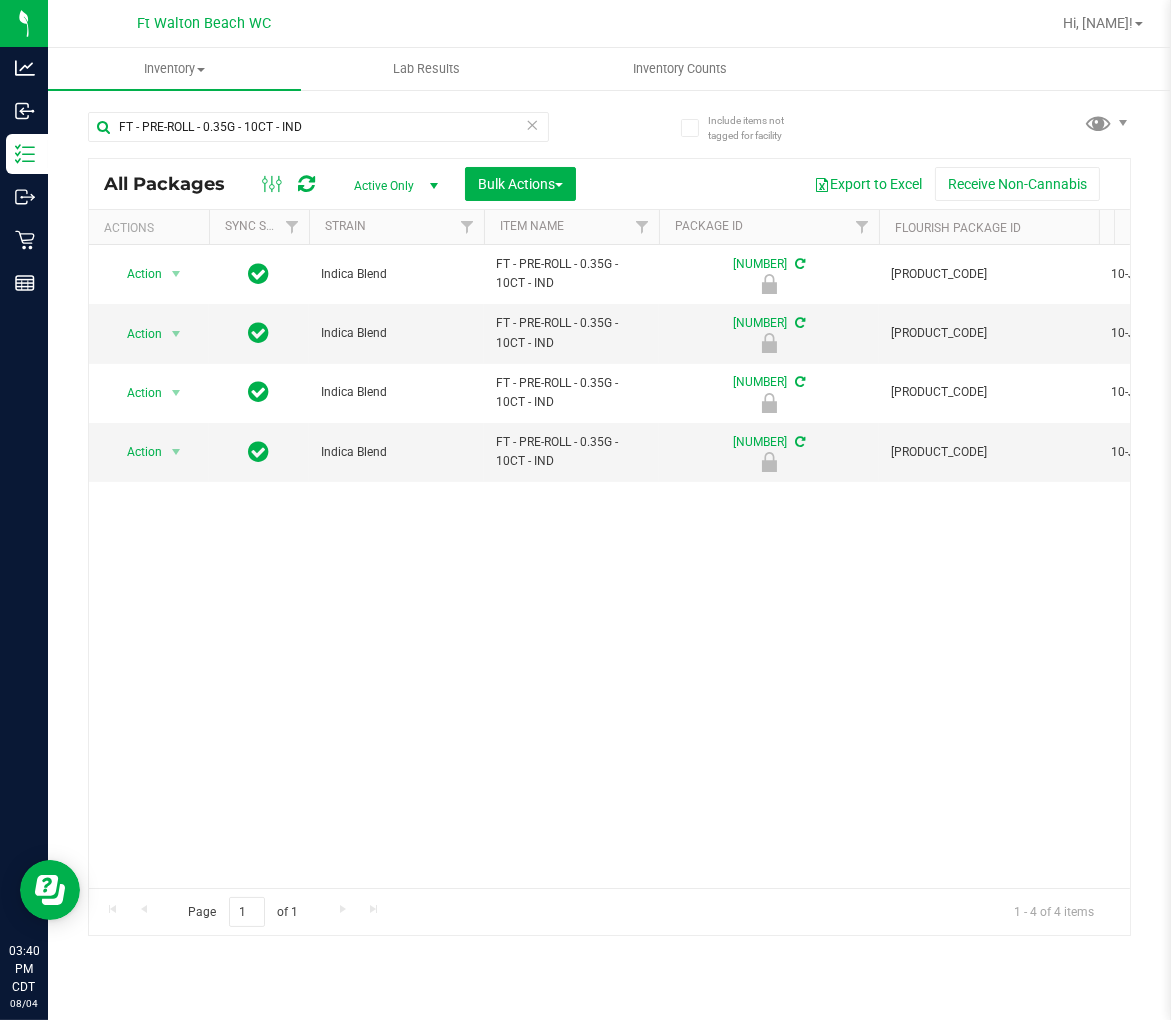 scroll, scrollTop: 0, scrollLeft: 233, axis: horizontal 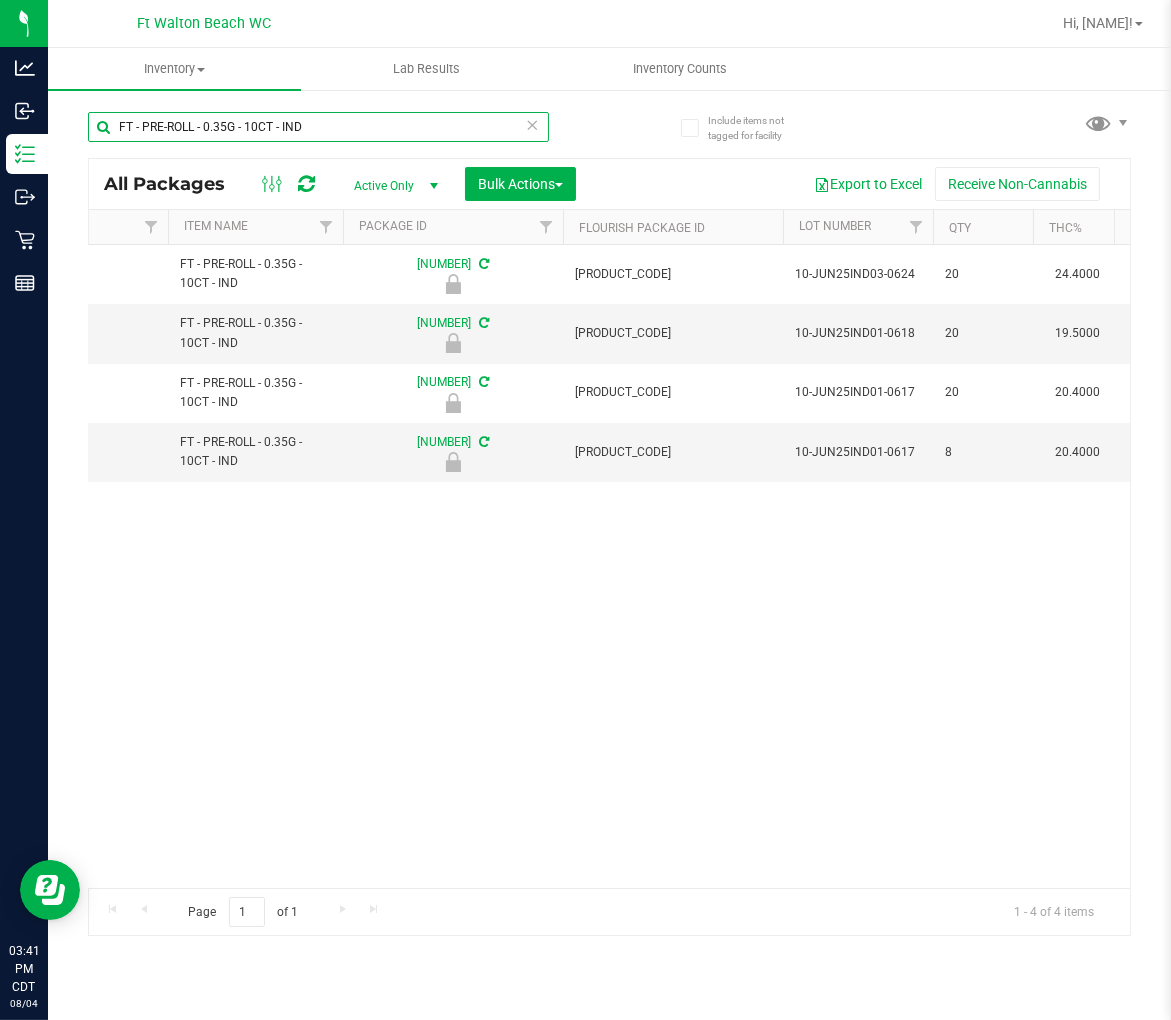 click on "FT - PRE-ROLL - 0.35G - 10CT - IND" at bounding box center (318, 127) 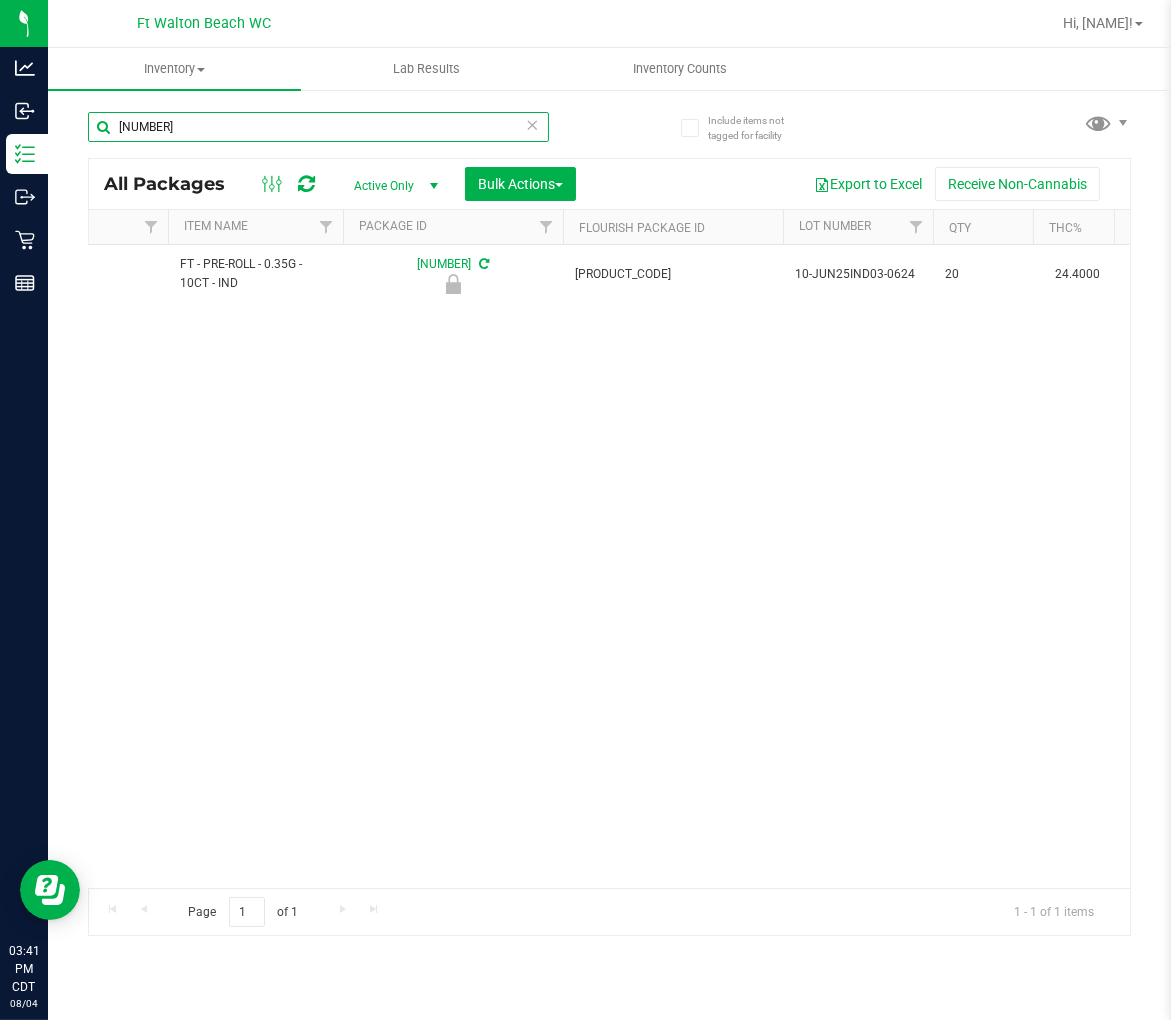scroll, scrollTop: 0, scrollLeft: 0, axis: both 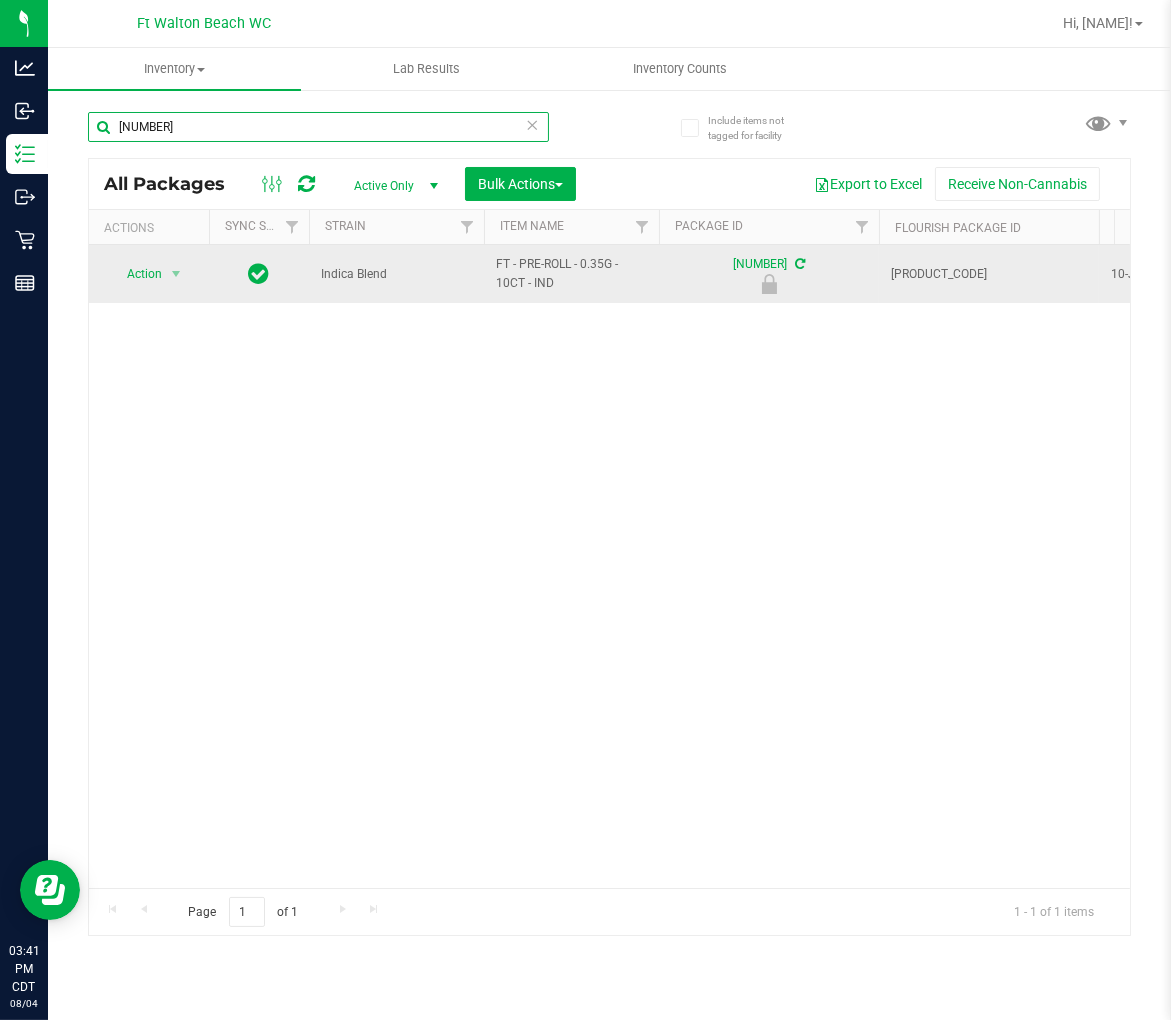 type on "[NUMBER]" 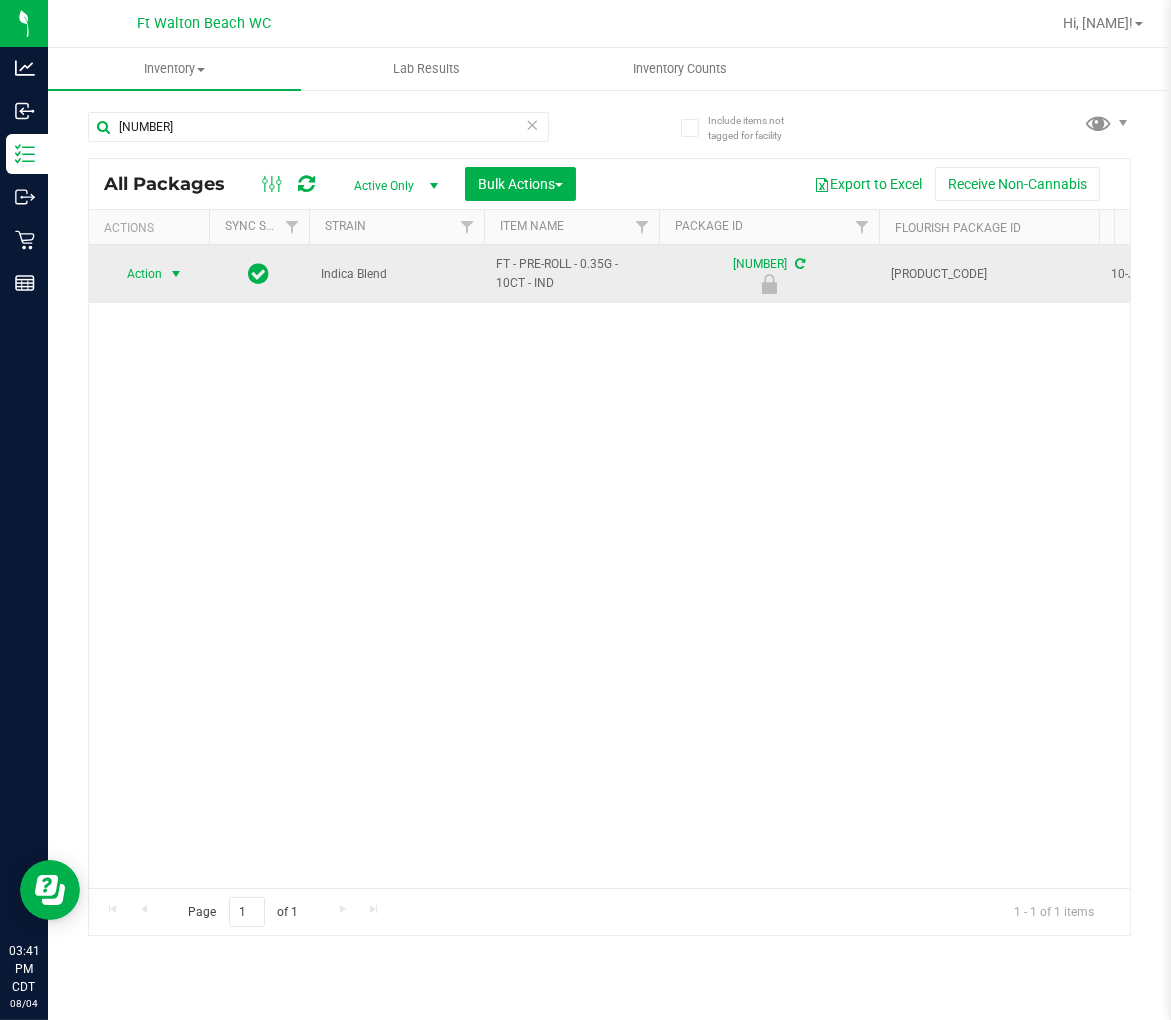click on "Action" at bounding box center (136, 274) 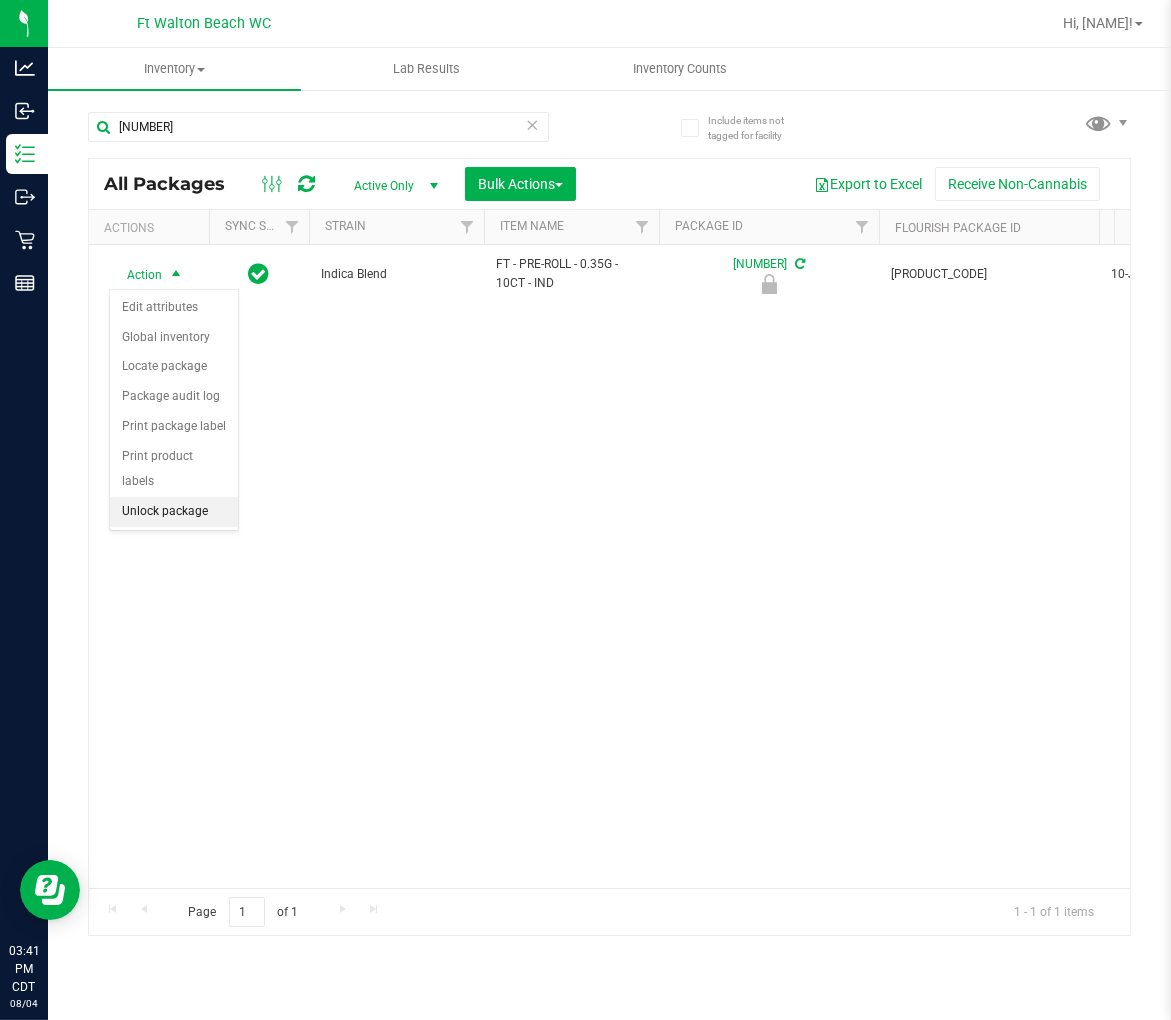 click on "Unlock package" at bounding box center [174, 512] 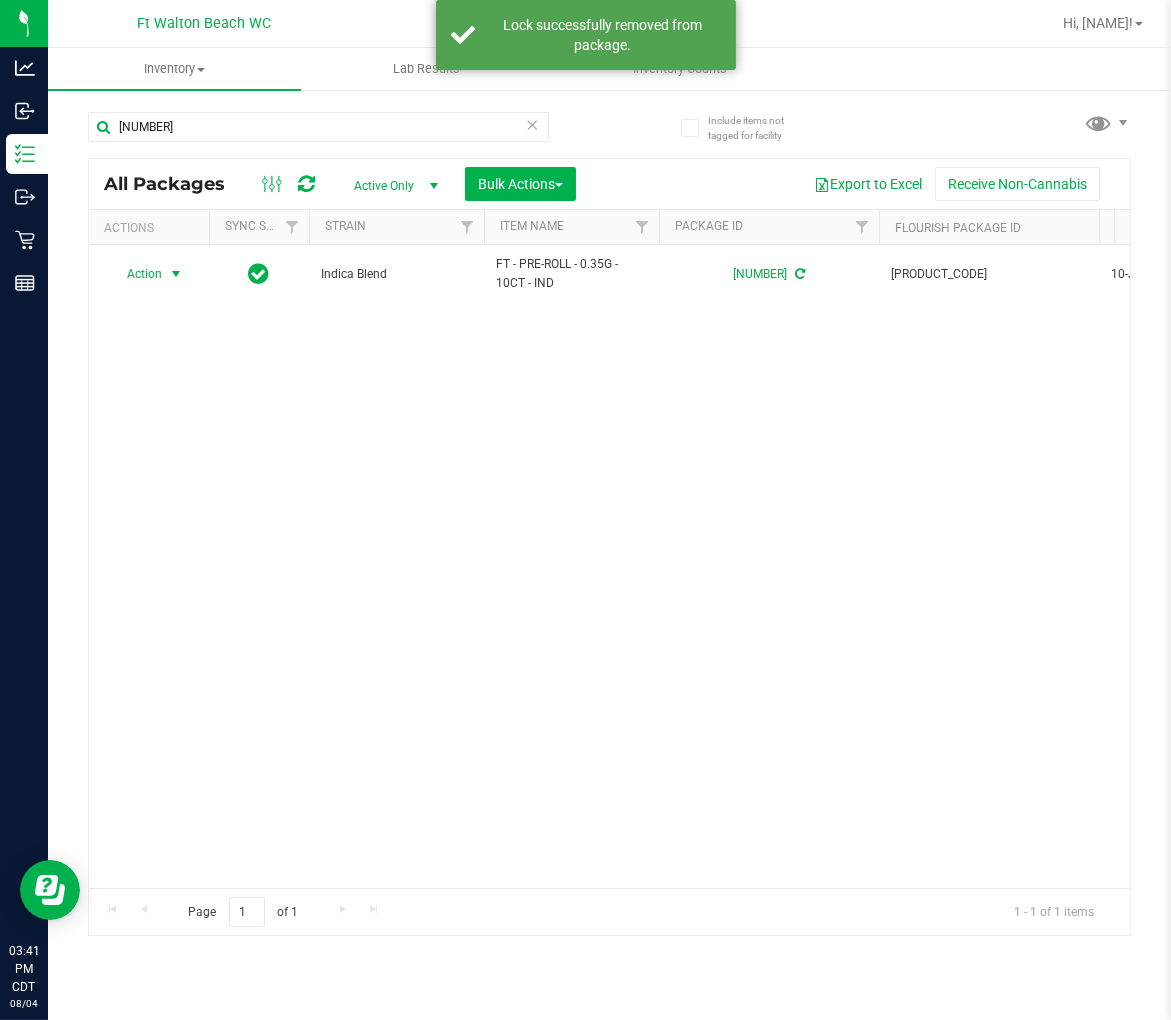 click on "Action" at bounding box center (136, 274) 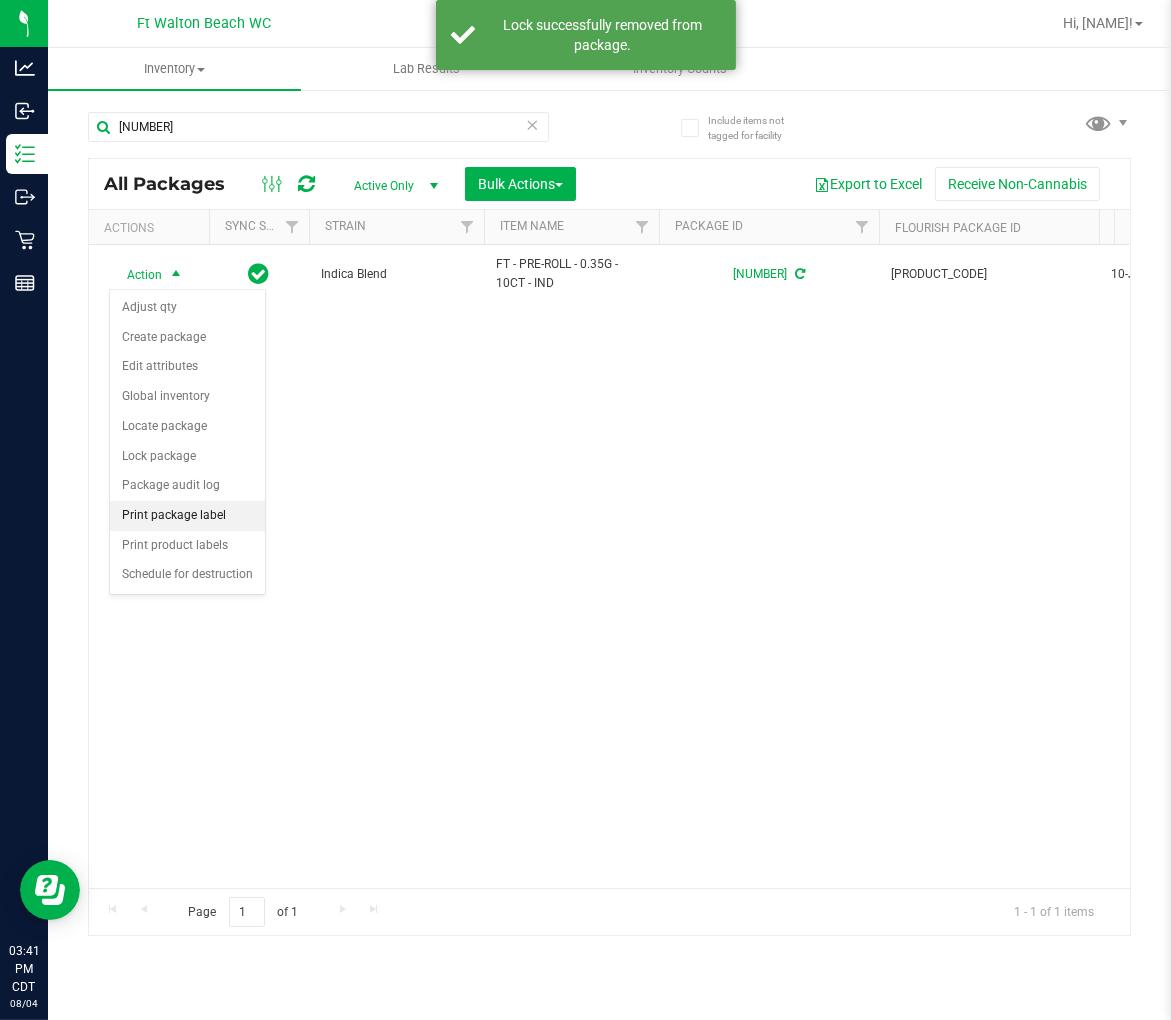 click on "Print package label" at bounding box center [187, 516] 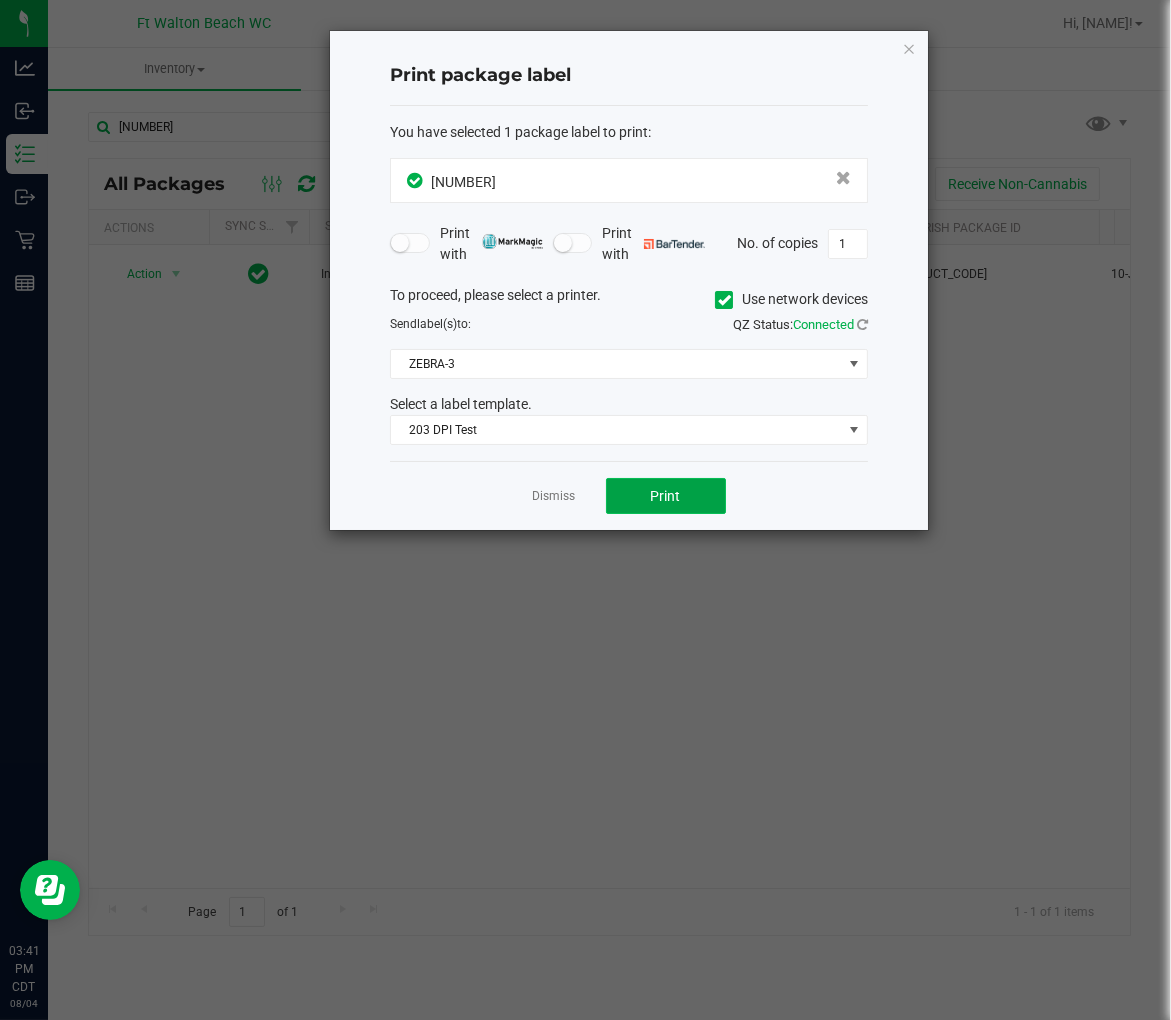 click on "Print" 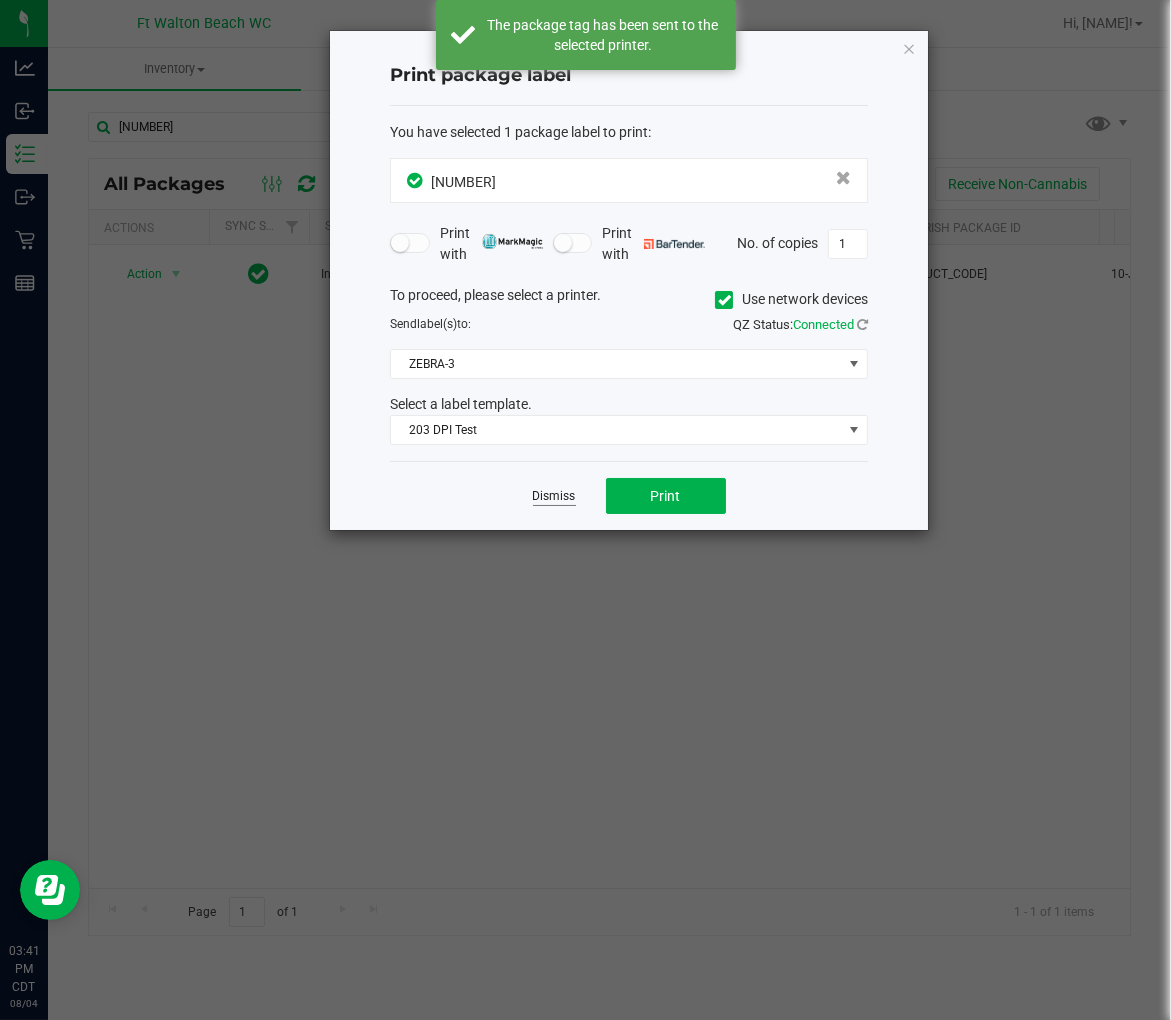 click on "Dismiss" 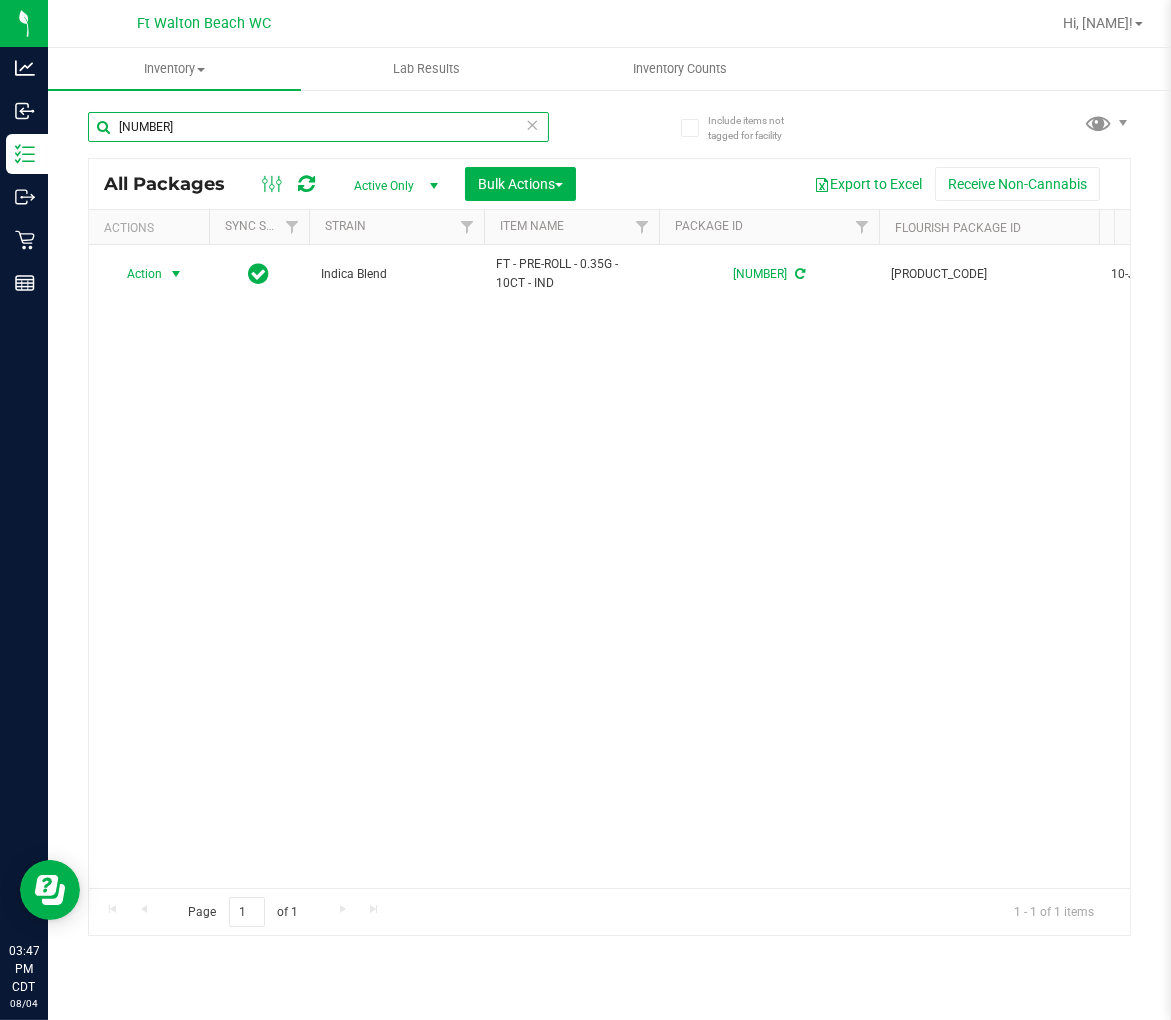 click on "[NUMBER]" at bounding box center [318, 127] 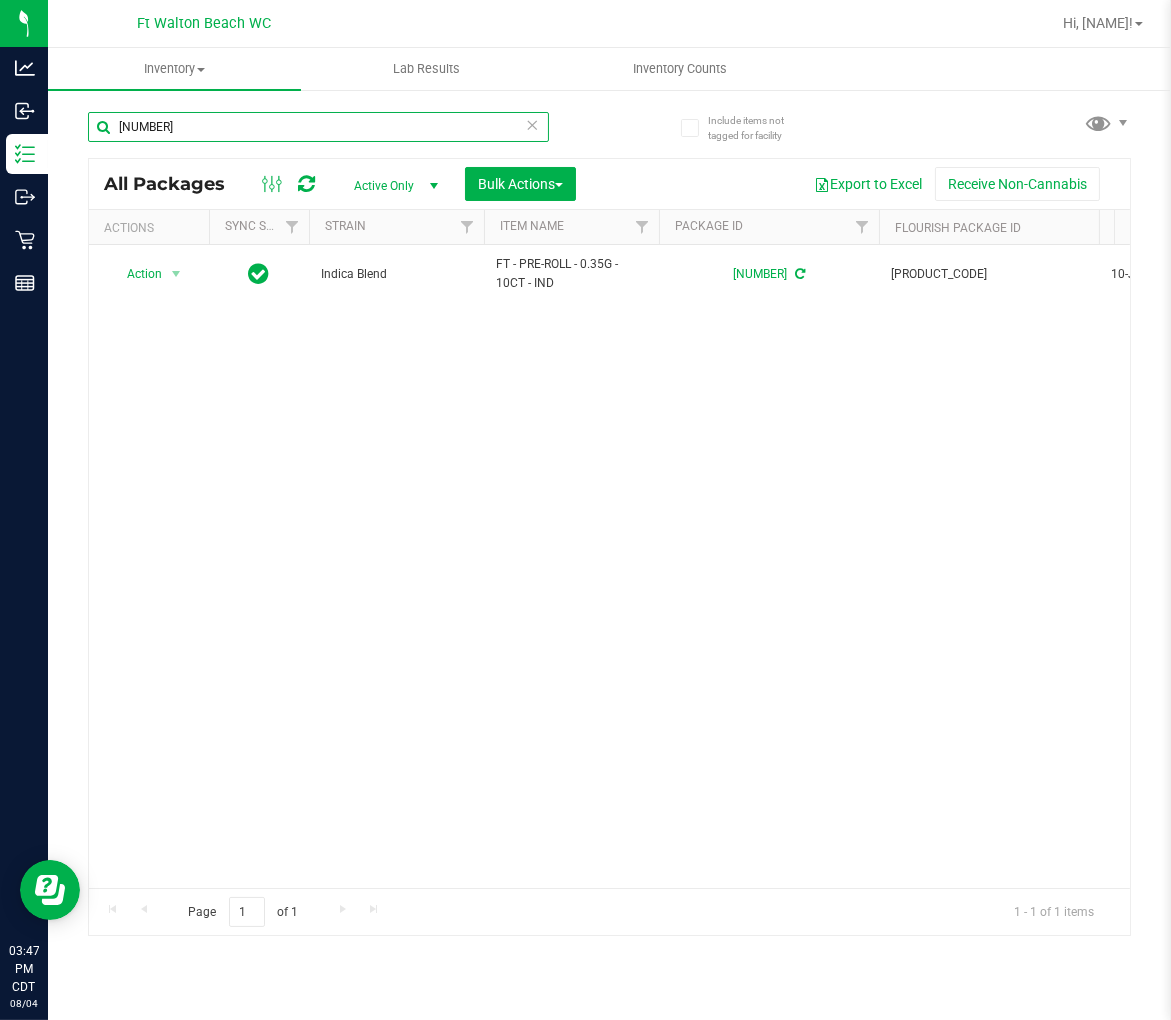 click on "[NUMBER]" at bounding box center (318, 127) 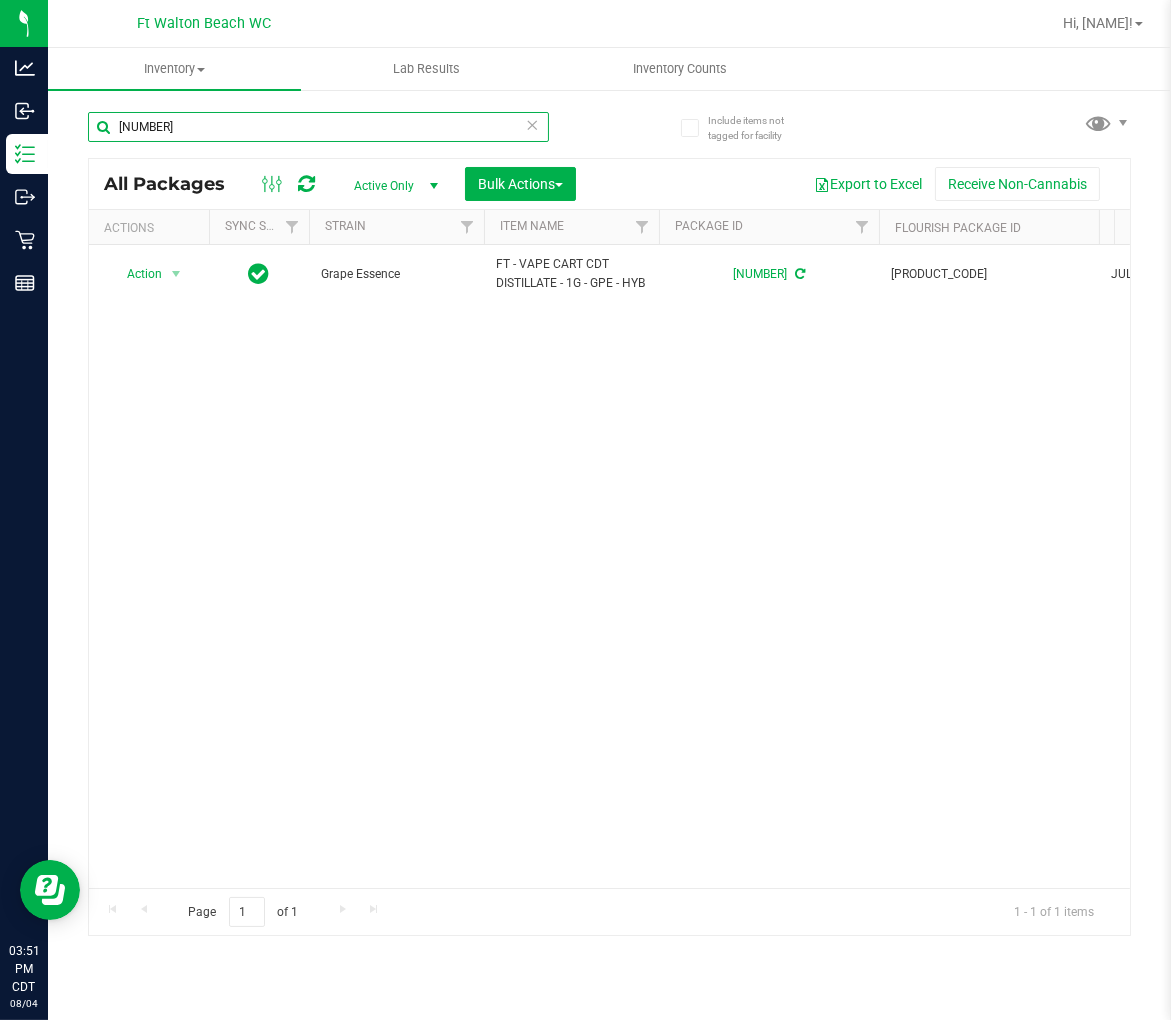 type on "[NUMBER]" 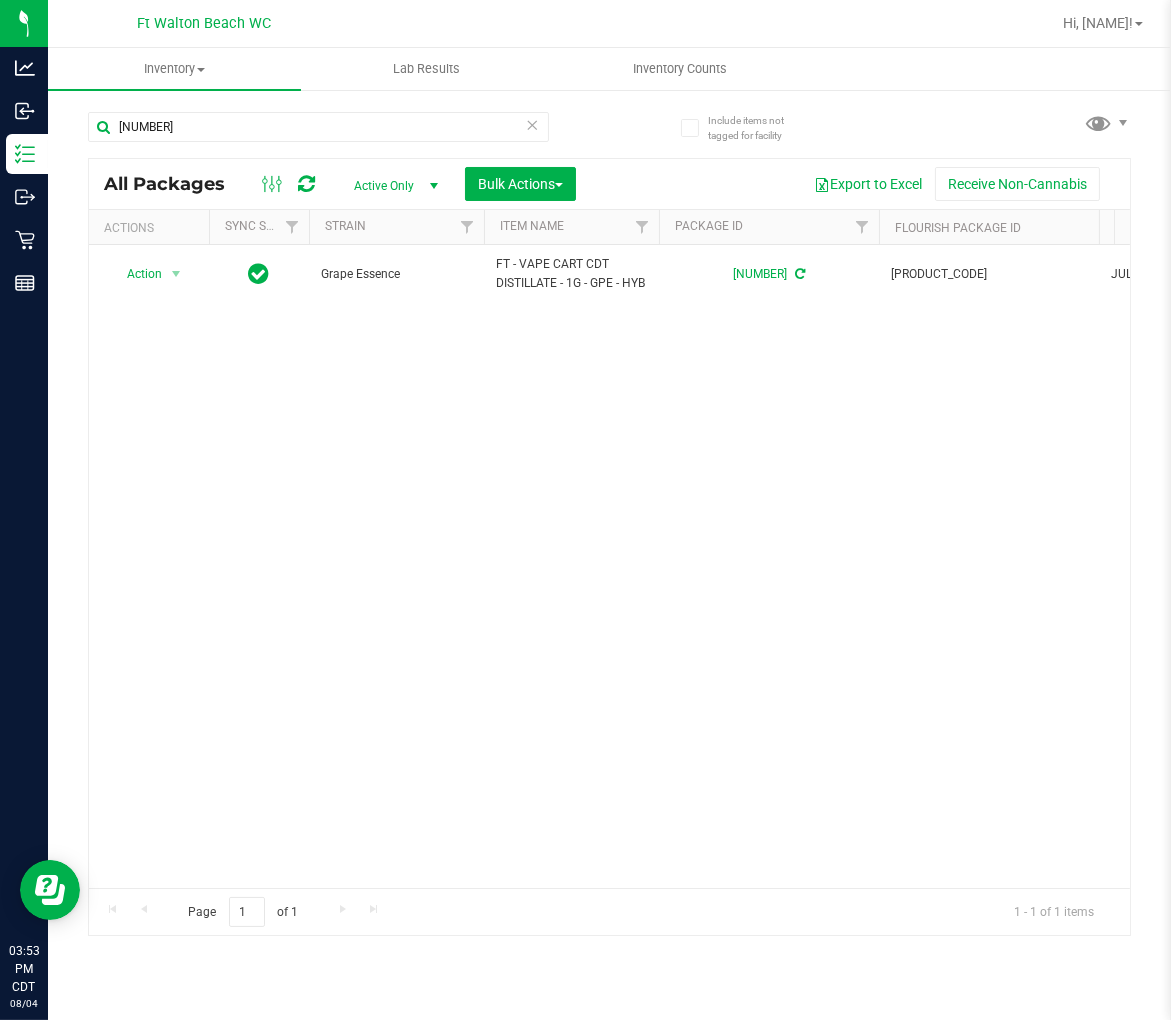 click at bounding box center (533, 124) 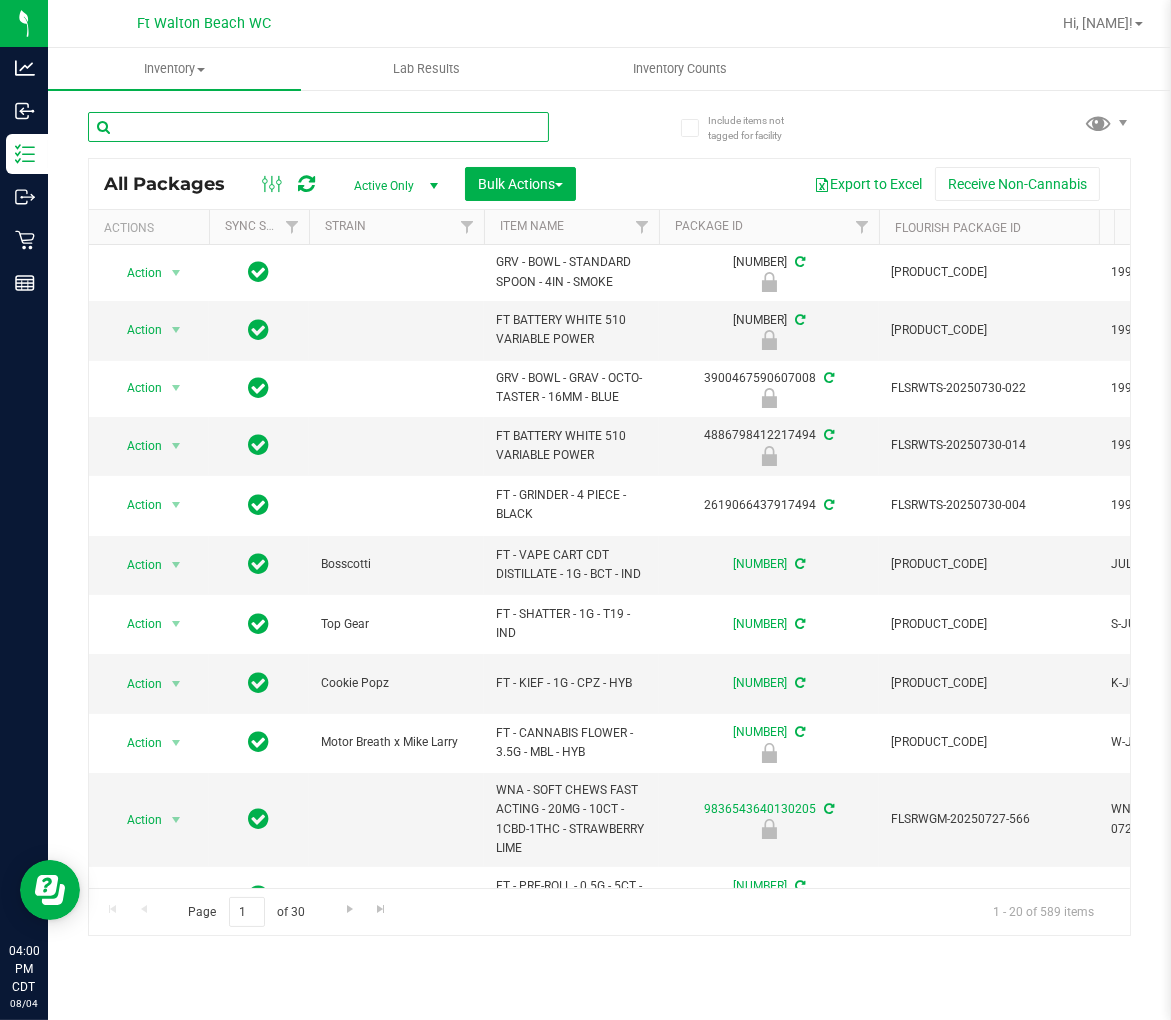 click at bounding box center [318, 127] 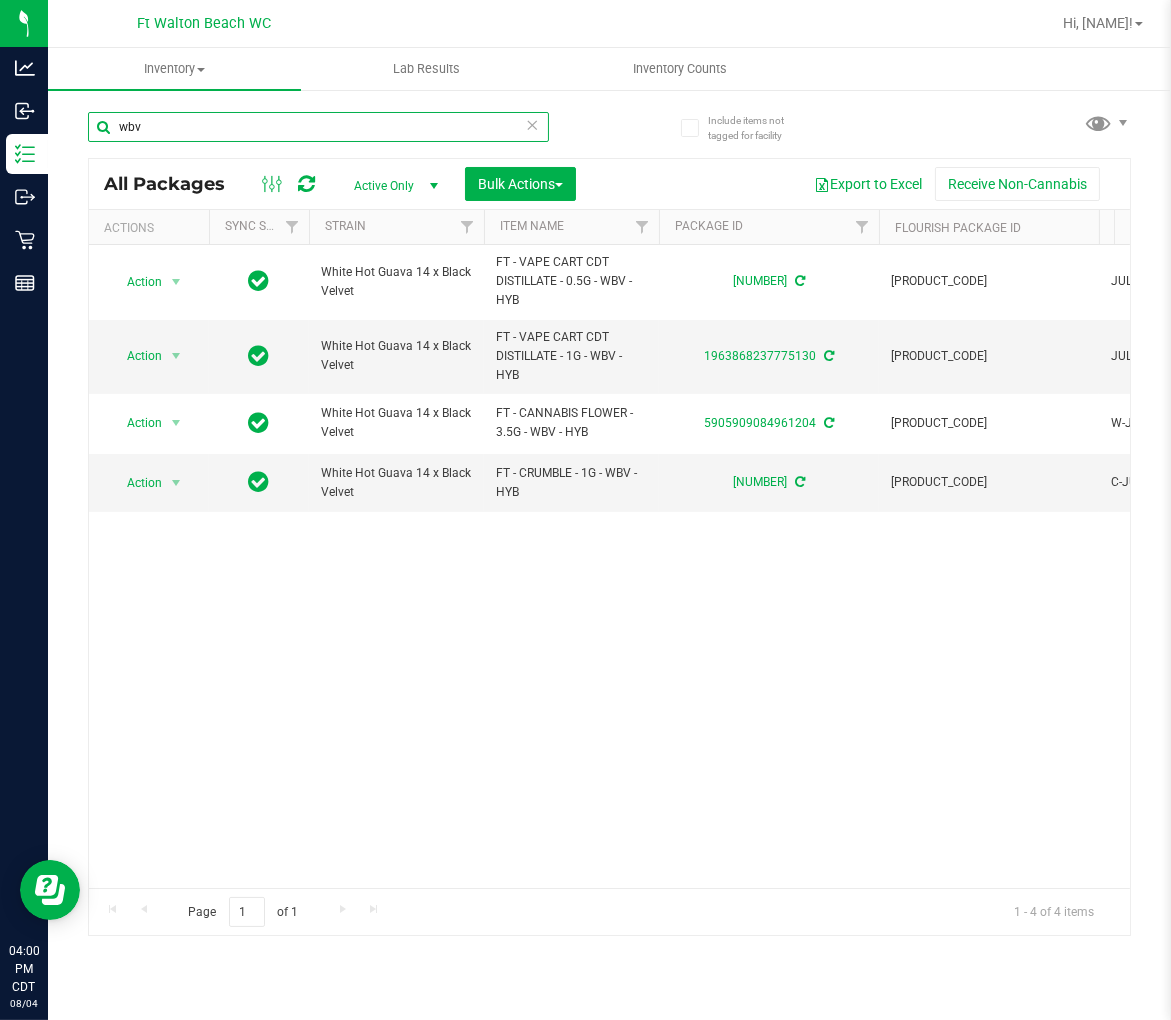 scroll, scrollTop: 0, scrollLeft: 295, axis: horizontal 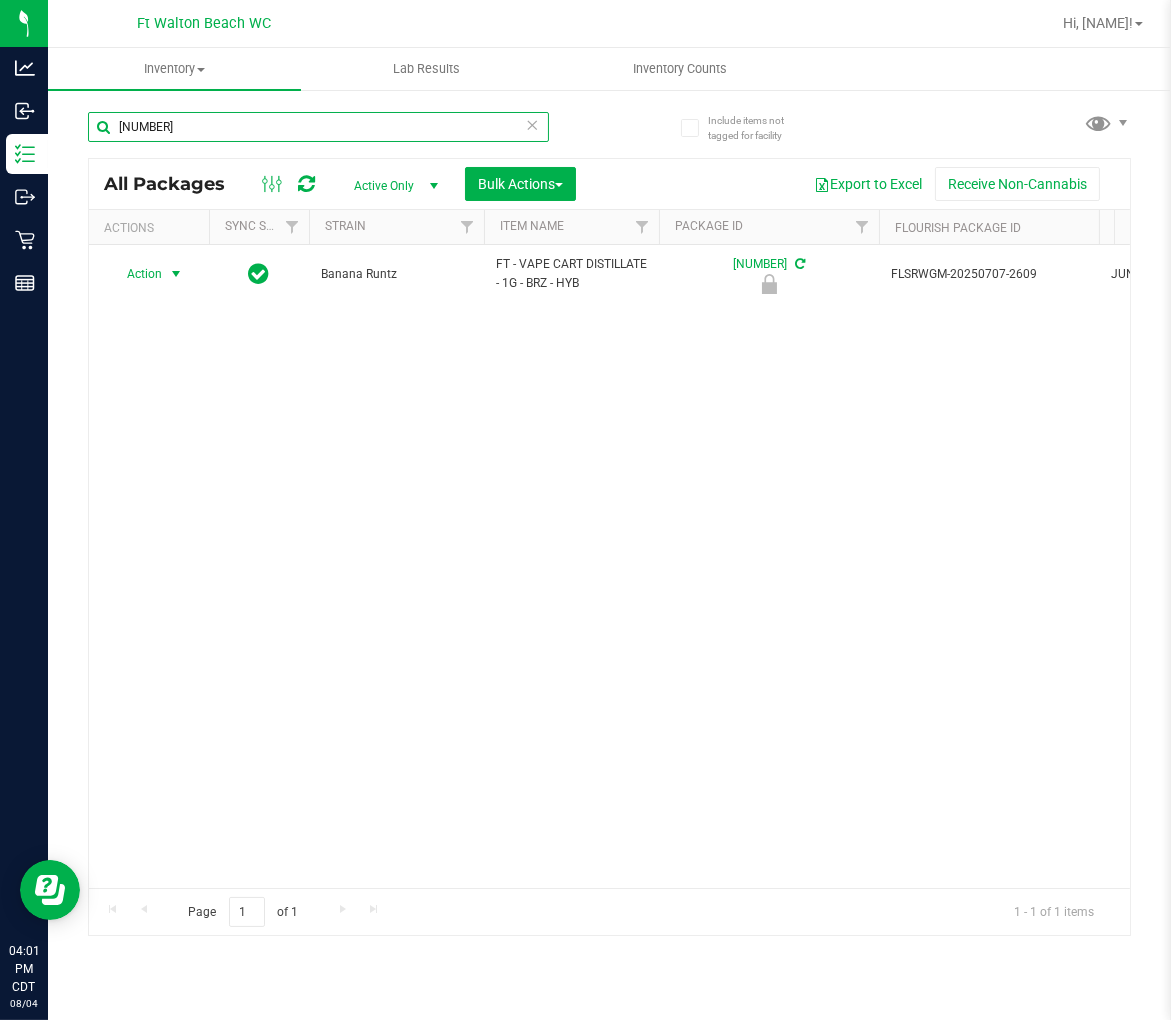 type on "[NUMBER]" 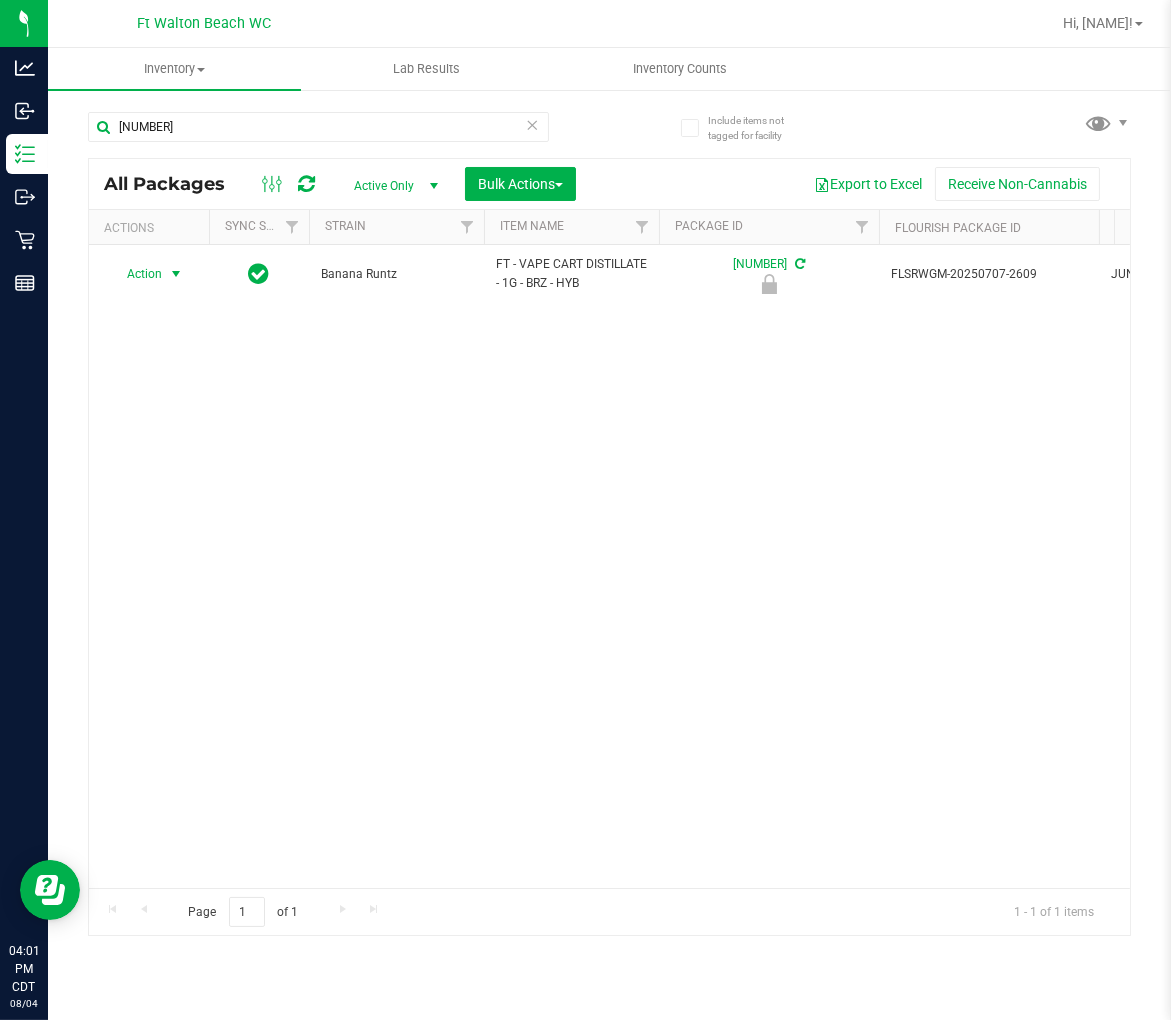 click on "Action" at bounding box center [136, 274] 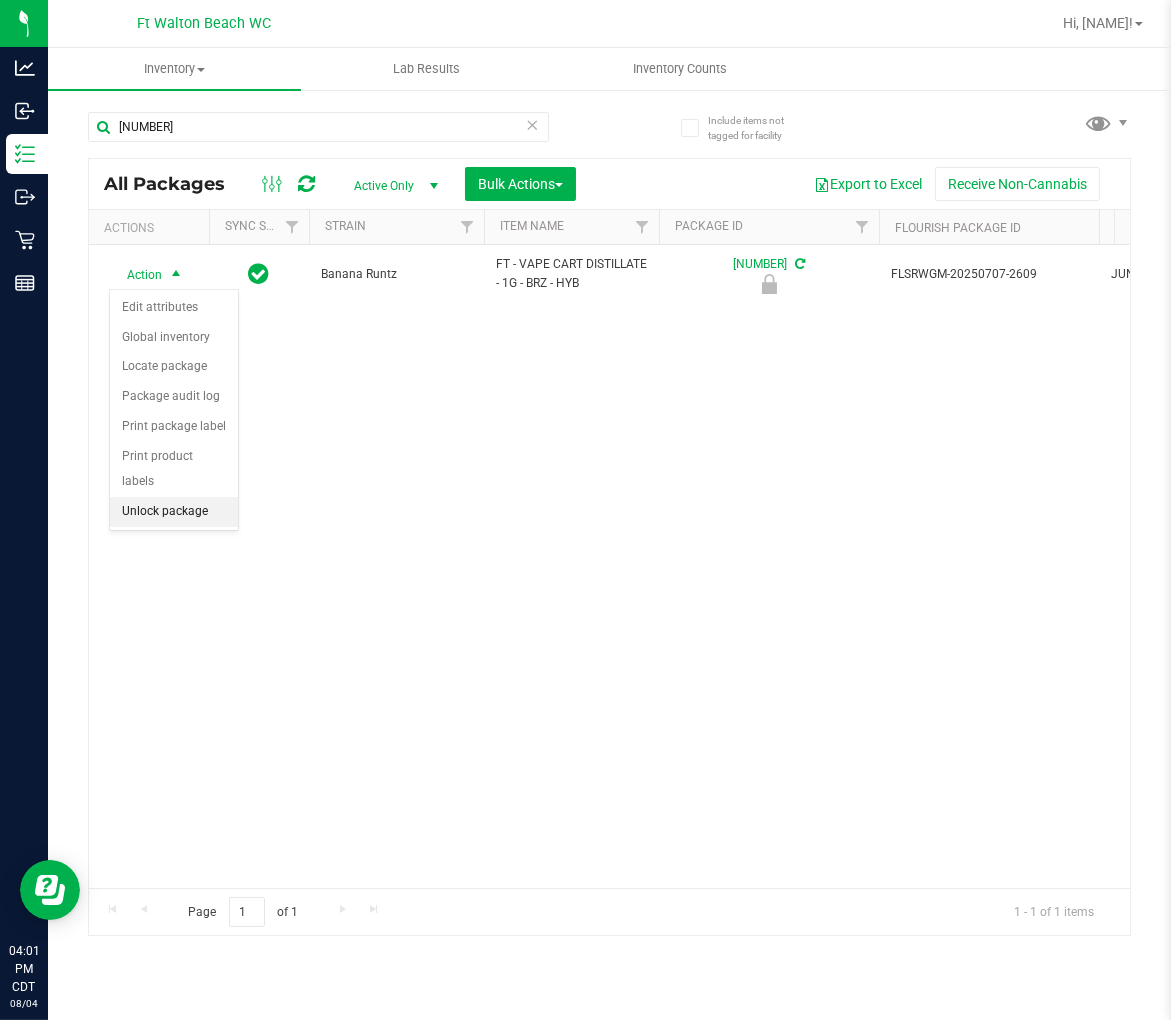 click on "Unlock package" at bounding box center (174, 512) 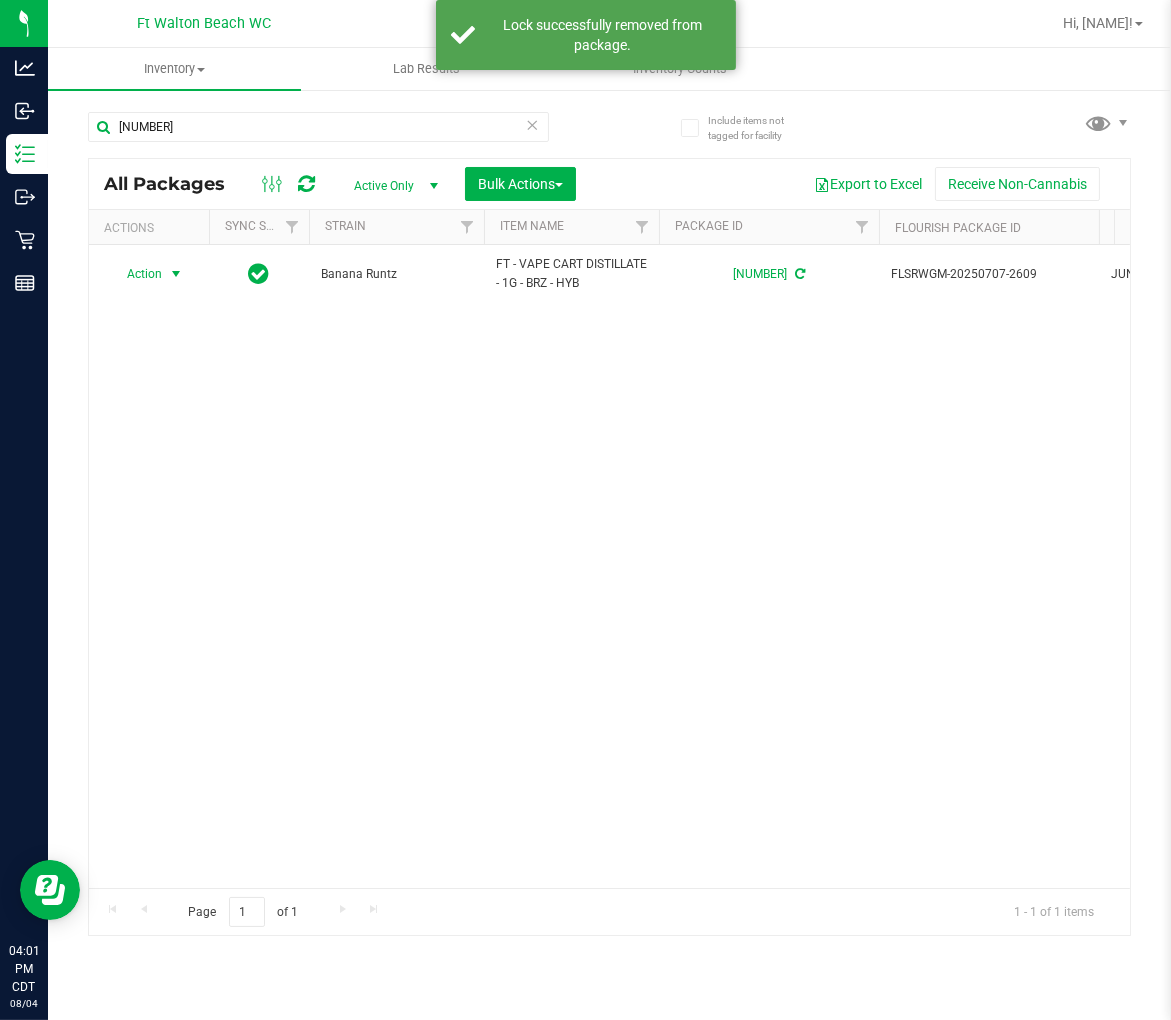 click on "Action" at bounding box center [136, 274] 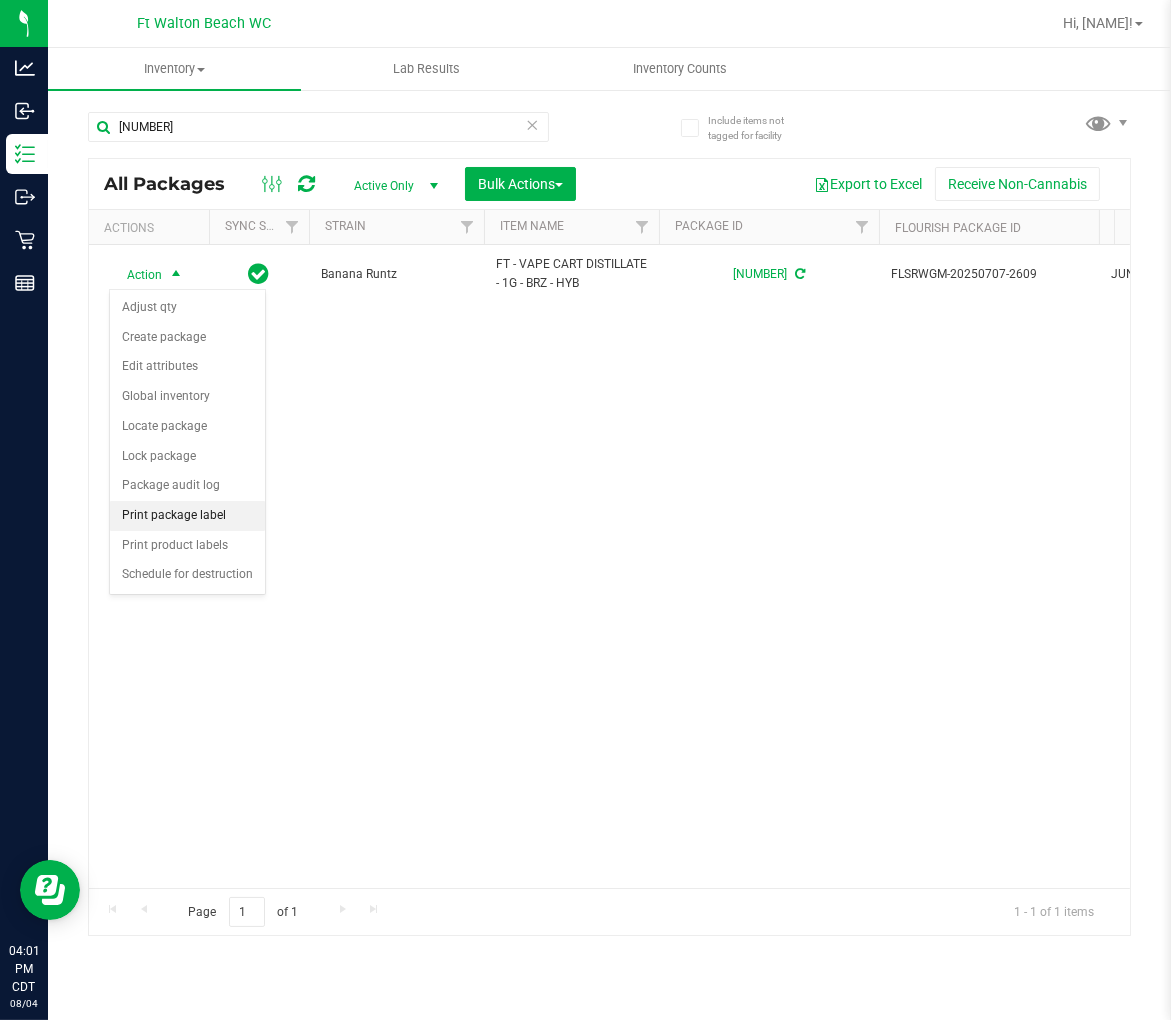 click on "Print package label" at bounding box center (187, 516) 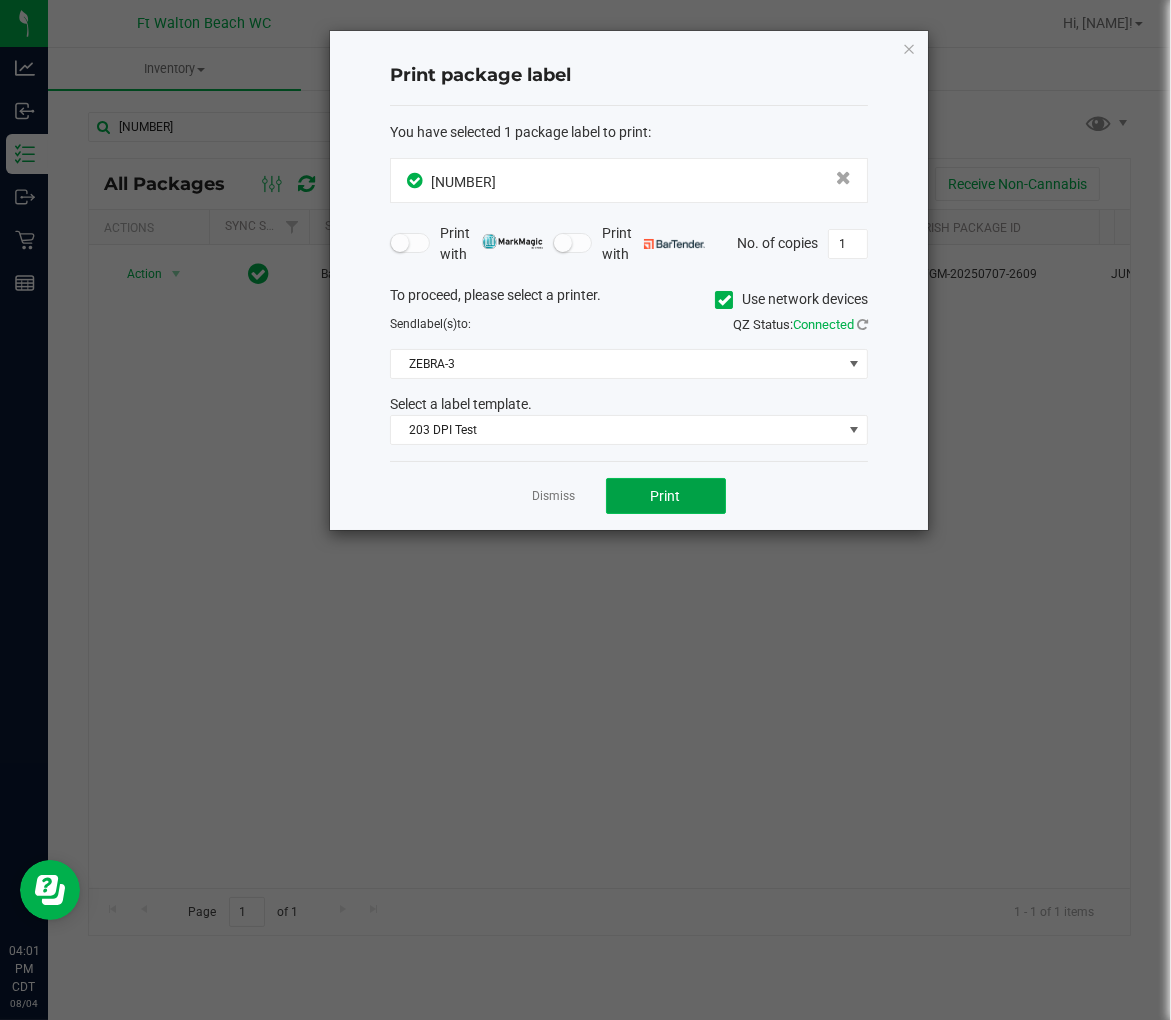 click on "Print" 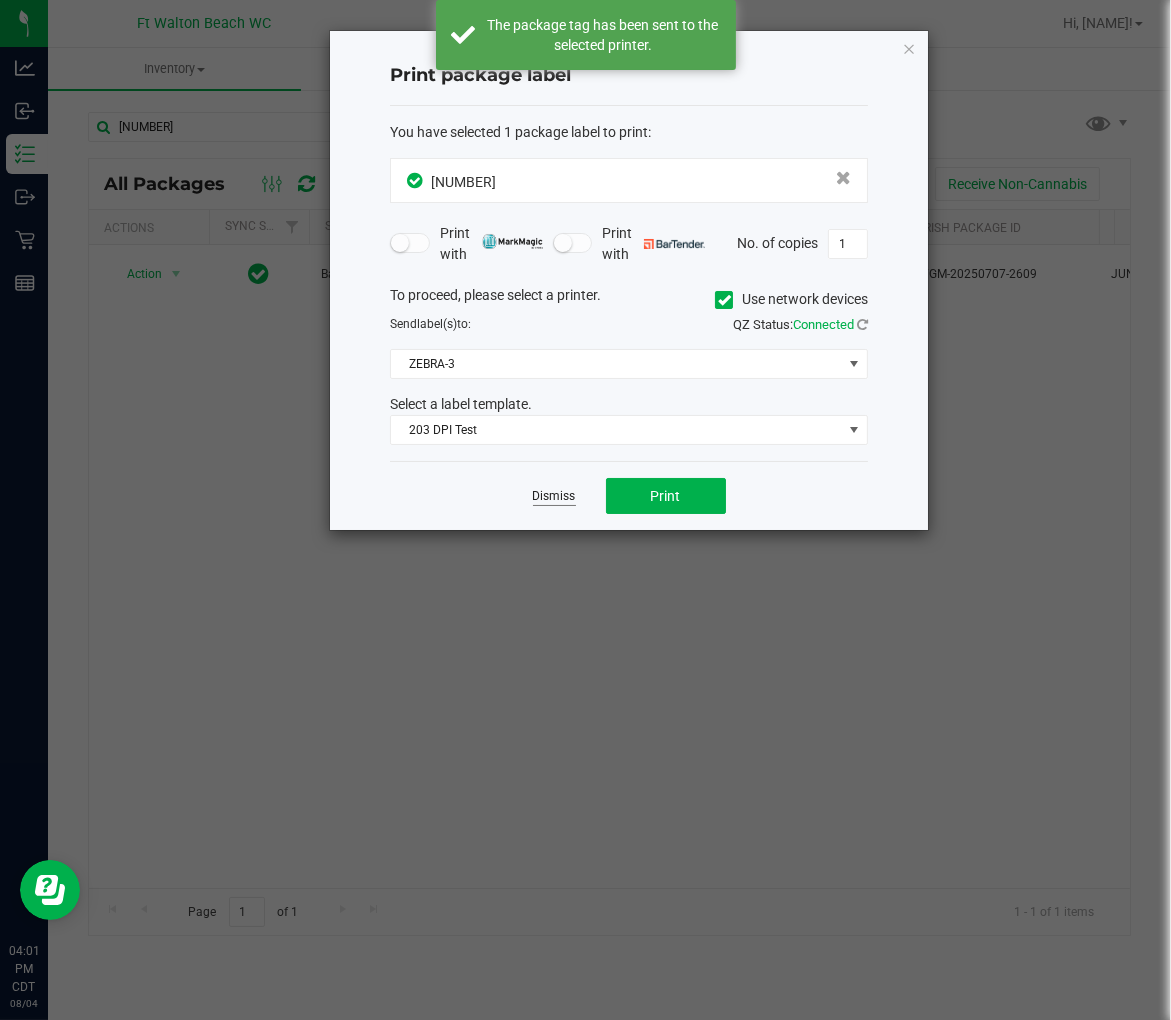 click on "Dismiss" 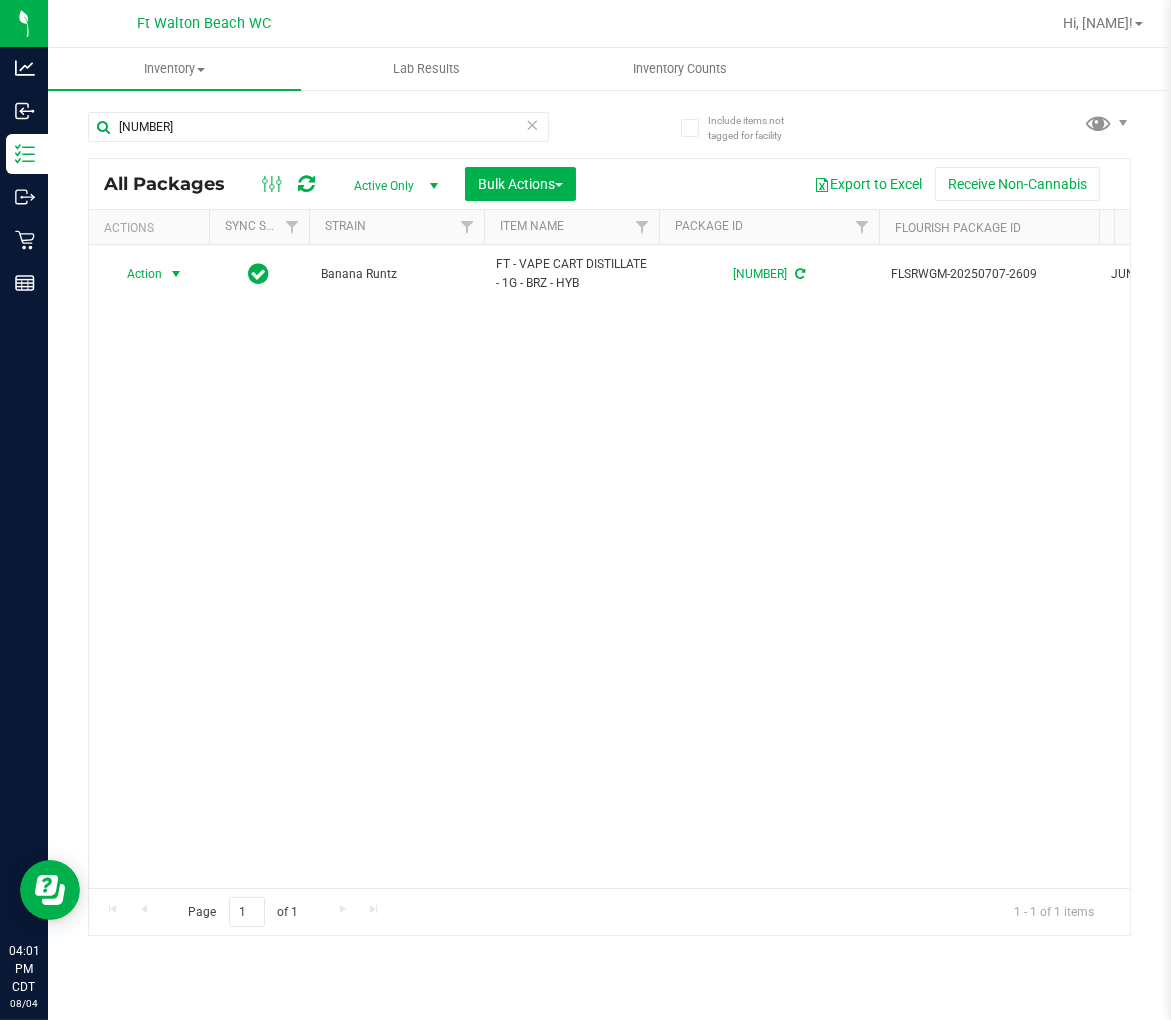 scroll, scrollTop: 0, scrollLeft: 75, axis: horizontal 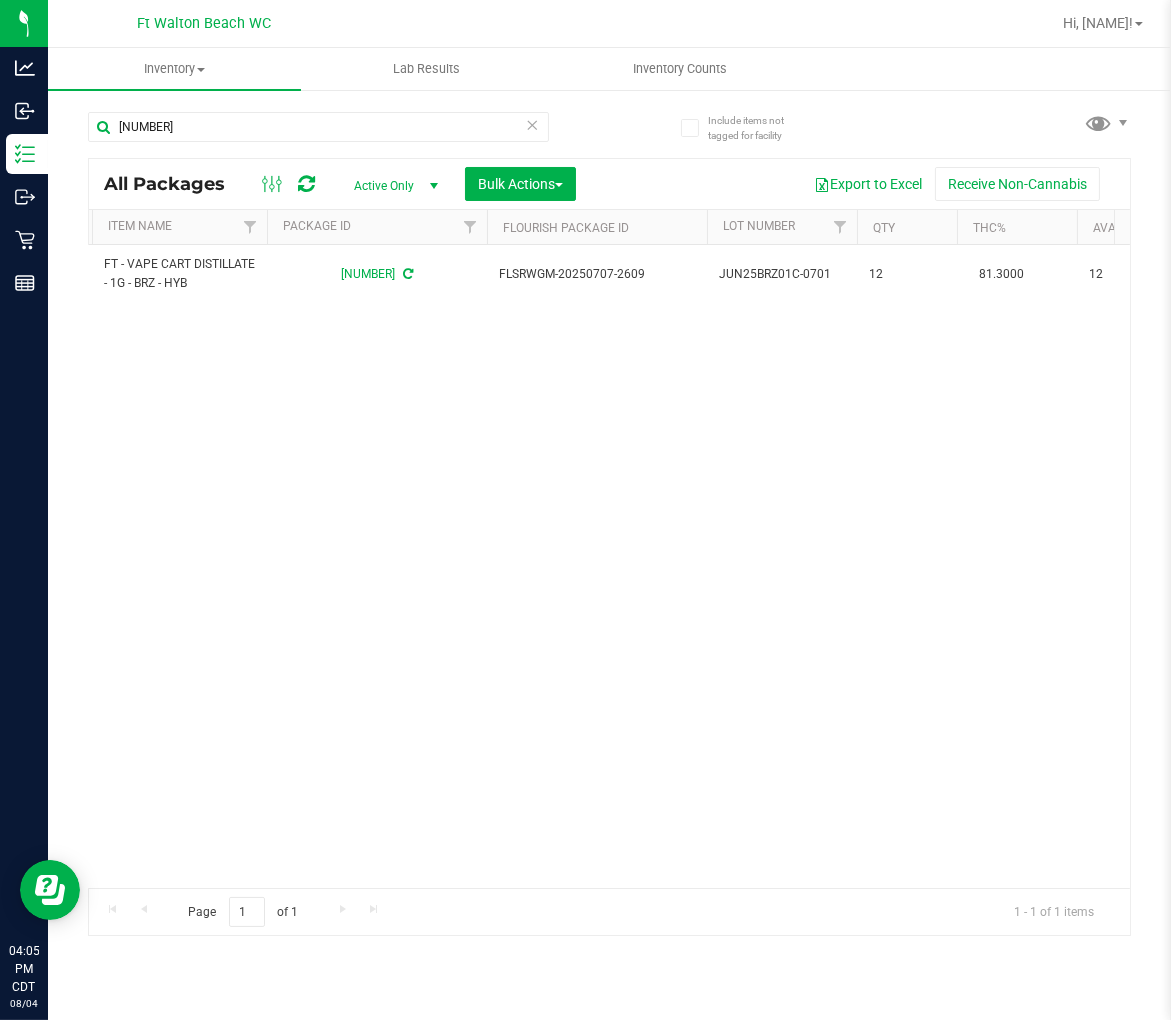click at bounding box center [533, 124] 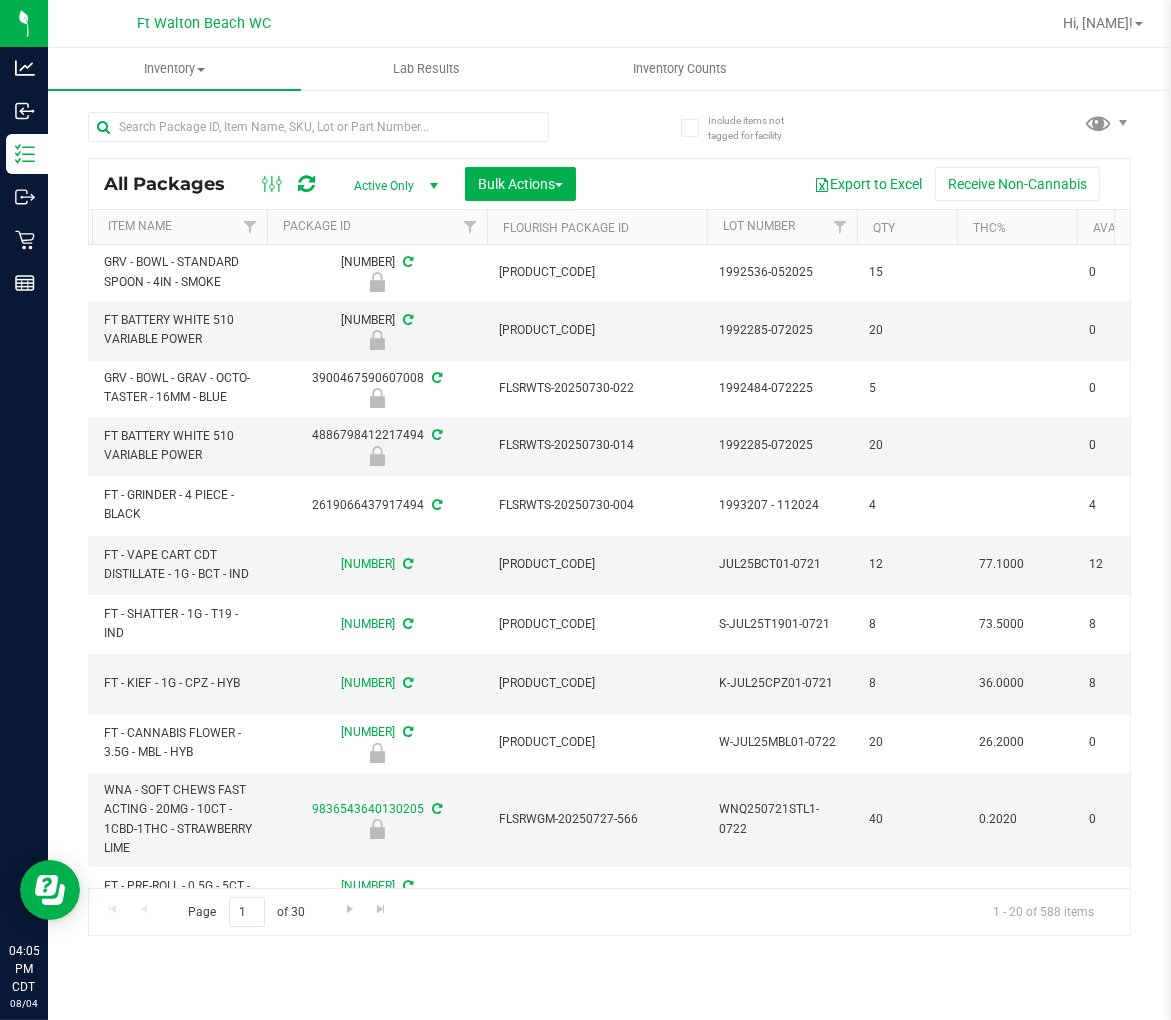 scroll, scrollTop: 0, scrollLeft: 0, axis: both 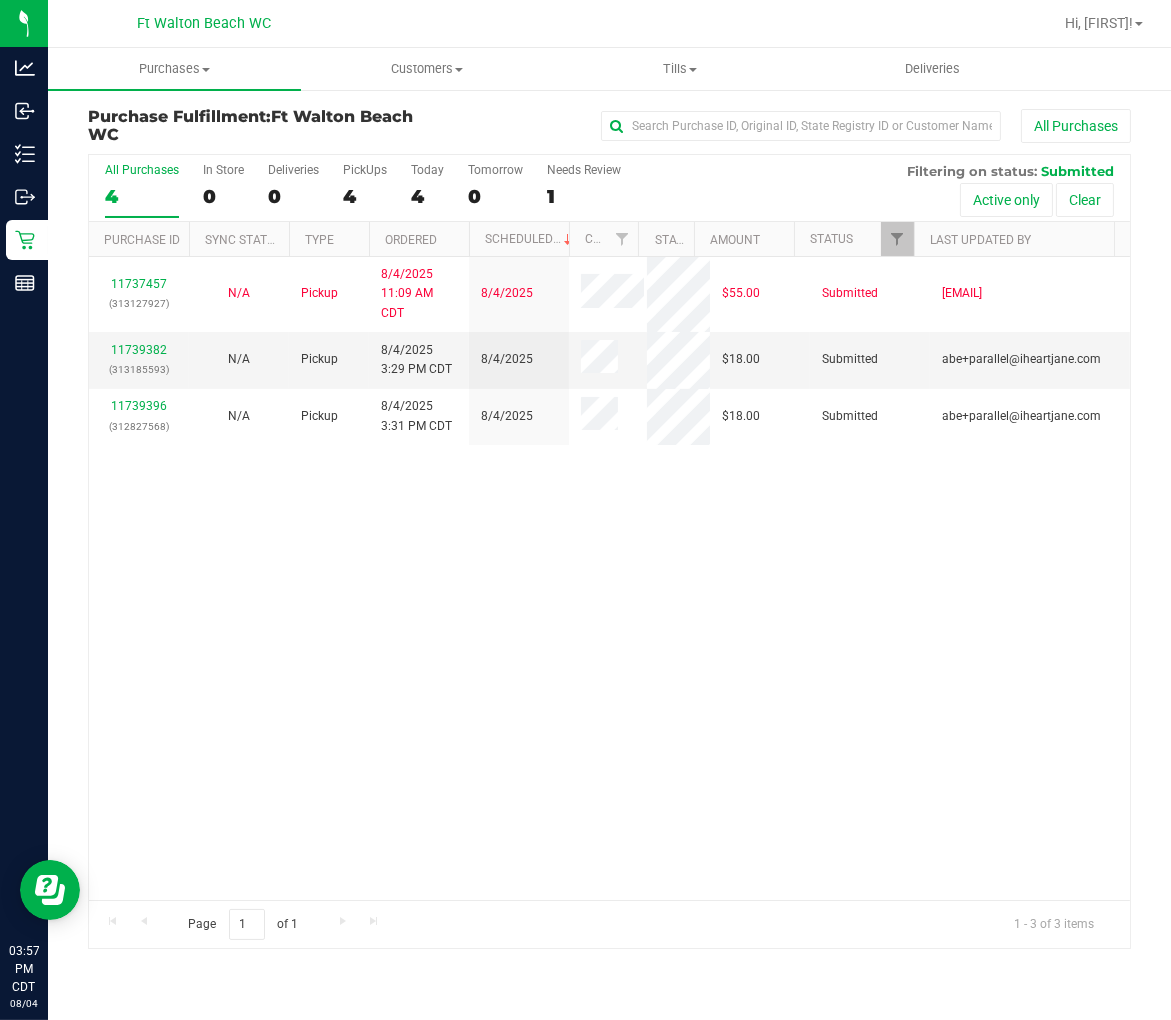click on "4" at bounding box center [142, 196] 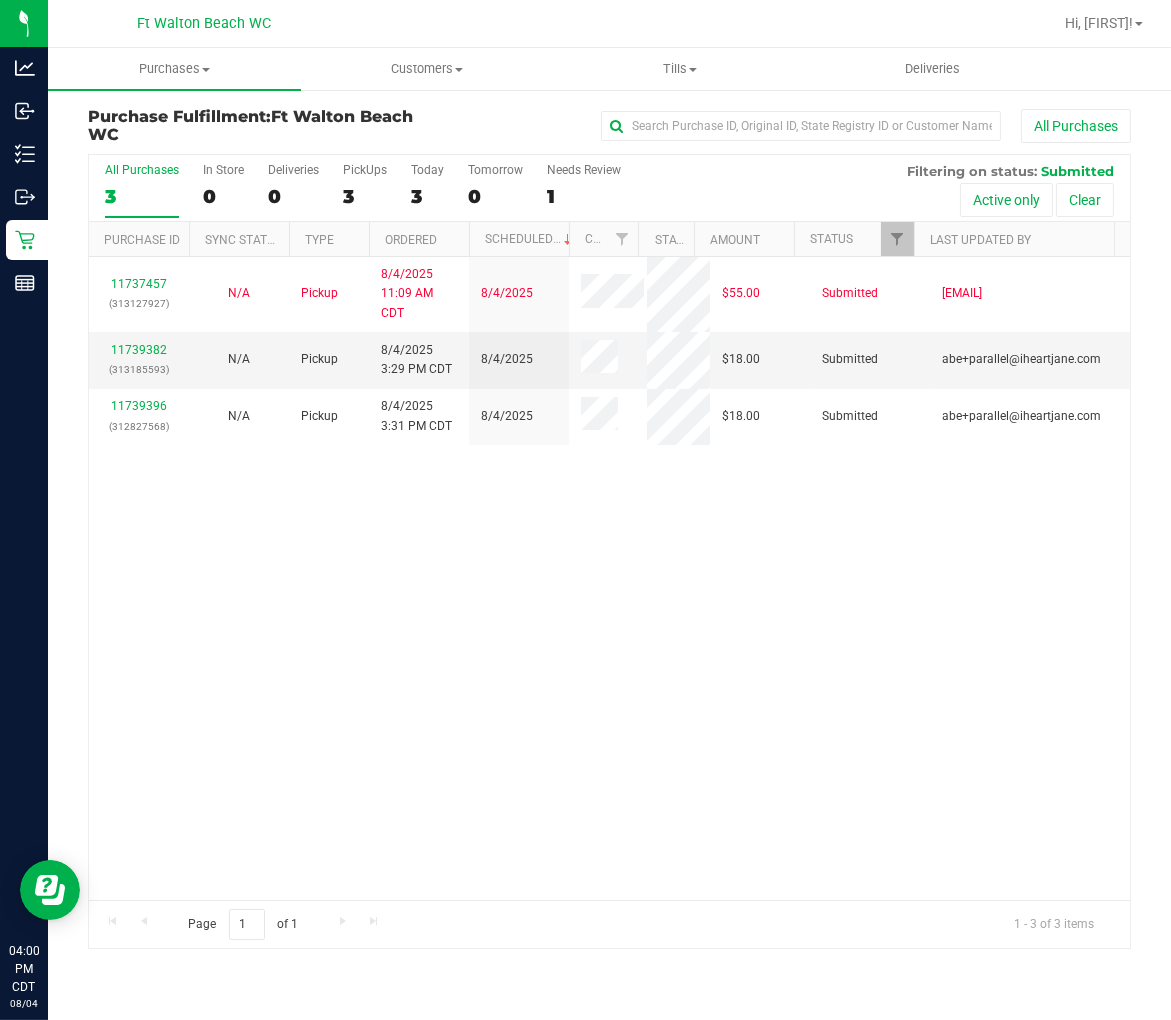 click on "11737457
(313127927)
N/A
Pickup 8/4/2025 11:09 AM CDT 8/4/2025
$55.00
Submitted [EMAIL]
11739382
(313185593)
N/A
Pickup 8/4/2025 3:29 PM CDT 8/4/2025
$18.00
Submitted [EMAIL]
11739396
(312827568)
N/A
Pickup 8/4/2025 3:31 PM CDT 8/4/2025
$18.00
Submitted [EMAIL]" at bounding box center (609, 578) 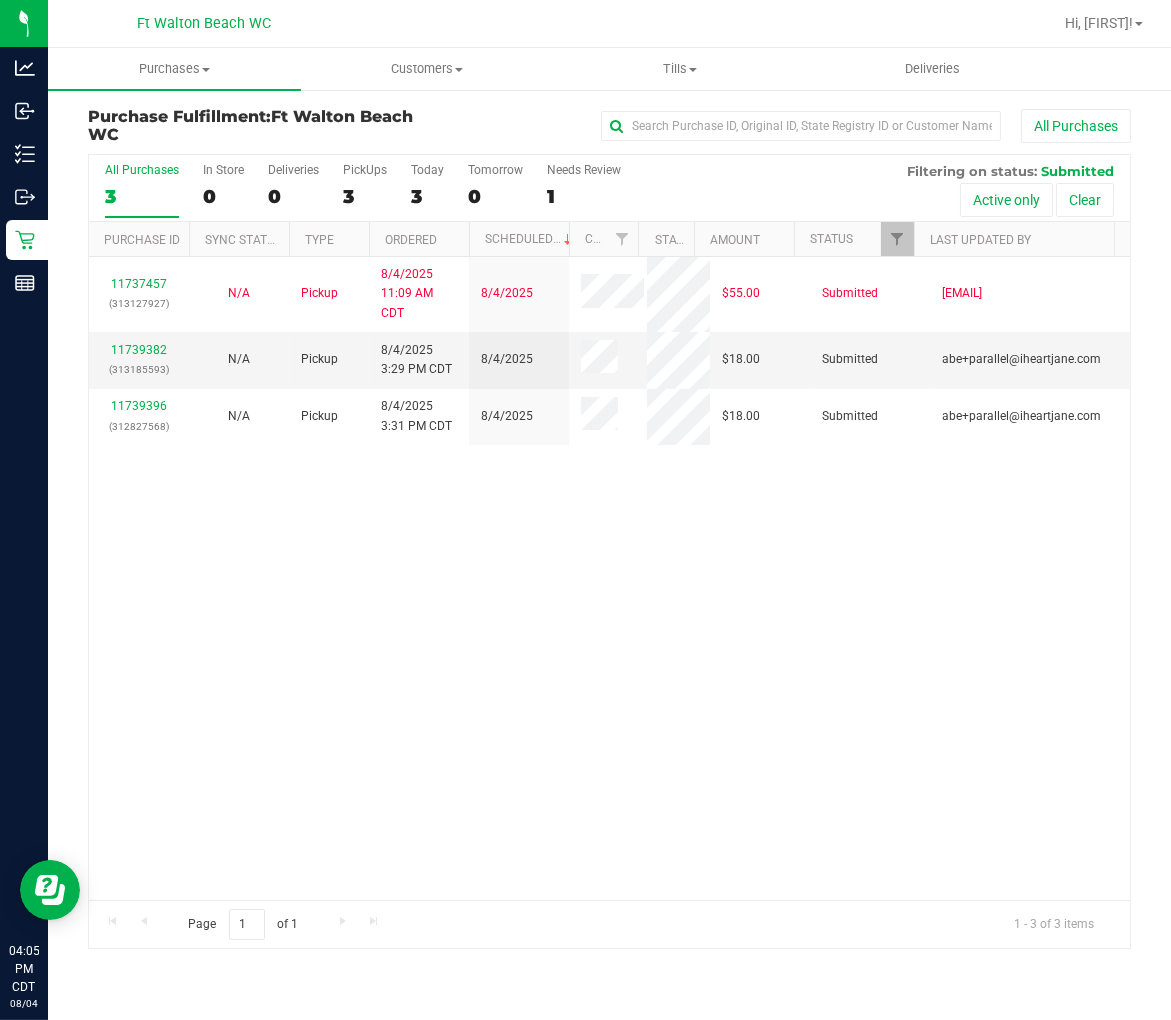 click on "All Purchases
3" at bounding box center (142, 190) 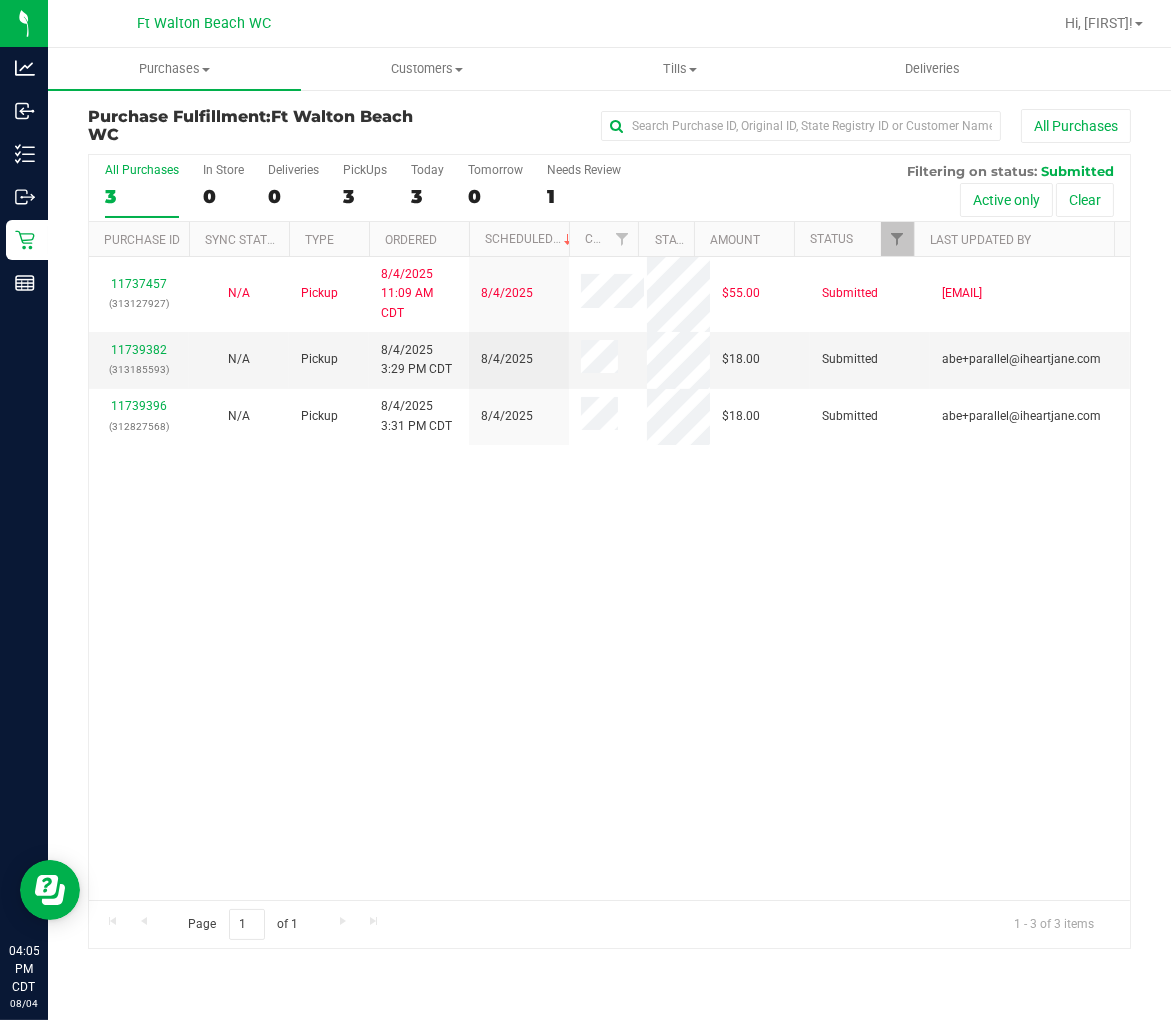 click on "11737457
(313127927)
N/A
Pickup 8/4/2025 11:09 AM CDT 8/4/2025
$55.00
Submitted [EMAIL]
11739382
(313185593)
N/A
Pickup 8/4/2025 3:29 PM CDT 8/4/2025
$18.00
Submitted [EMAIL]
11739396
(312827568)
N/A
Pickup 8/4/2025 3:31 PM CDT 8/4/2025
$18.00
Submitted [EMAIL]" at bounding box center (609, 578) 